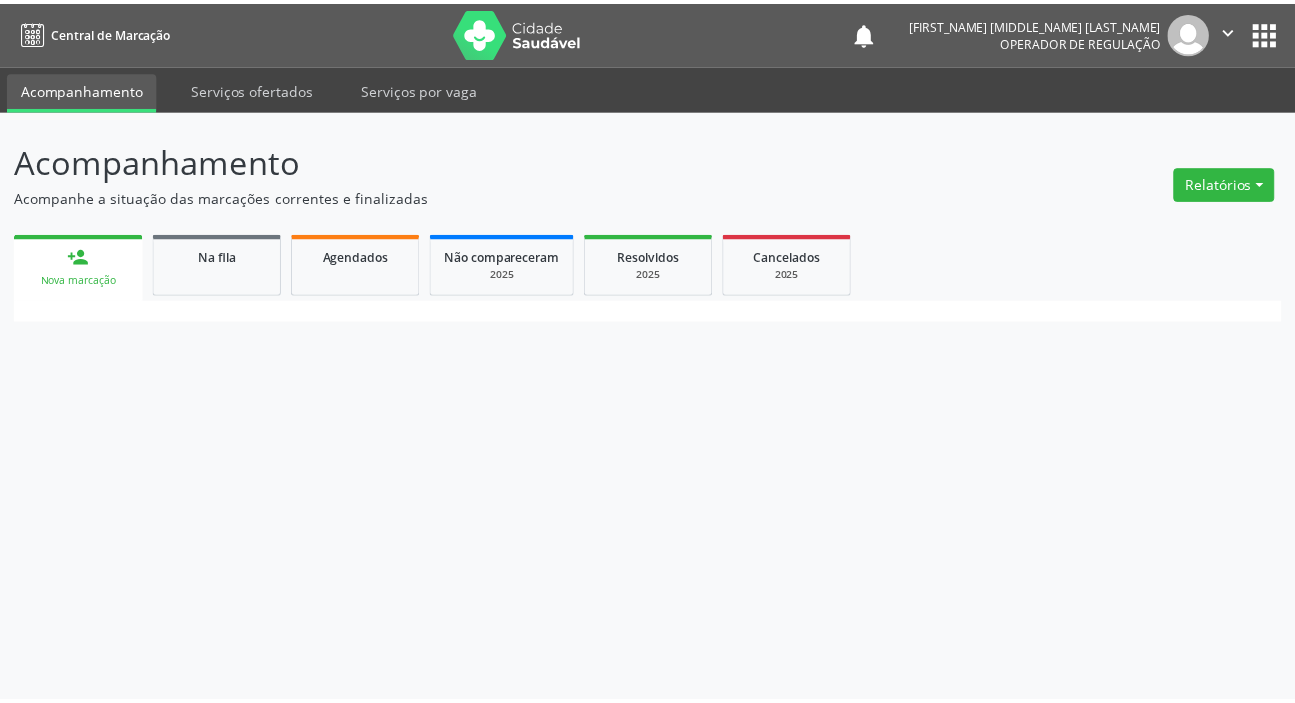 scroll, scrollTop: 0, scrollLeft: 0, axis: both 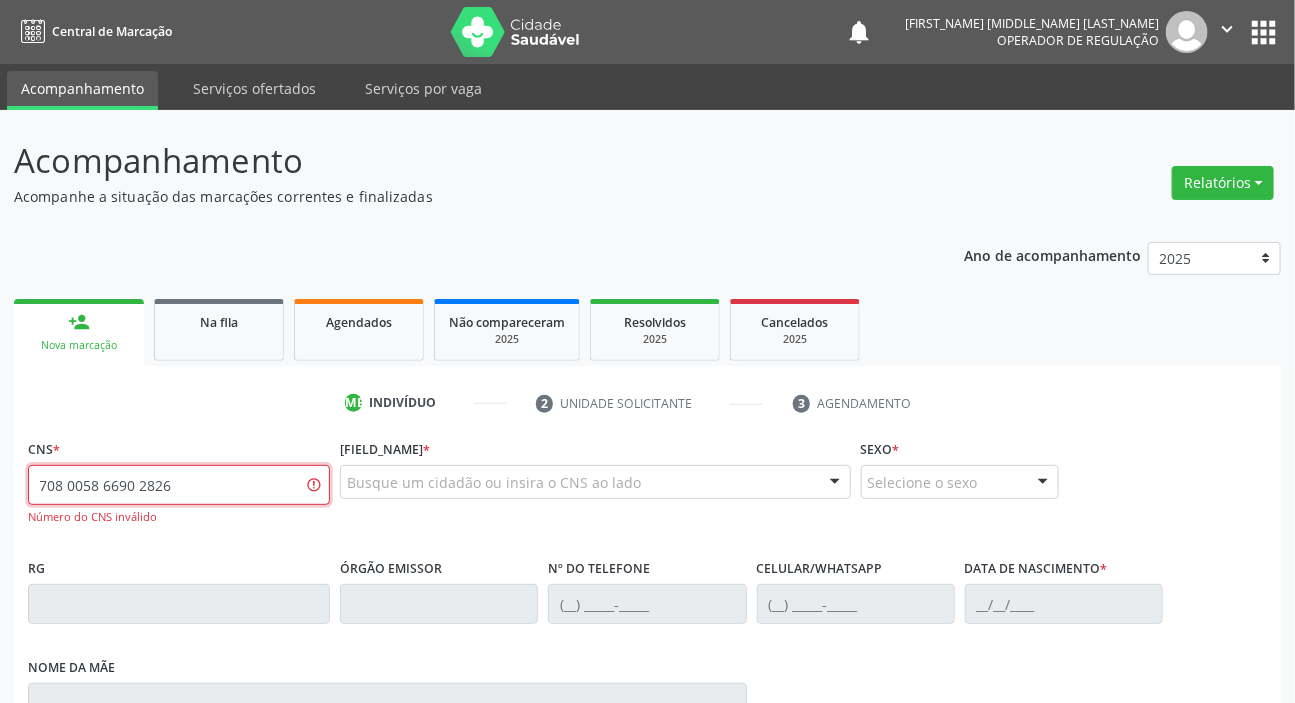 type on "708 0058 6690 2826" 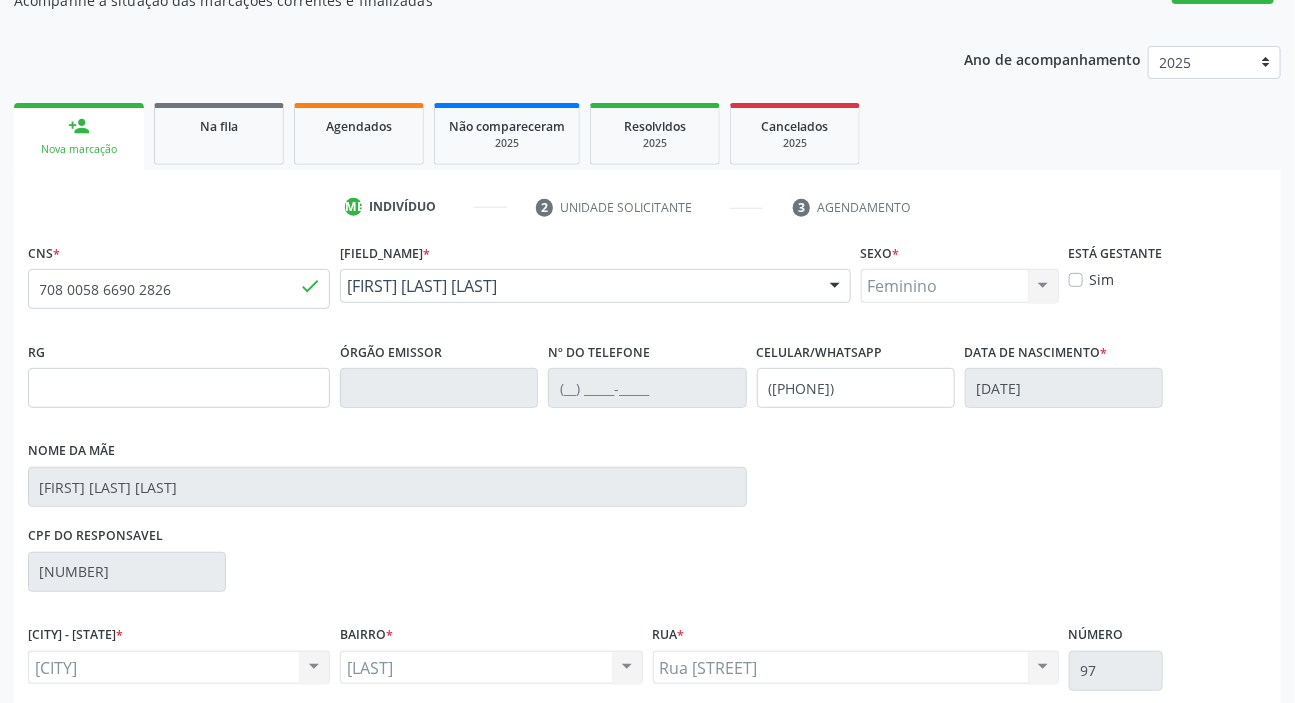 scroll, scrollTop: 366, scrollLeft: 0, axis: vertical 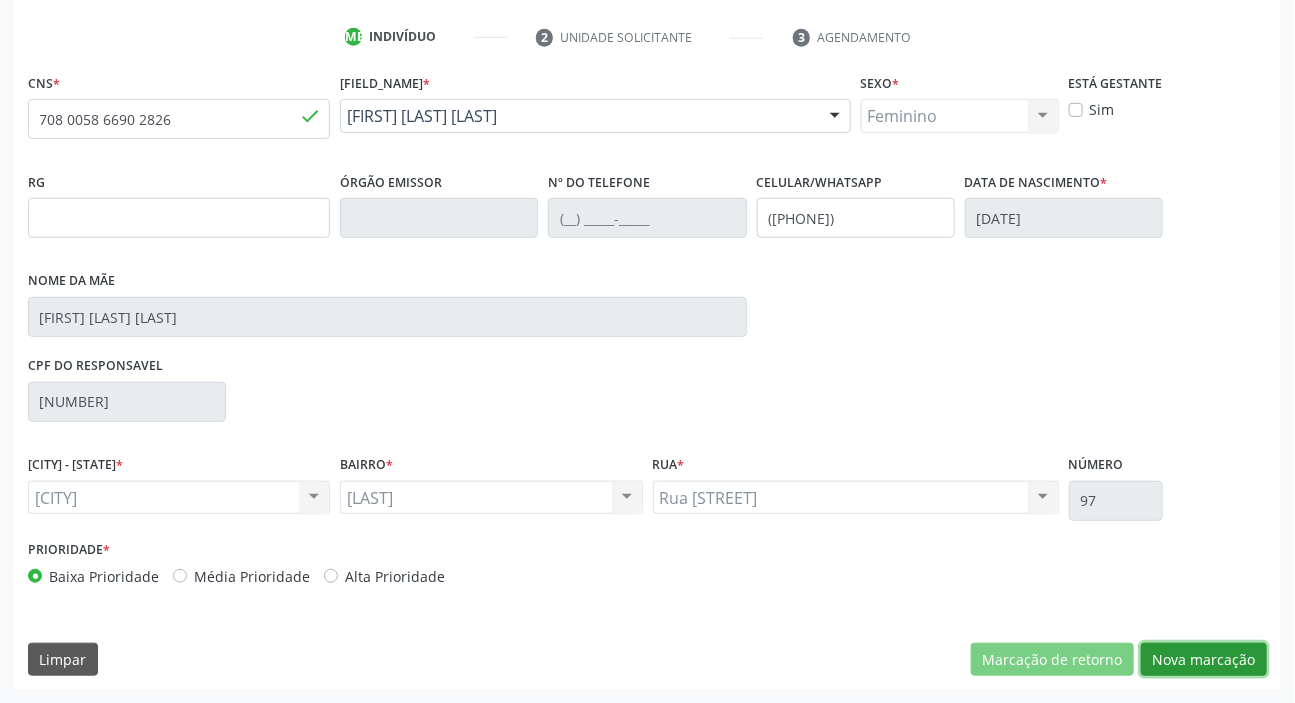 click on "Nova marcação" at bounding box center [1052, 660] 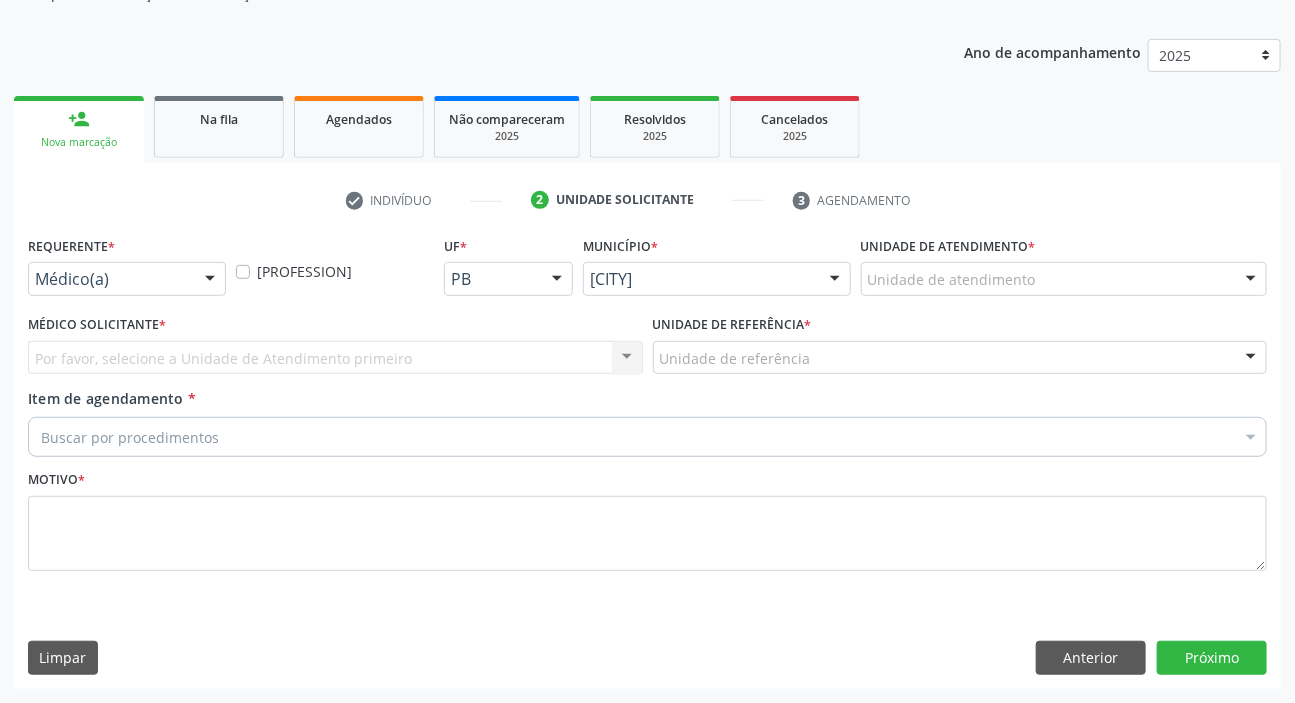 scroll, scrollTop: 201, scrollLeft: 0, axis: vertical 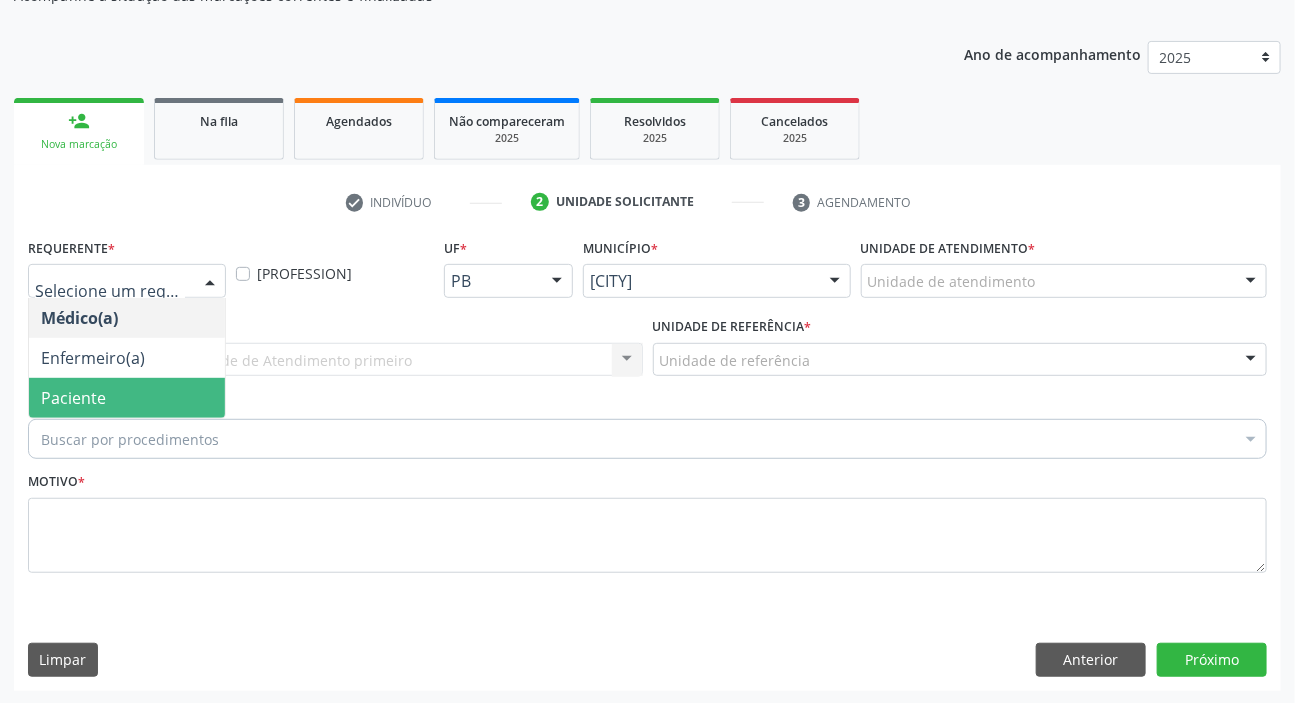 click on "Paciente" at bounding box center (73, 398) 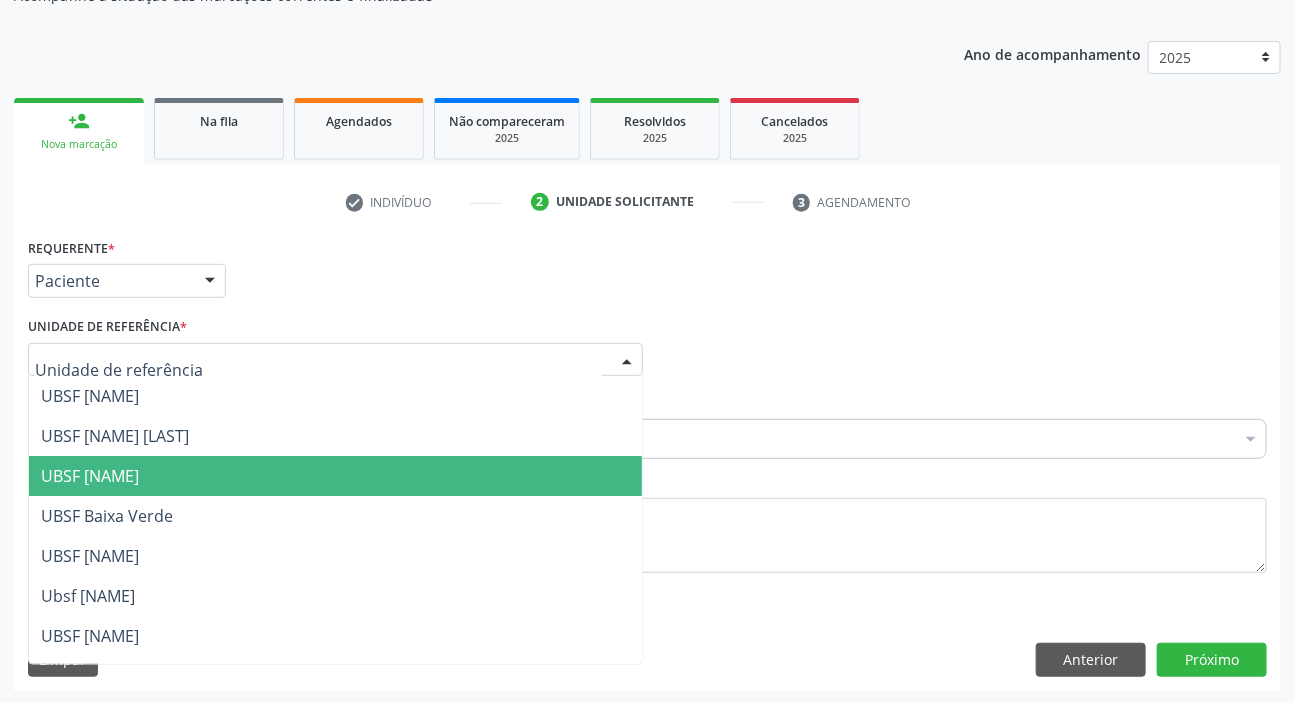 click on "UBSF [NAME]" at bounding box center [90, 476] 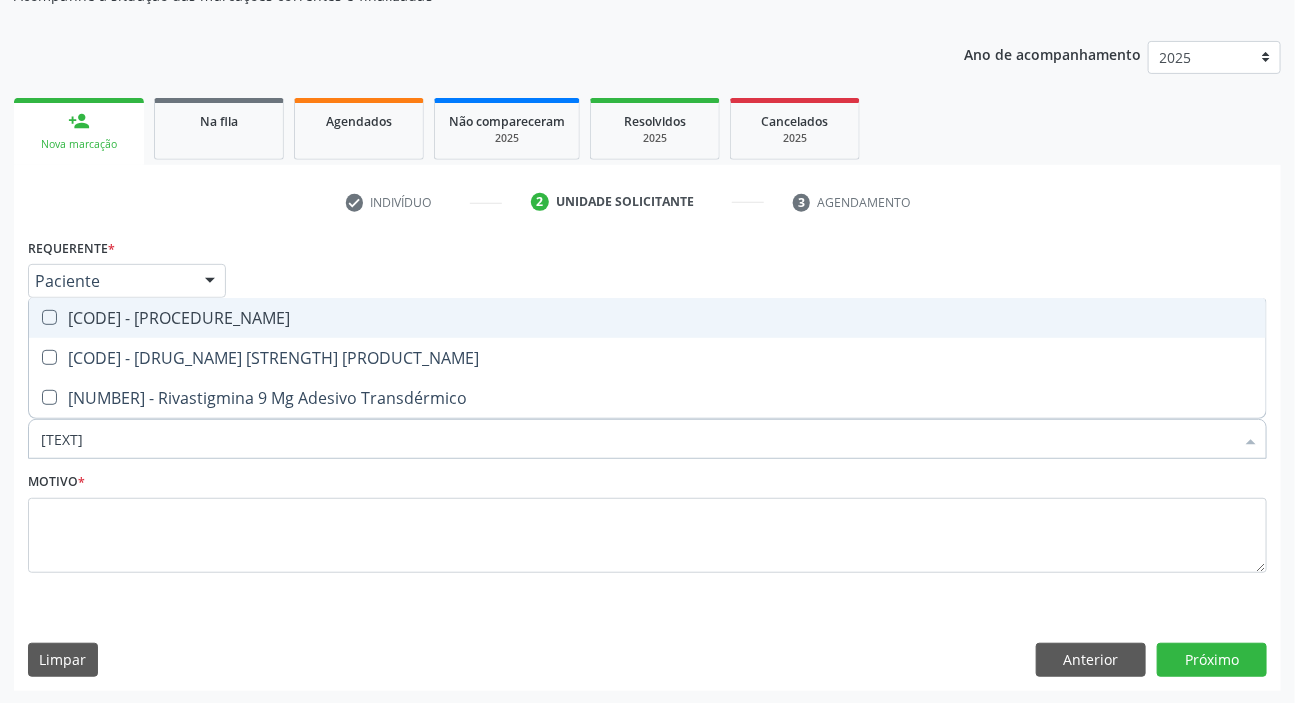 type on "s" 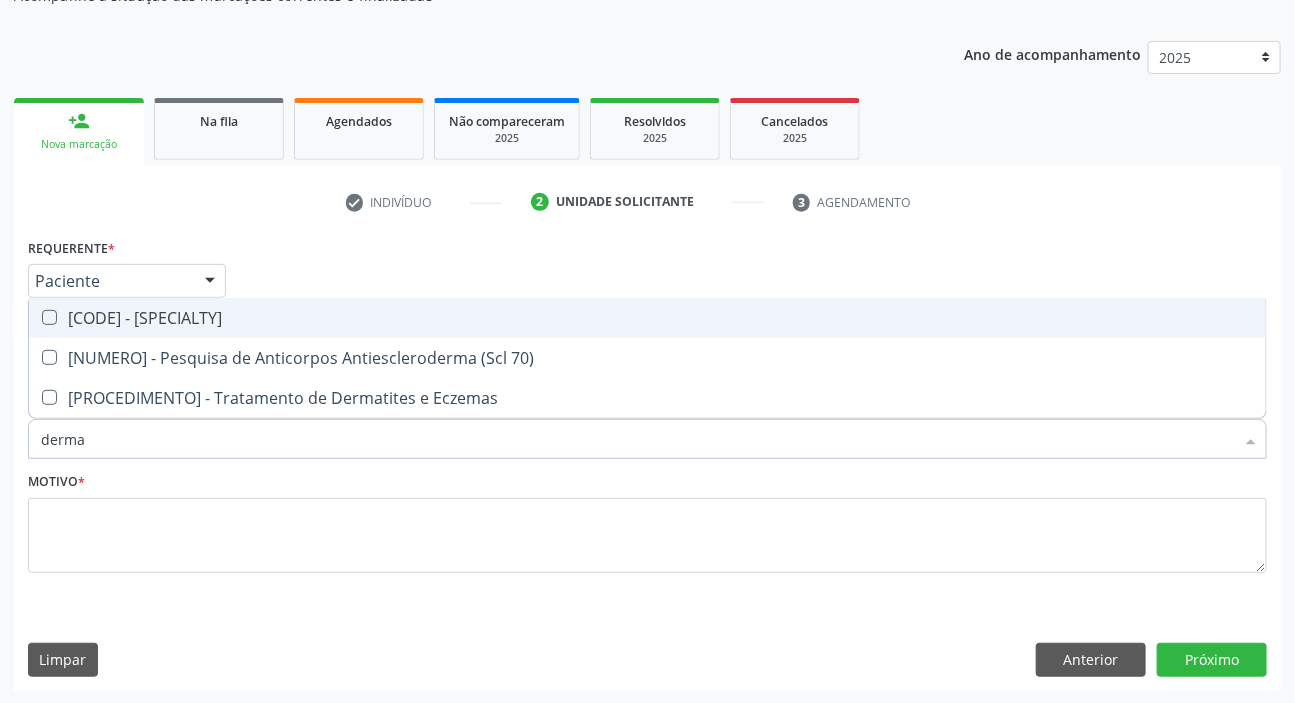 type on "dermat" 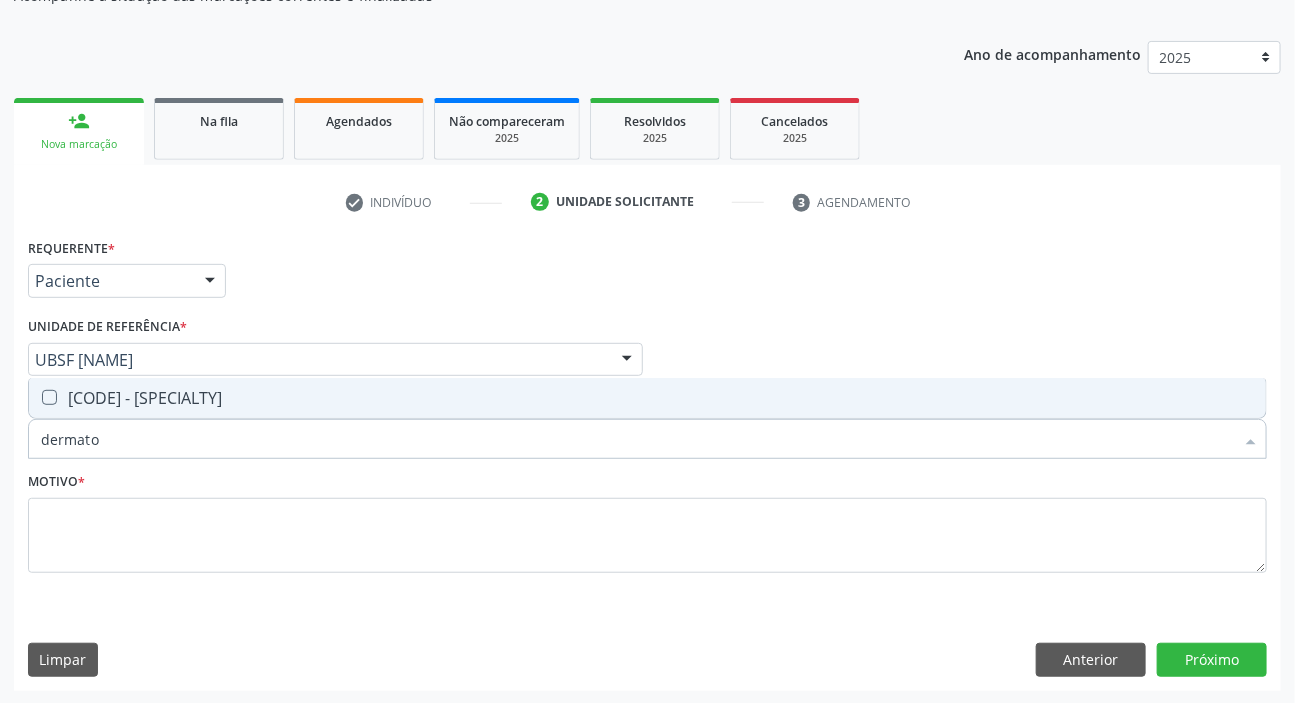 click on "dermato" at bounding box center [637, 439] 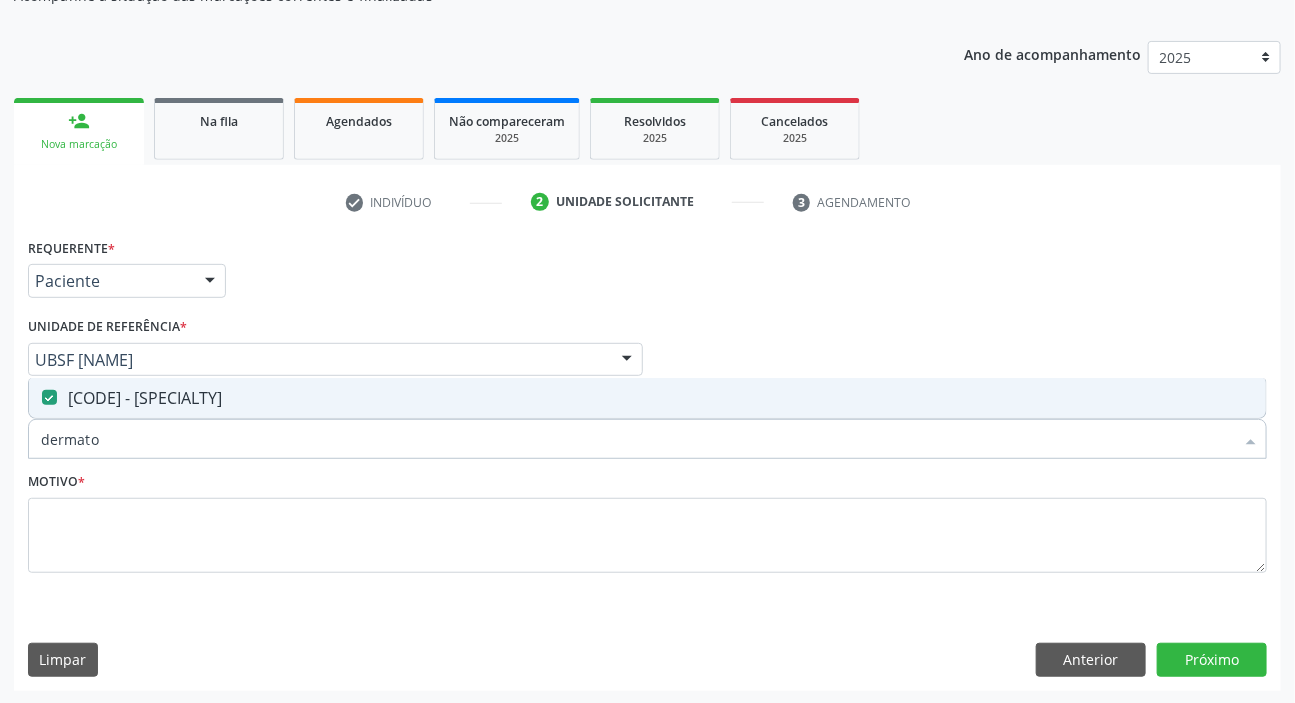 click on "Motivo
*" at bounding box center [647, 520] 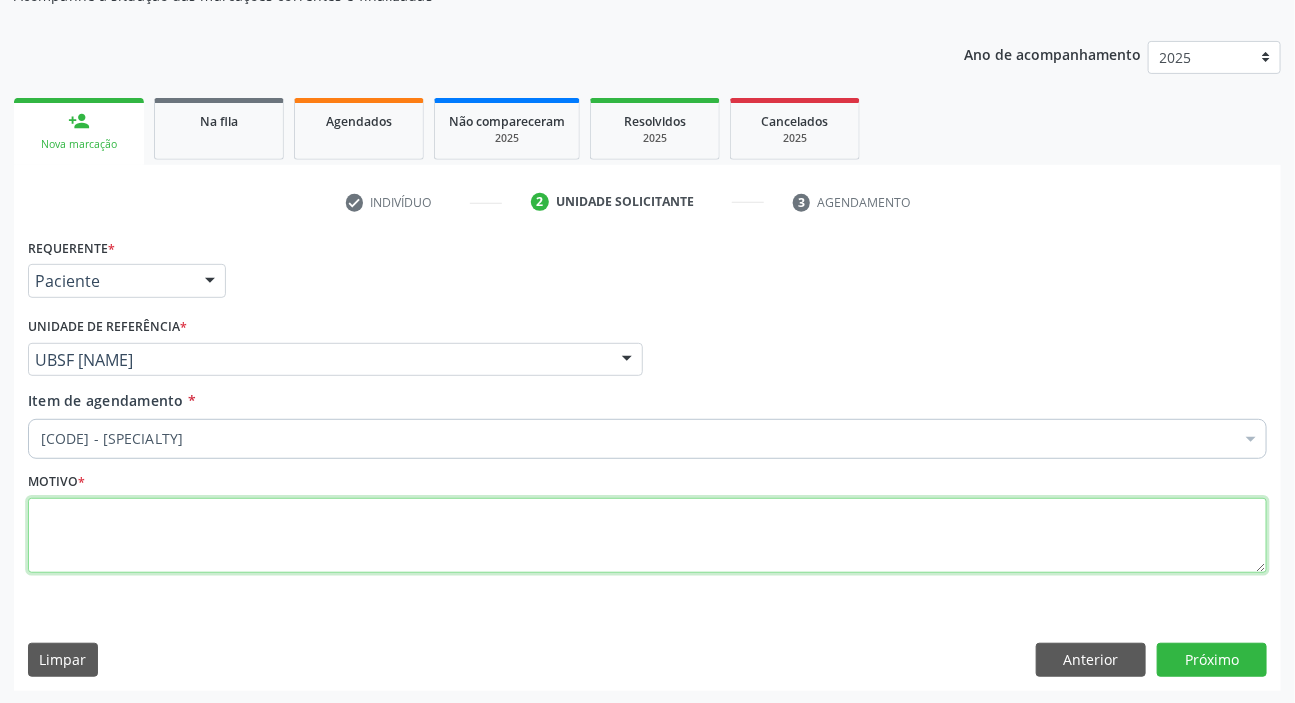 click at bounding box center [647, 536] 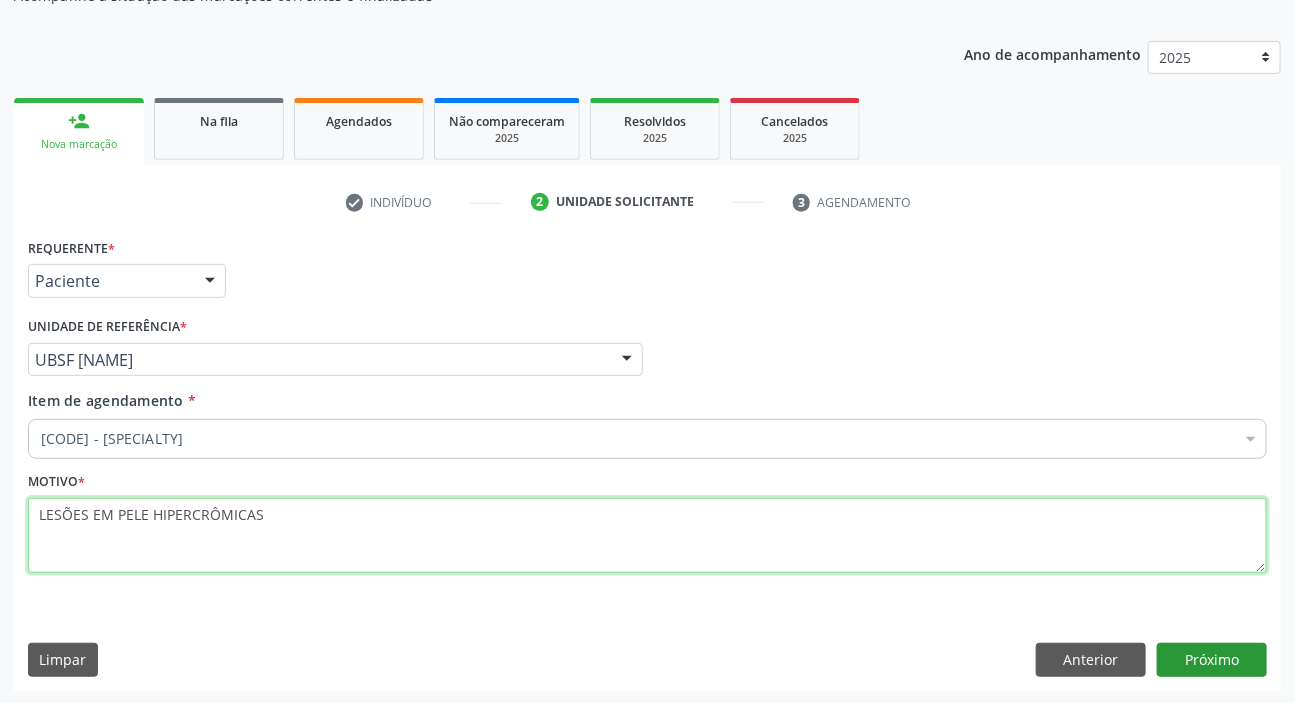 type on "LESÕES EM PELE HIPERCRÔMICAS" 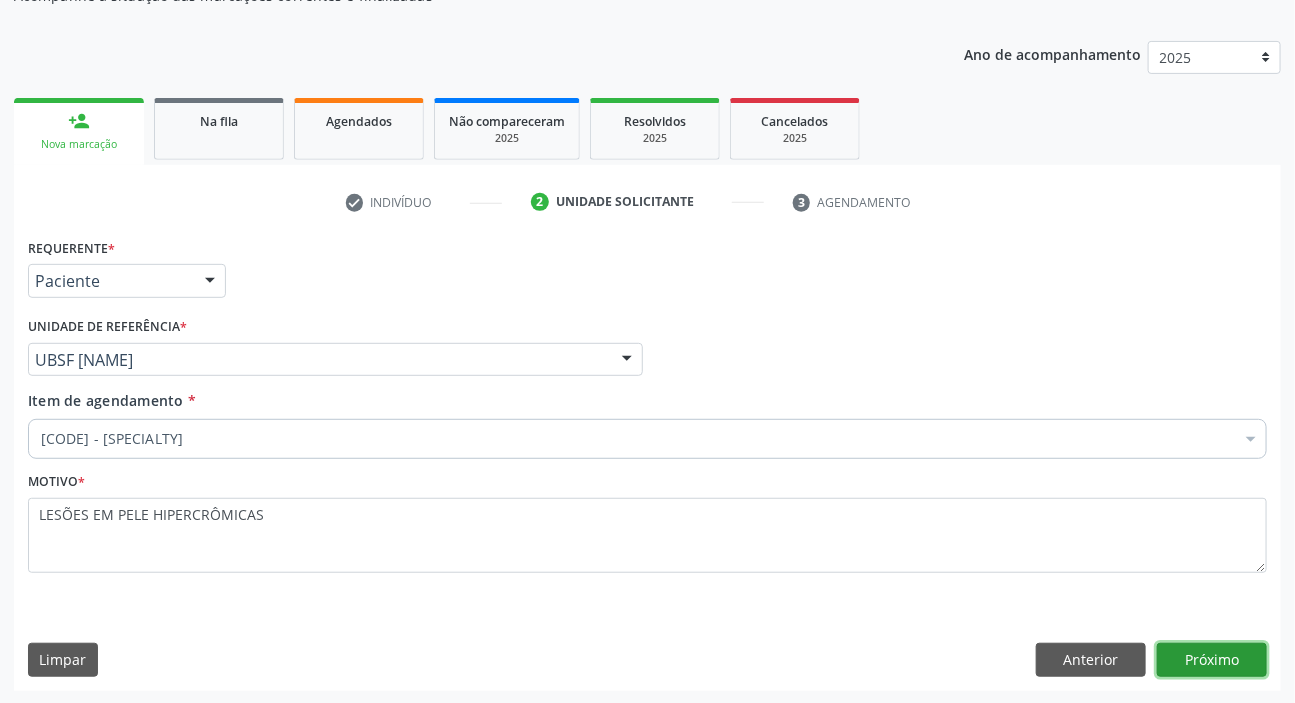 click on "Próximo" at bounding box center [1212, 660] 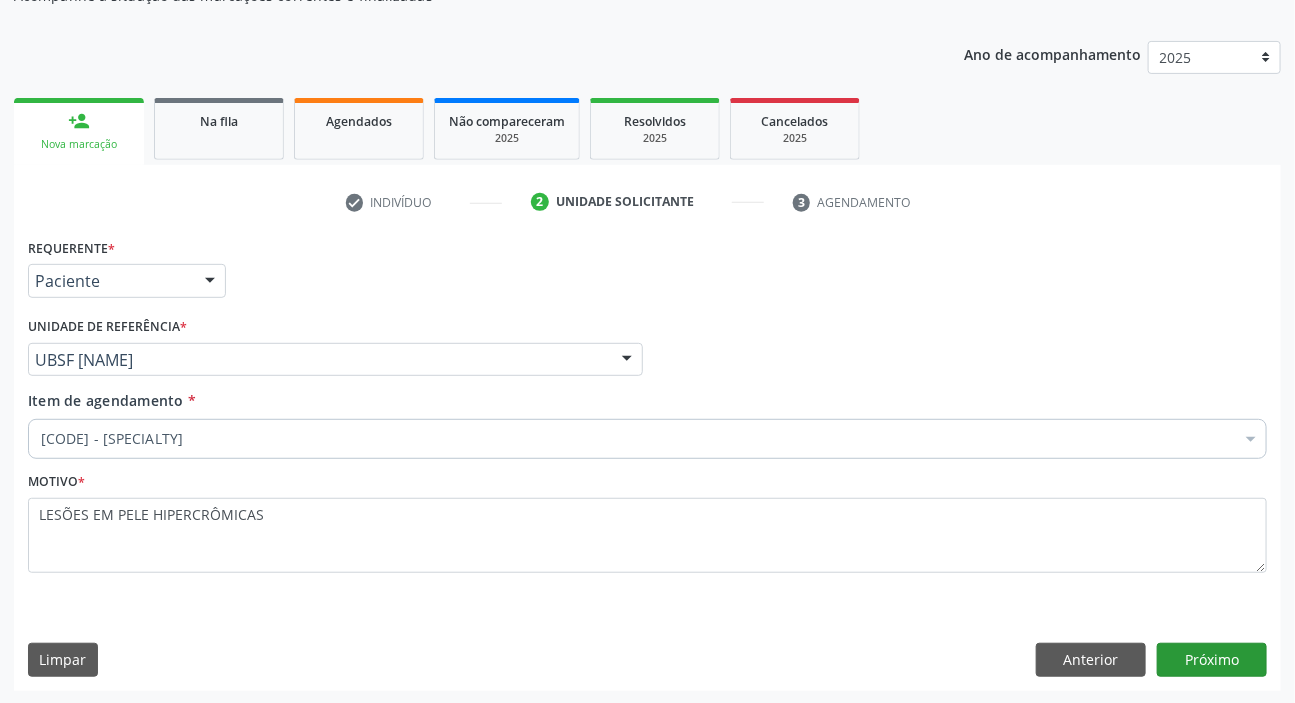 scroll, scrollTop: 166, scrollLeft: 0, axis: vertical 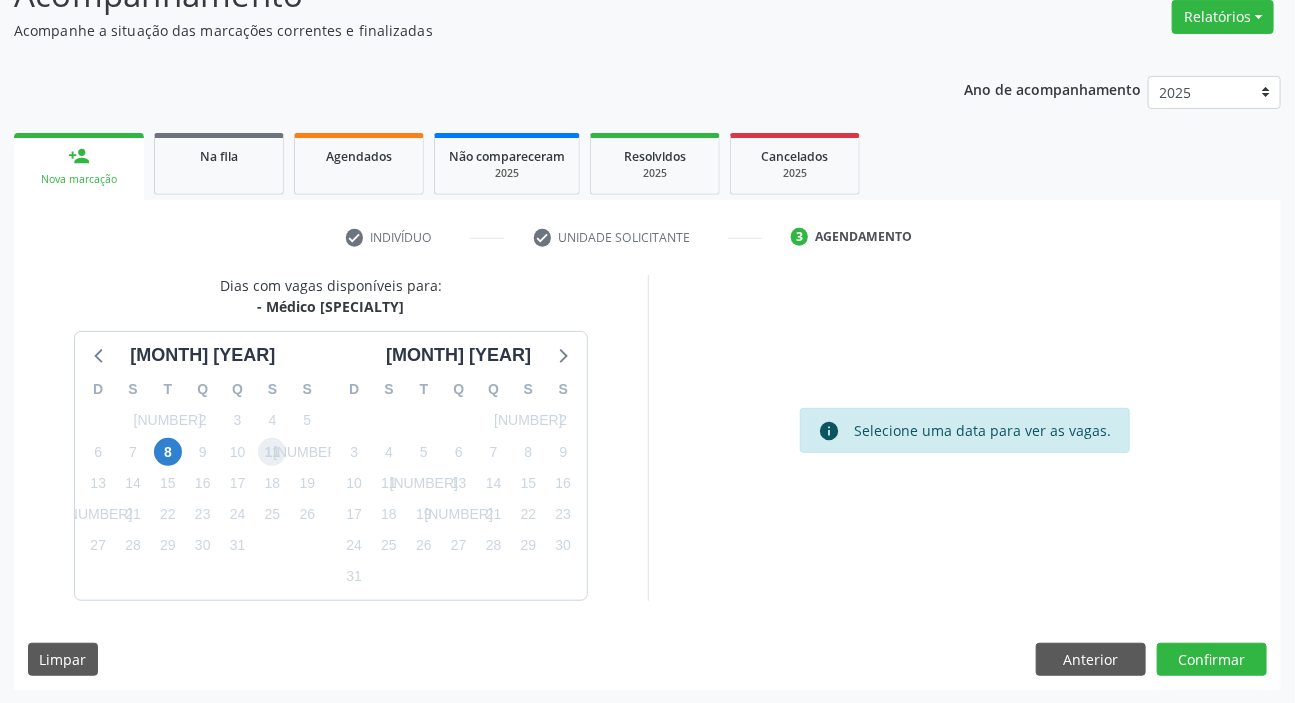 click on "11" at bounding box center [272, 452] 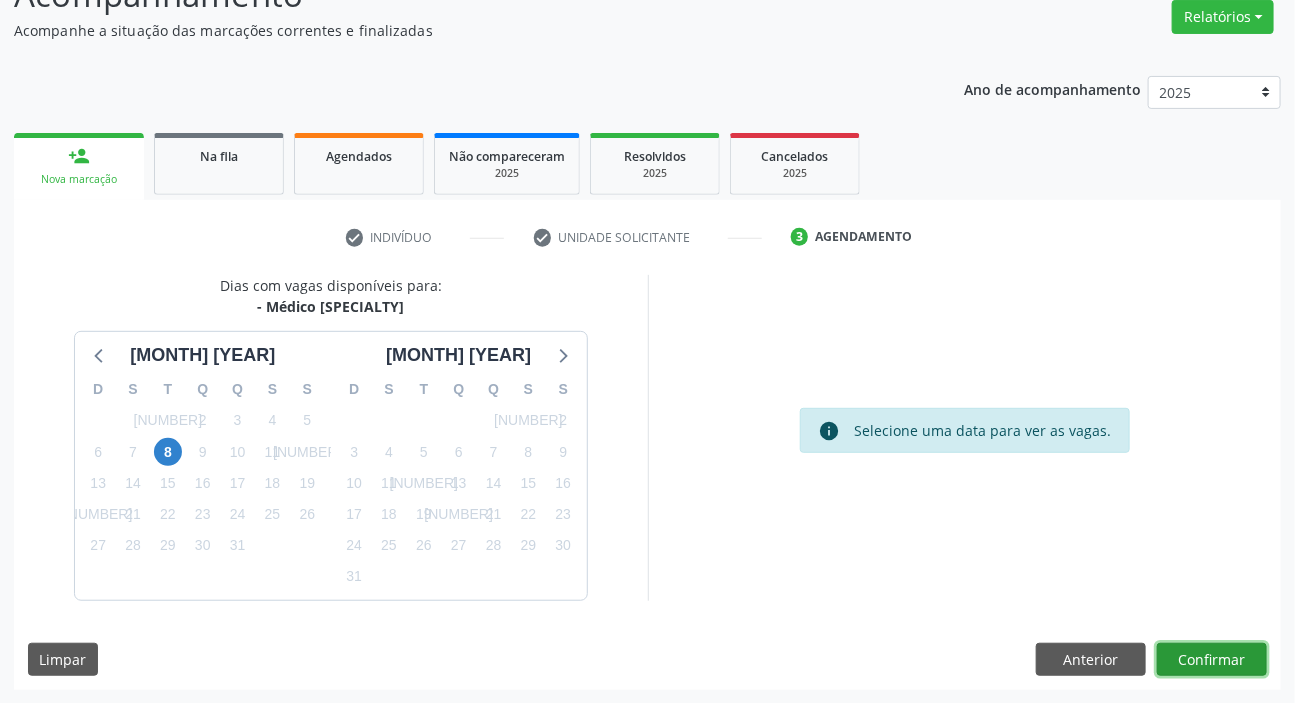 click on "Confirmar" at bounding box center [1212, 660] 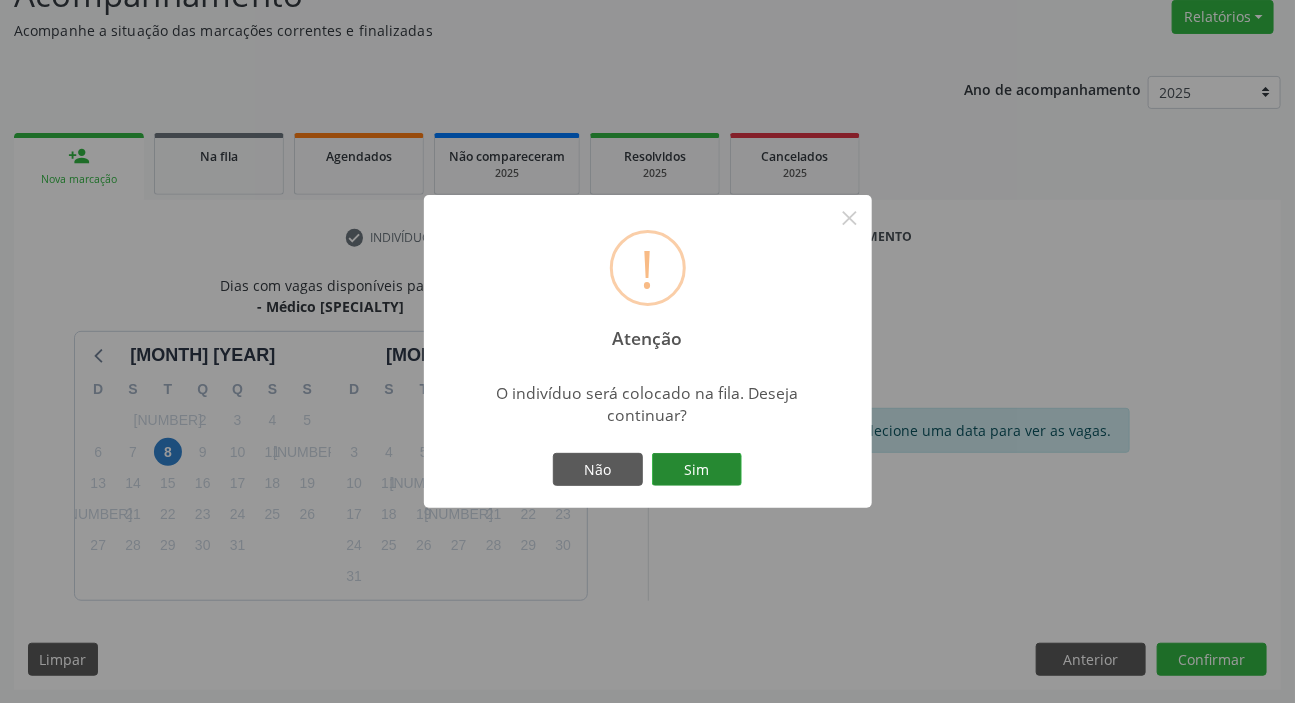 click on "Sim" at bounding box center (697, 470) 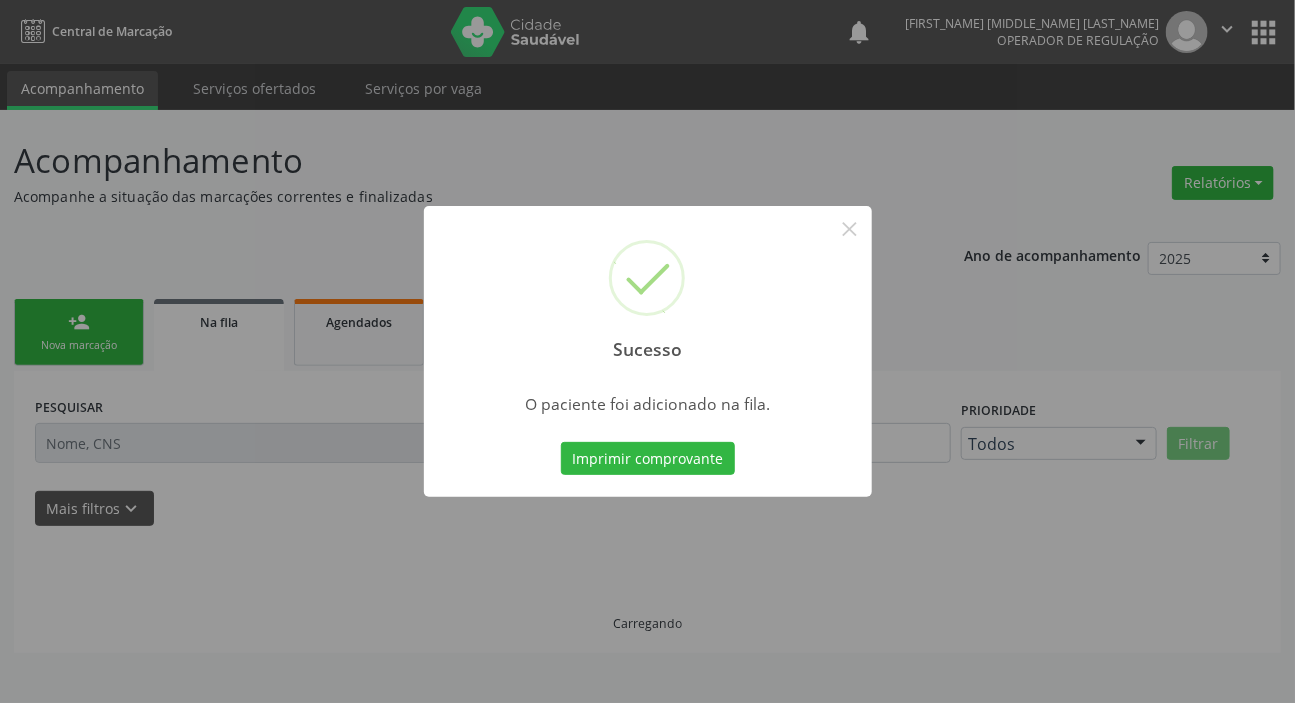 scroll, scrollTop: 0, scrollLeft: 0, axis: both 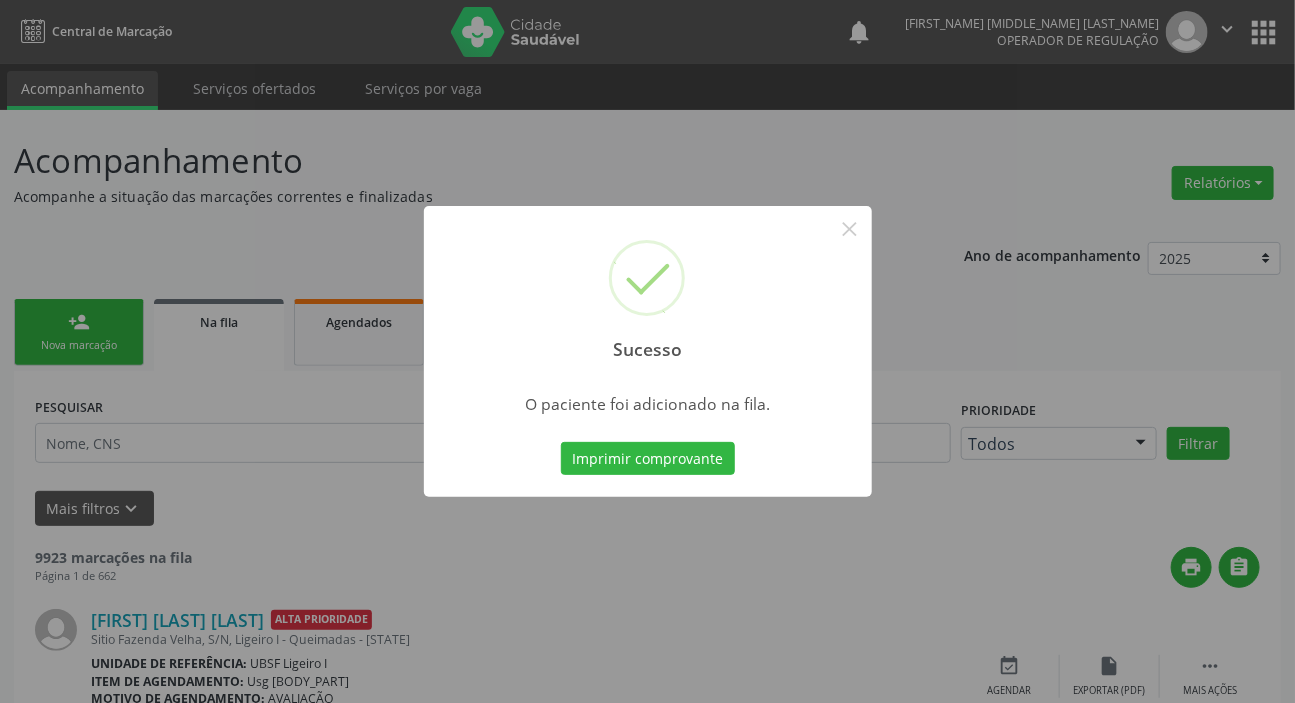 click on "Sucesso × O paciente foi adicionado na fila. Imprimir comprovante Cancel" at bounding box center [647, 351] 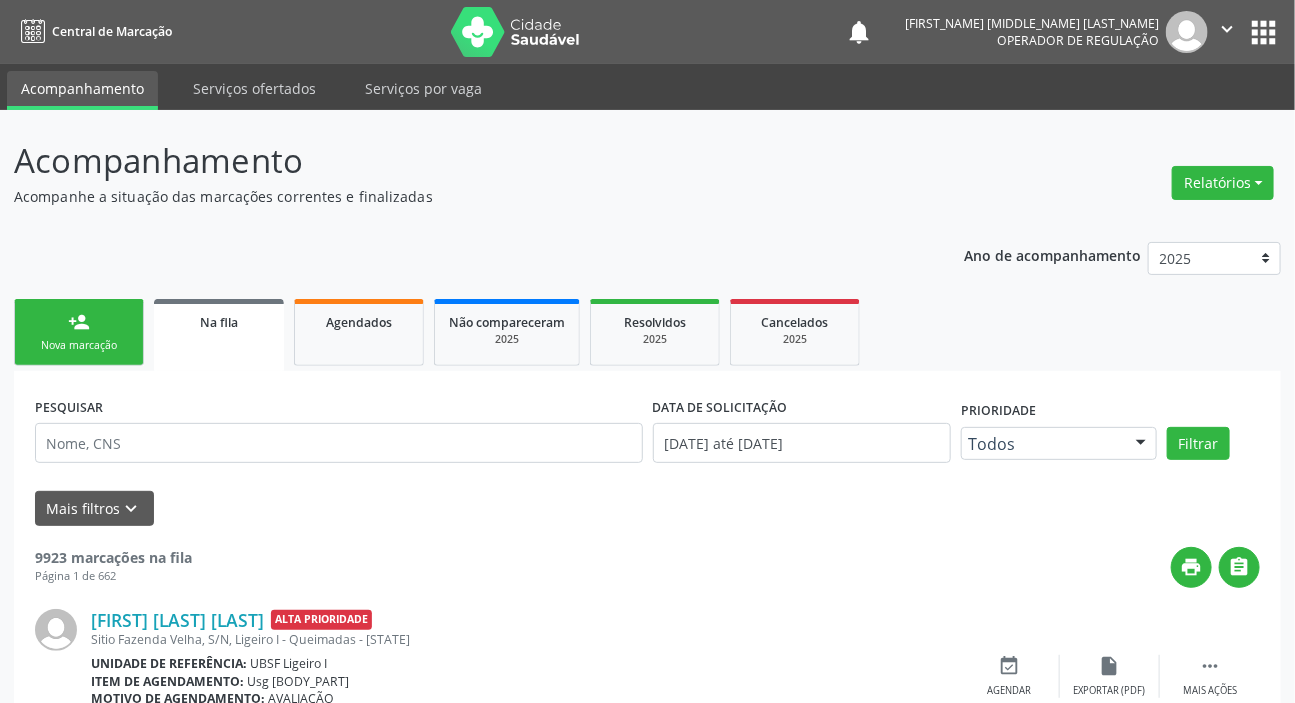 click on "person_add
Nova marcação" at bounding box center [79, 332] 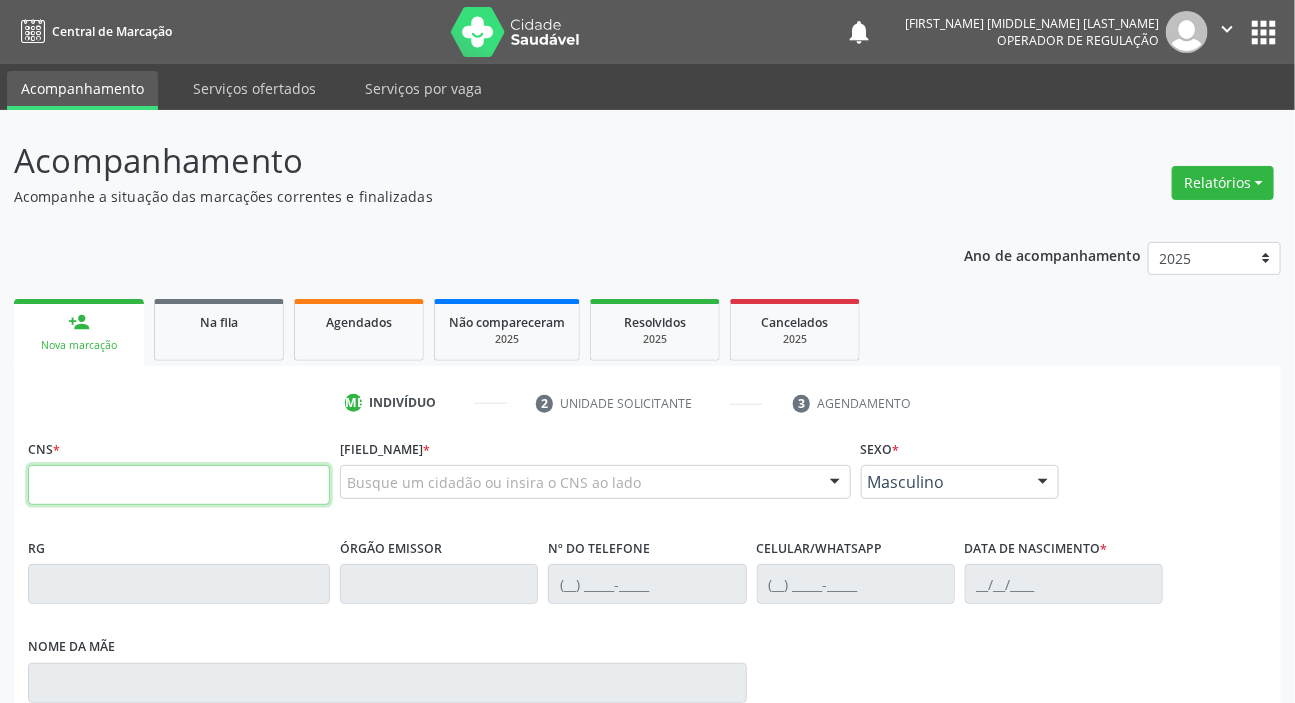 click at bounding box center (179, 485) 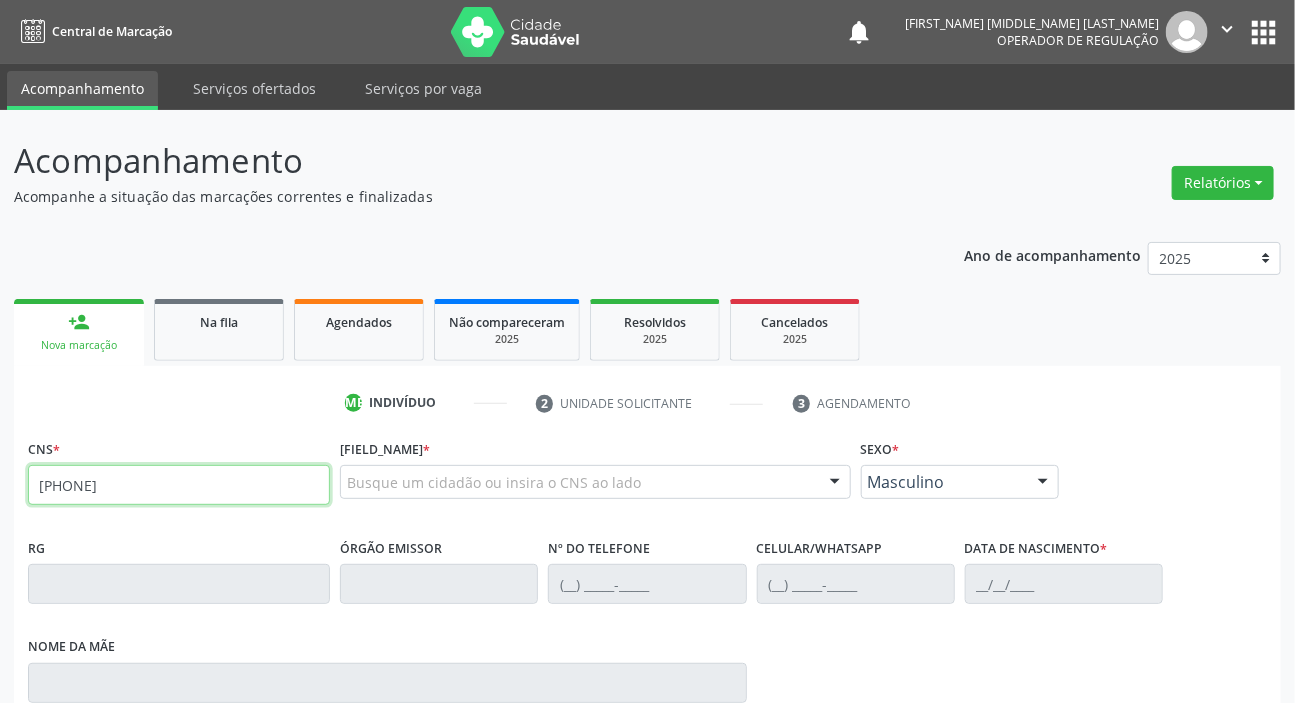 type on "[PHONE]" 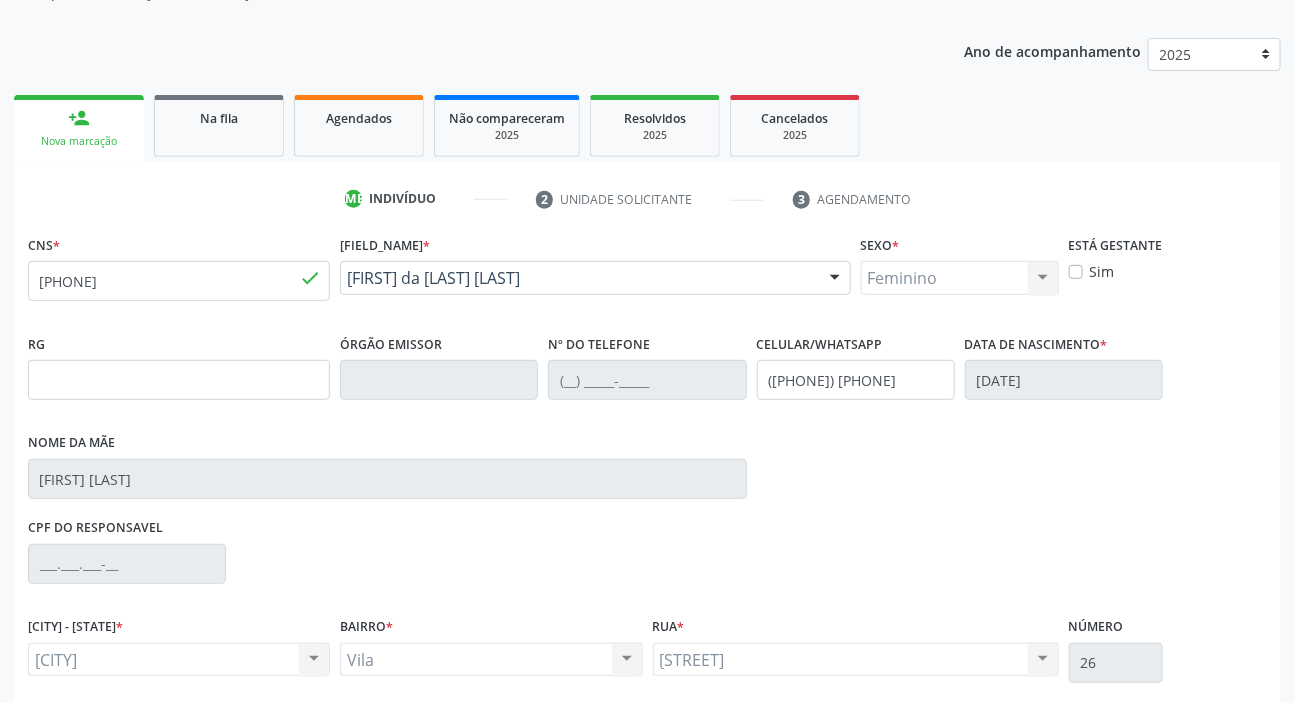 scroll, scrollTop: 366, scrollLeft: 0, axis: vertical 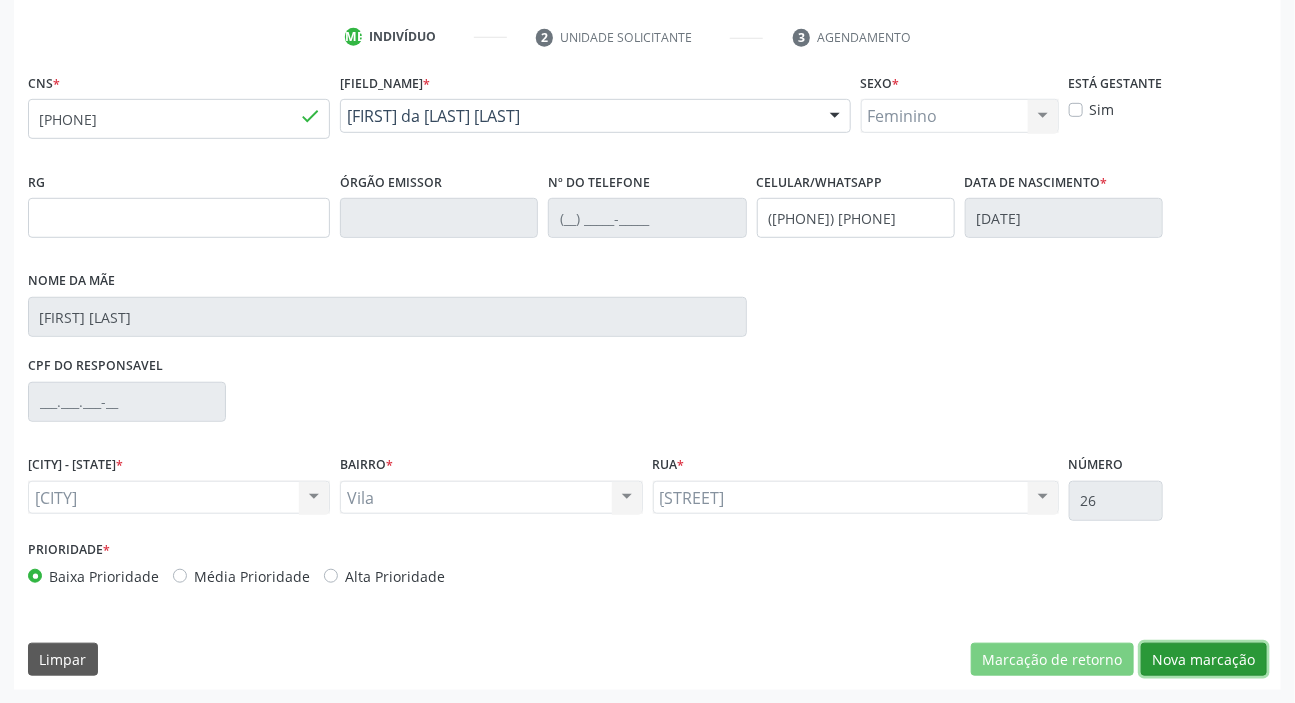 click on "Nova marcação" at bounding box center (1052, 660) 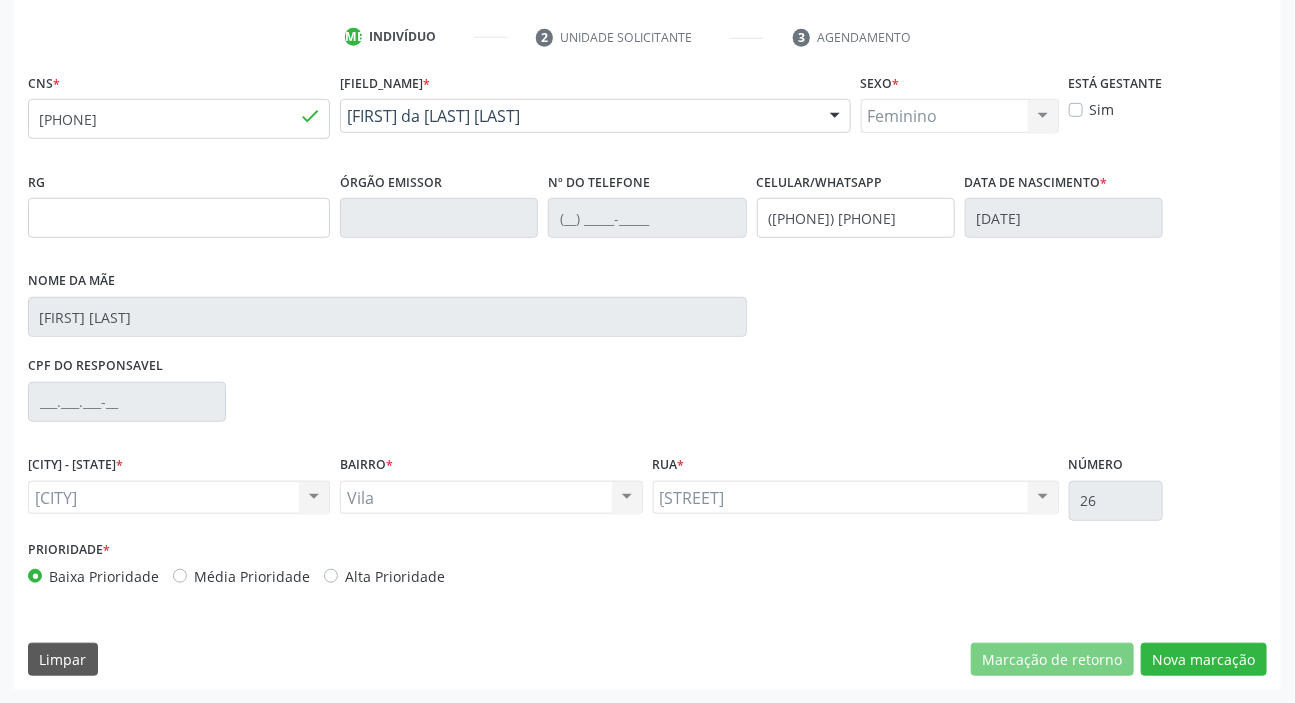 scroll, scrollTop: 201, scrollLeft: 0, axis: vertical 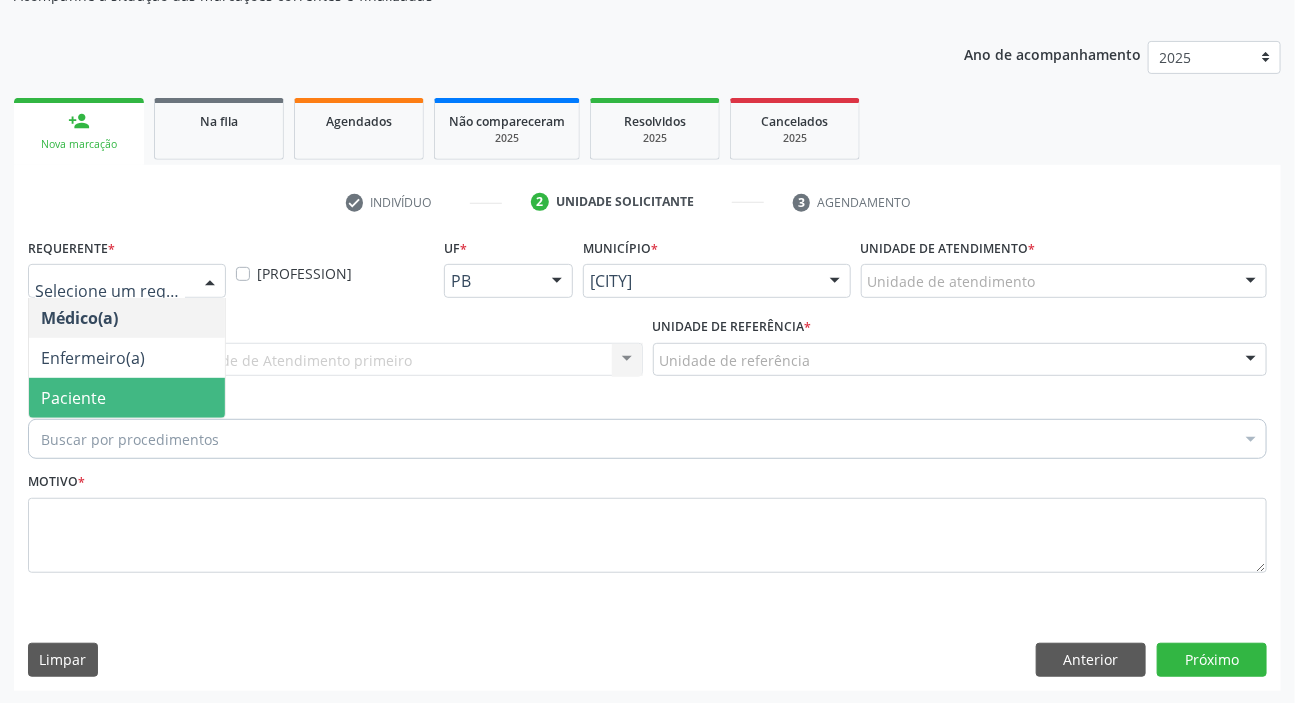click on "Paciente" at bounding box center (73, 398) 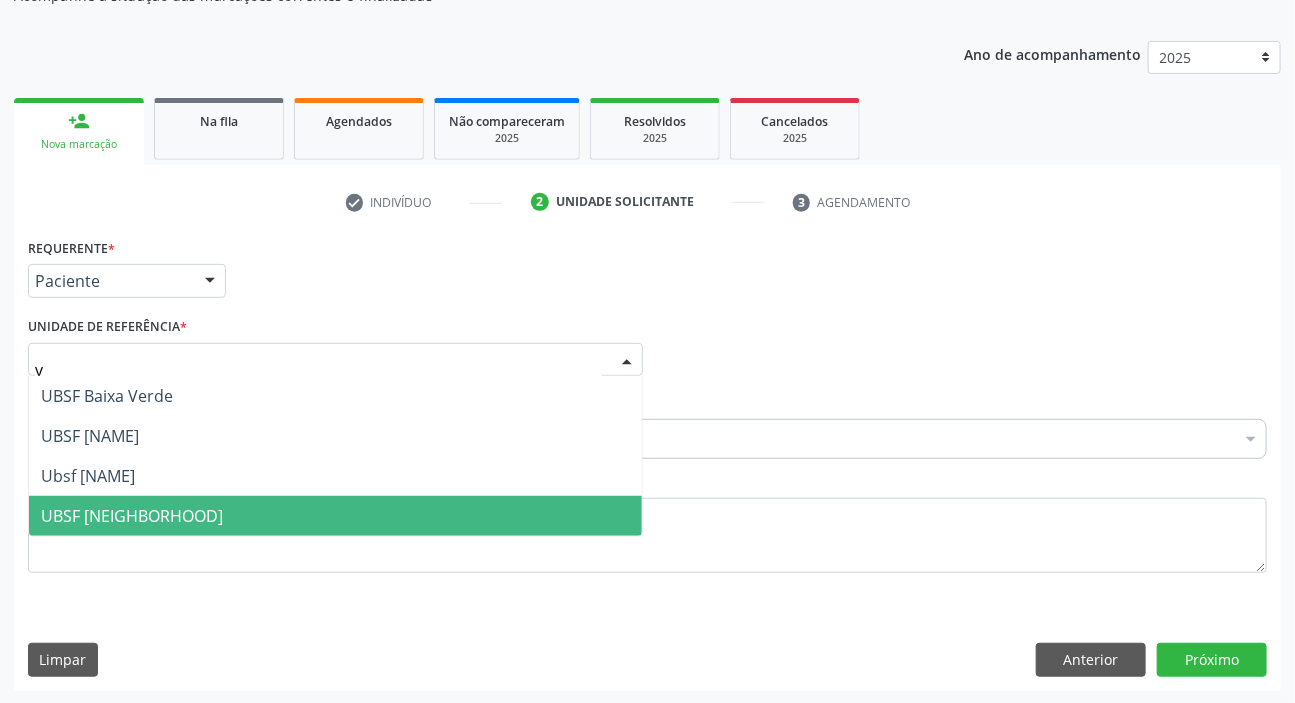 click on "UBSF [NEIGHBORHOOD]" at bounding box center (335, 516) 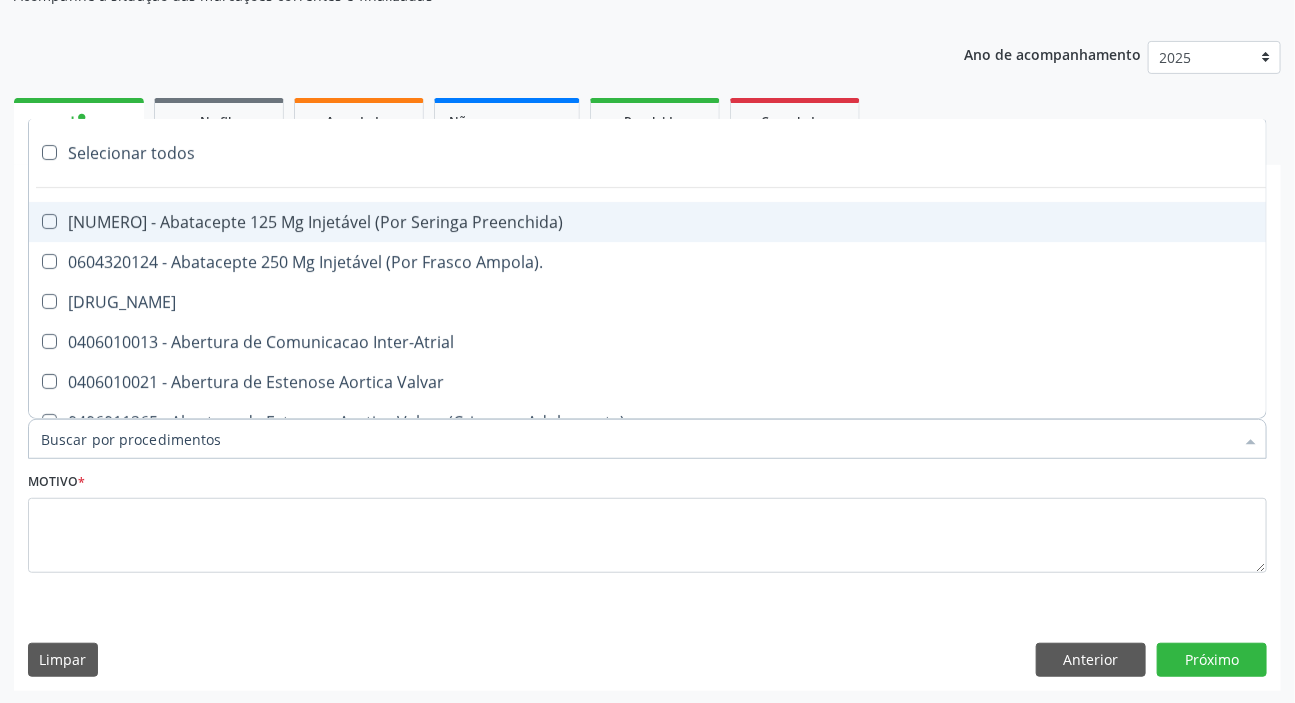 paste on "dermato" 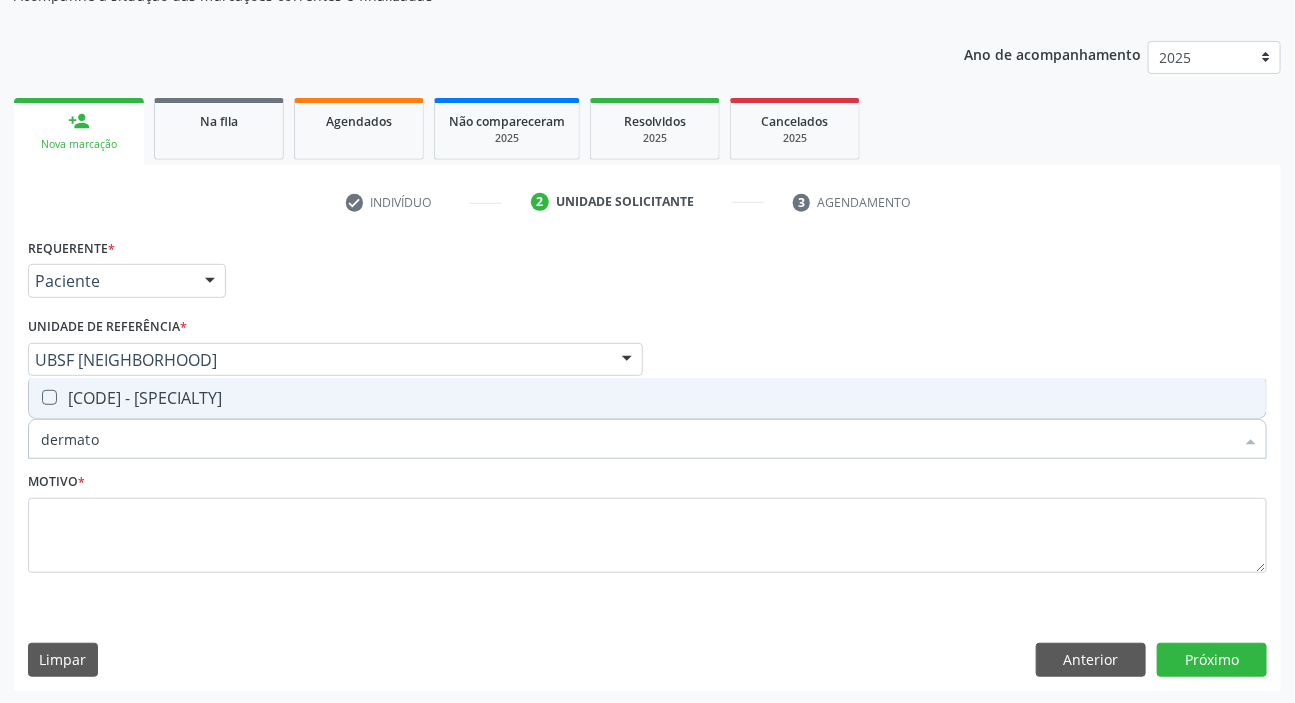 click on "dermato" at bounding box center [637, 439] 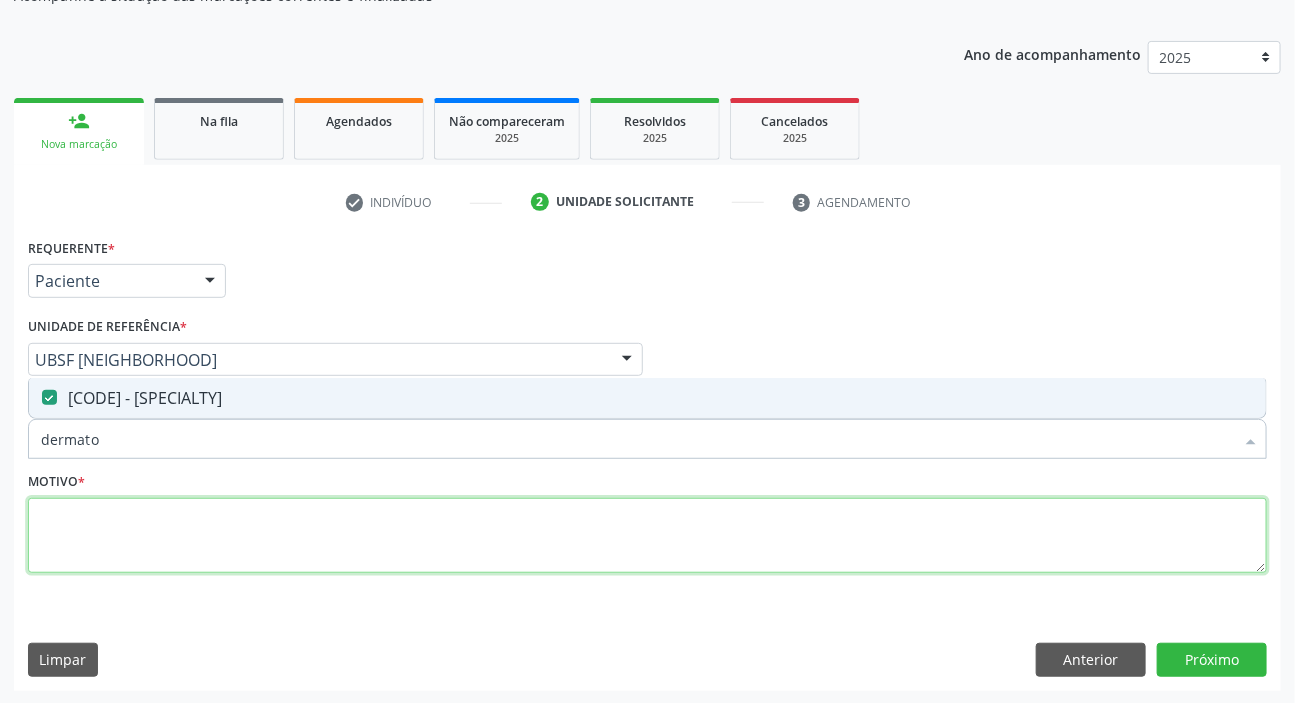 click at bounding box center [647, 536] 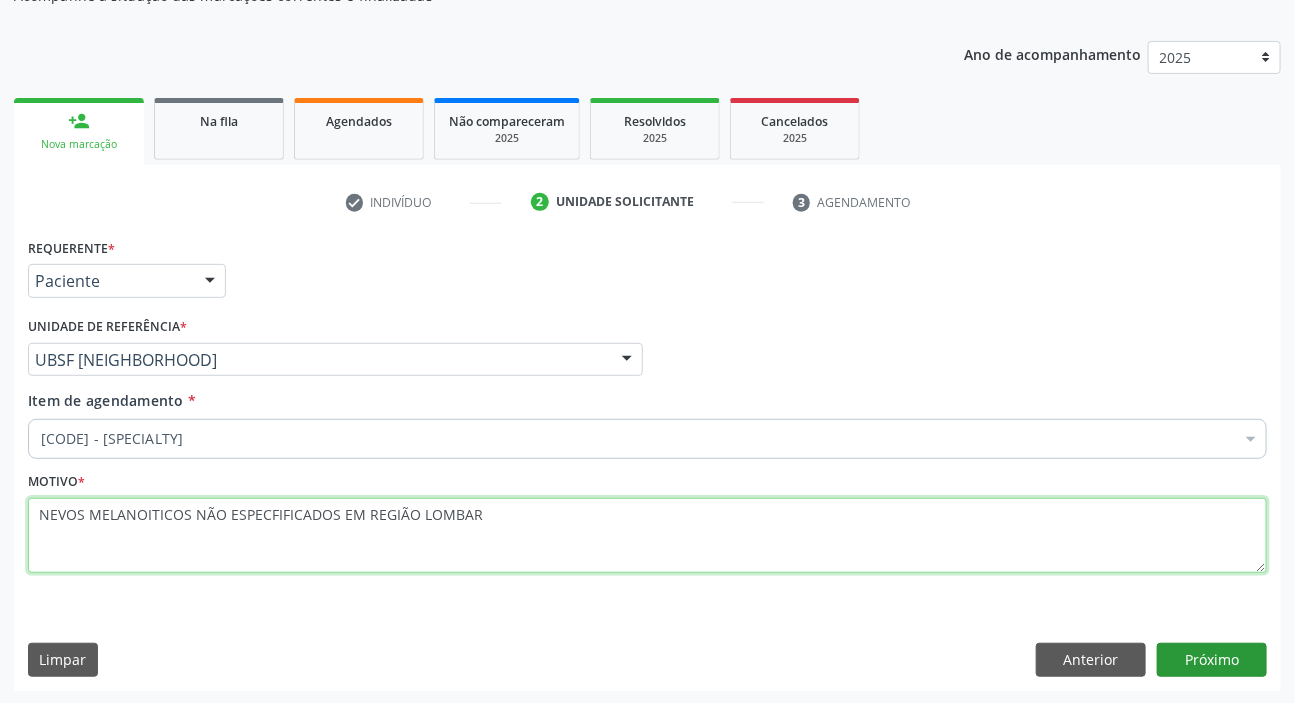 type on "NEVOS MELANOITICOS NÃO ESPECFIFICADOS EM REGIÃO LOMBAR" 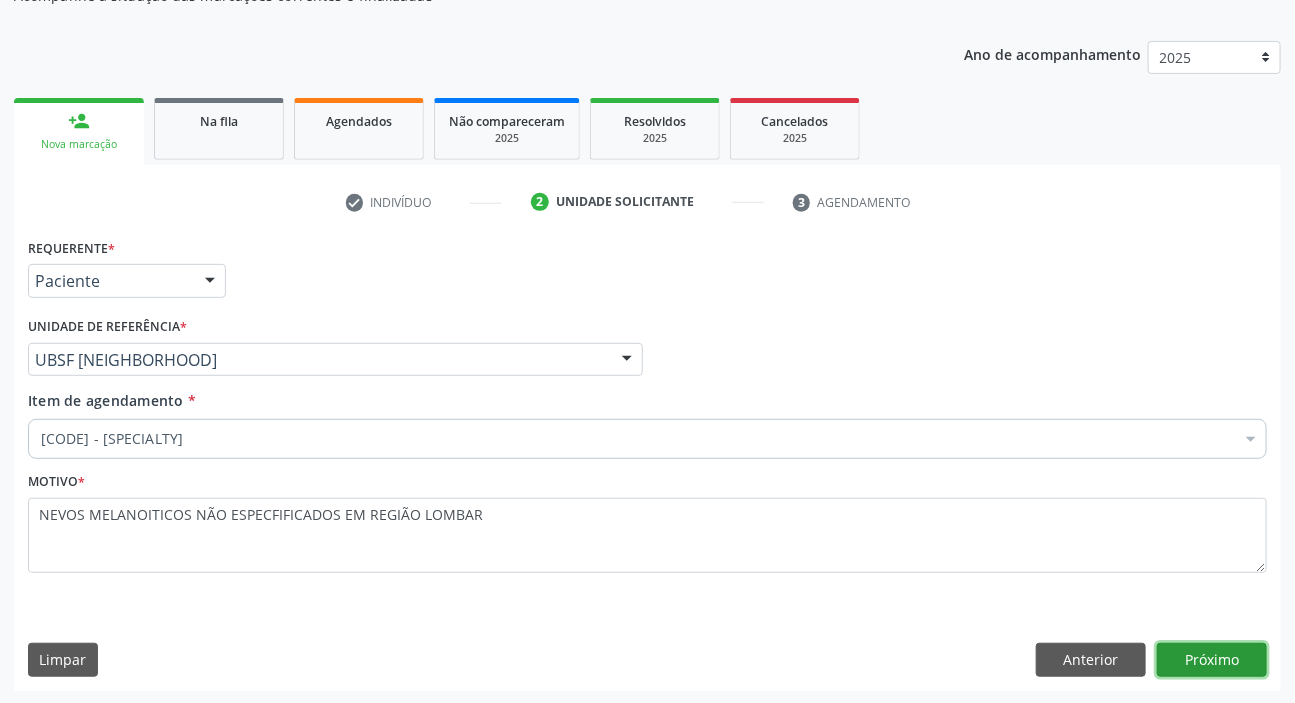 click on "Próximo" at bounding box center (1212, 660) 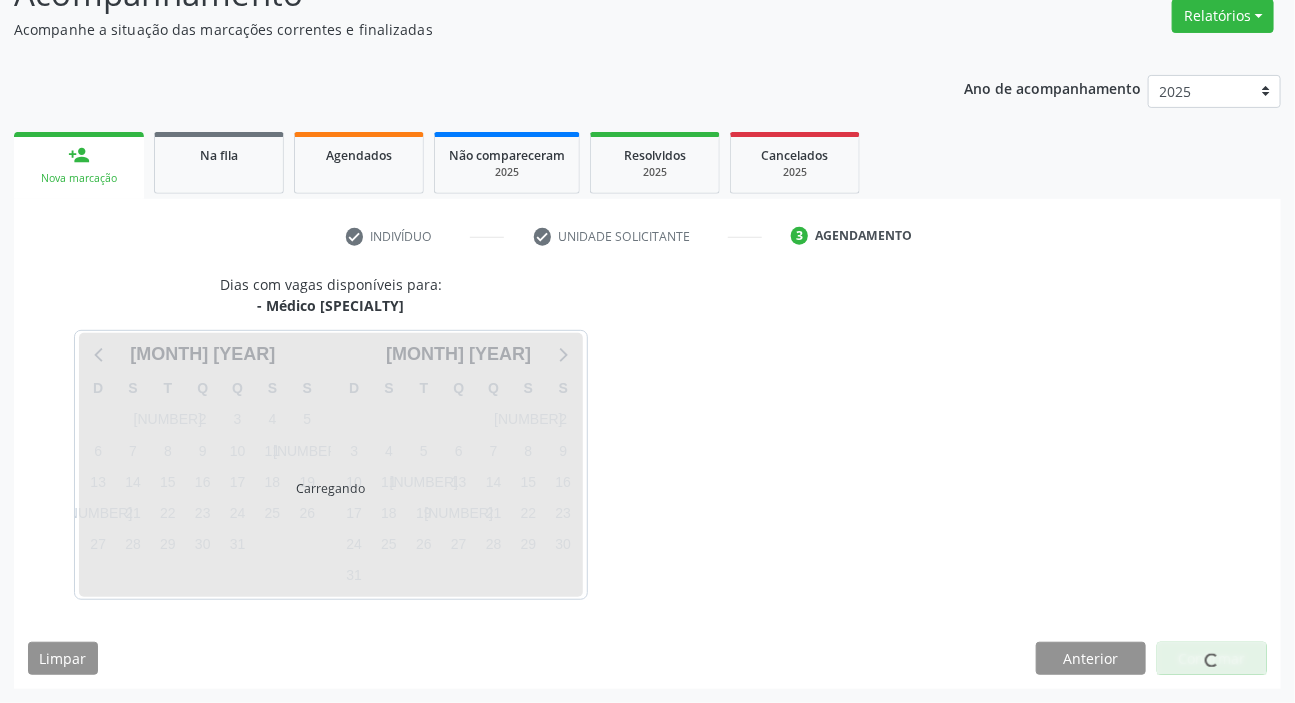 scroll, scrollTop: 166, scrollLeft: 0, axis: vertical 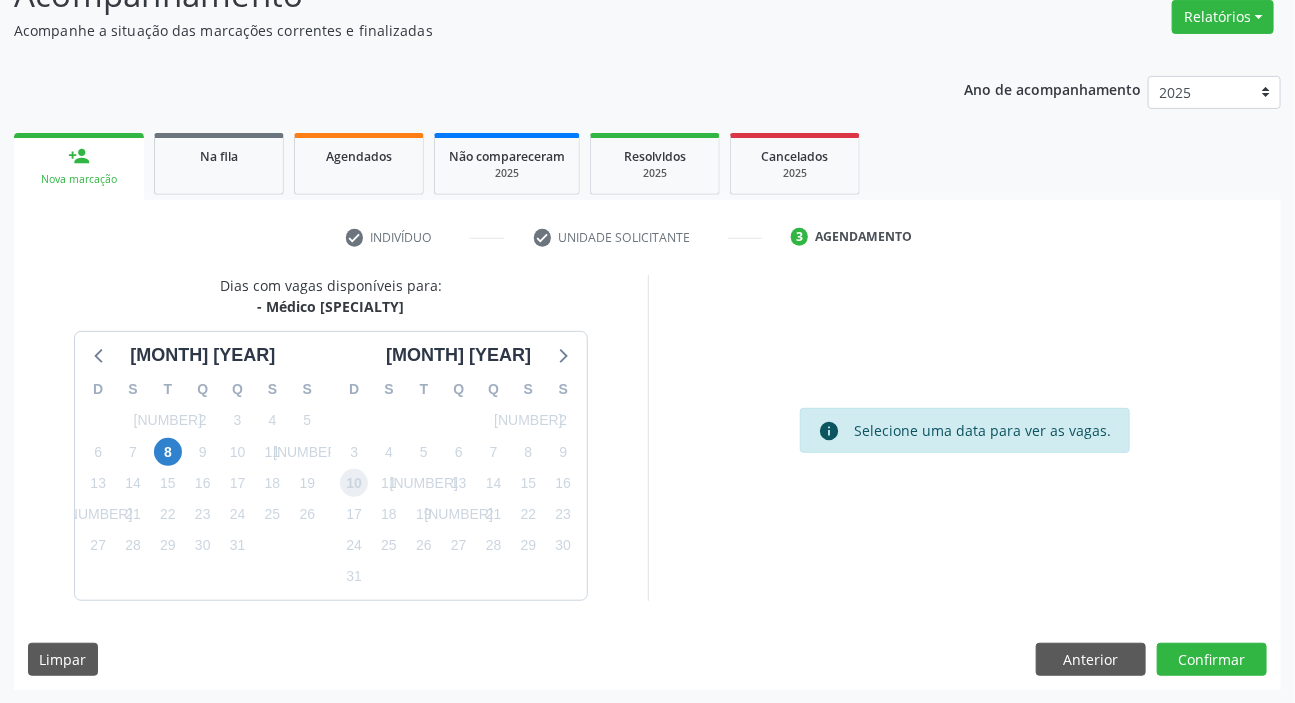 click on "10" at bounding box center (354, 483) 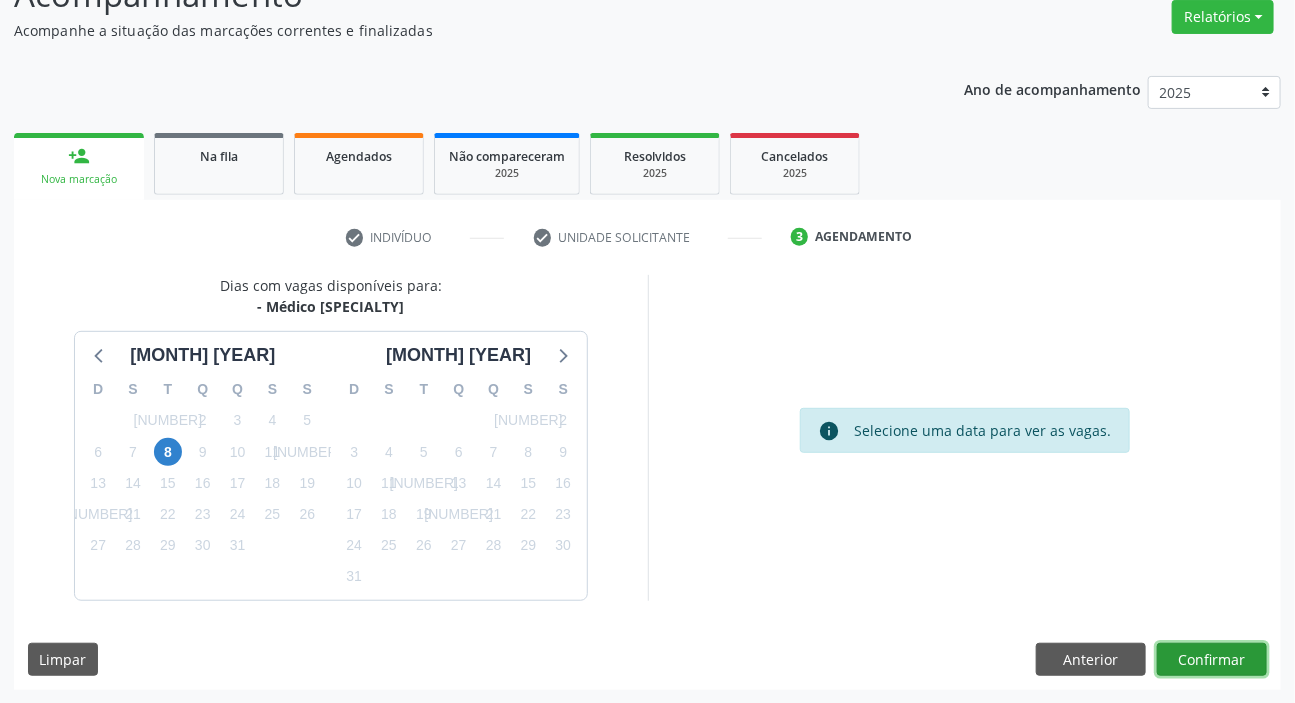 click on "Confirmar" at bounding box center (1212, 660) 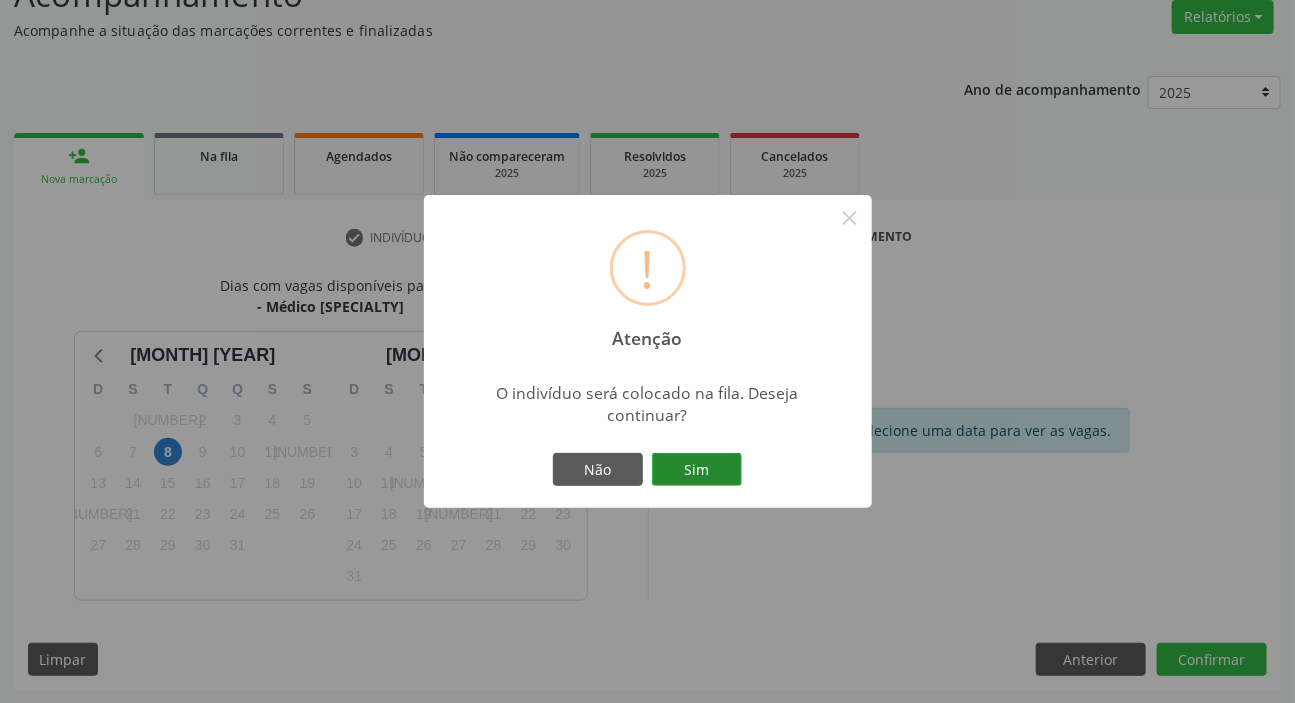 click on "Sim" at bounding box center [697, 470] 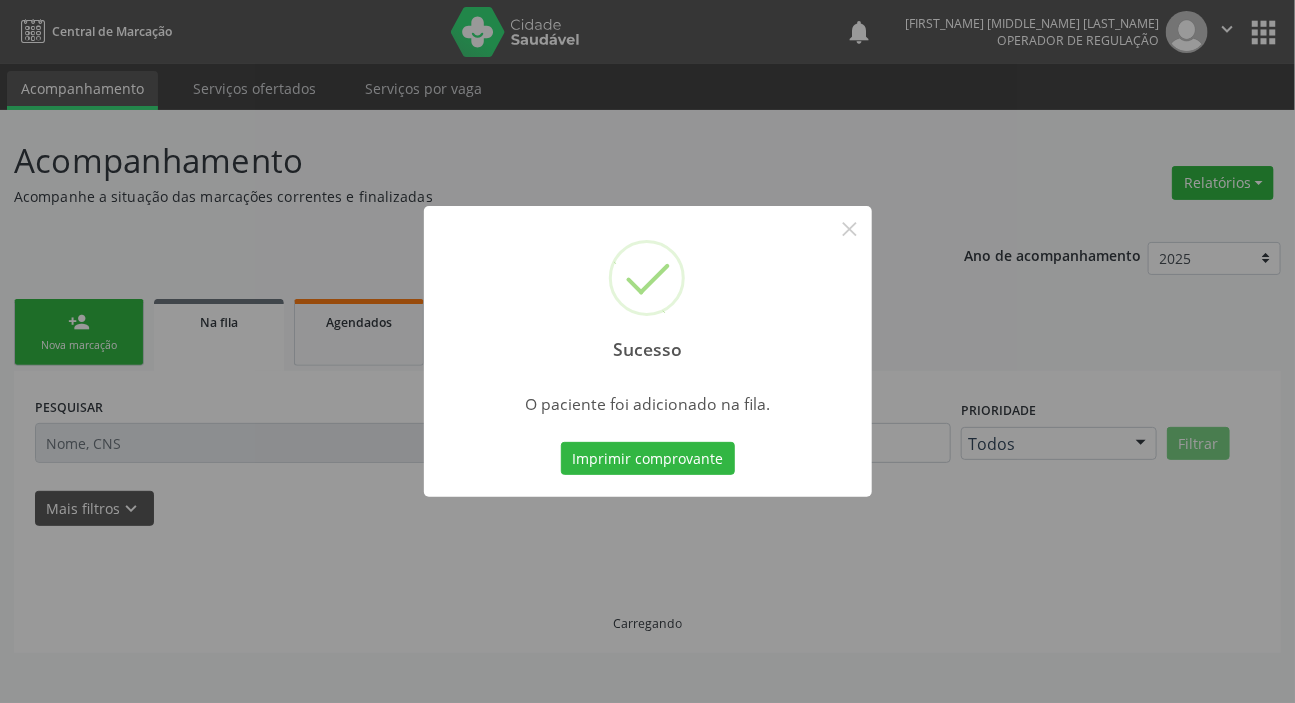 scroll, scrollTop: 0, scrollLeft: 0, axis: both 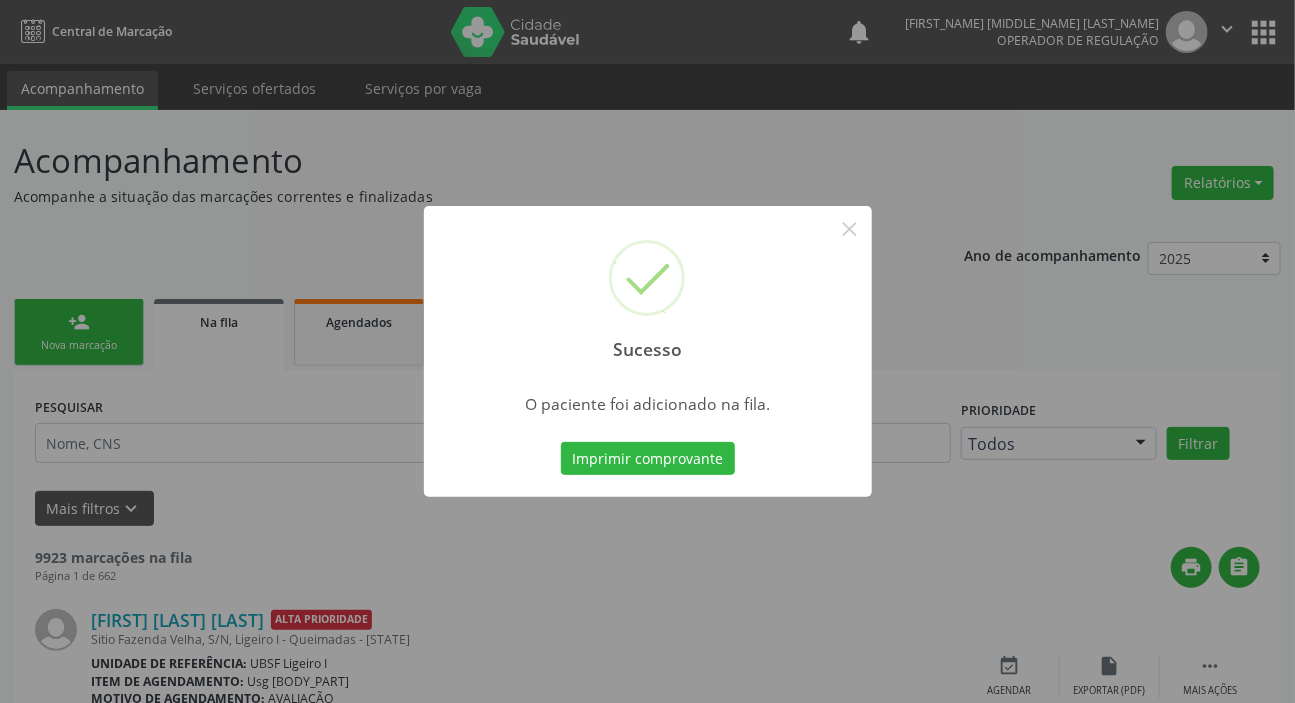 click on "Sucesso × O paciente foi adicionado na fila. Imprimir comprovante Cancel" at bounding box center [647, 351] 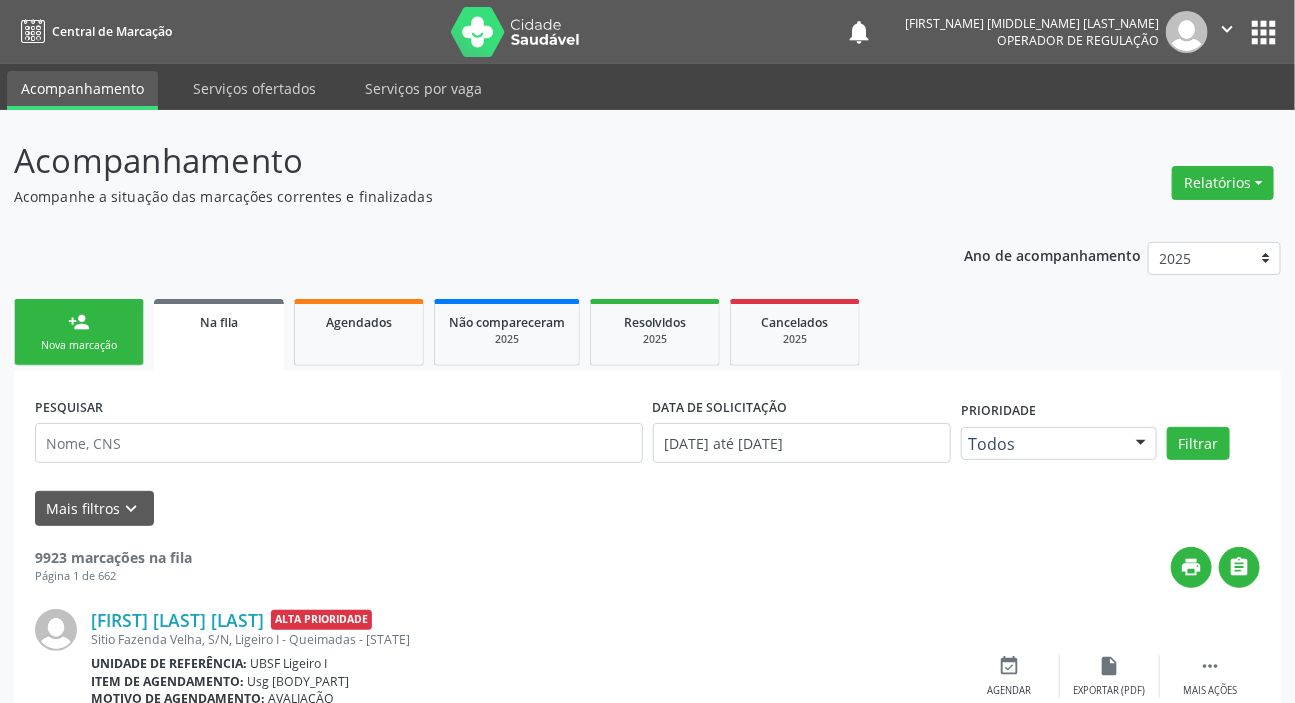 click on "Nova marcação" at bounding box center [79, 345] 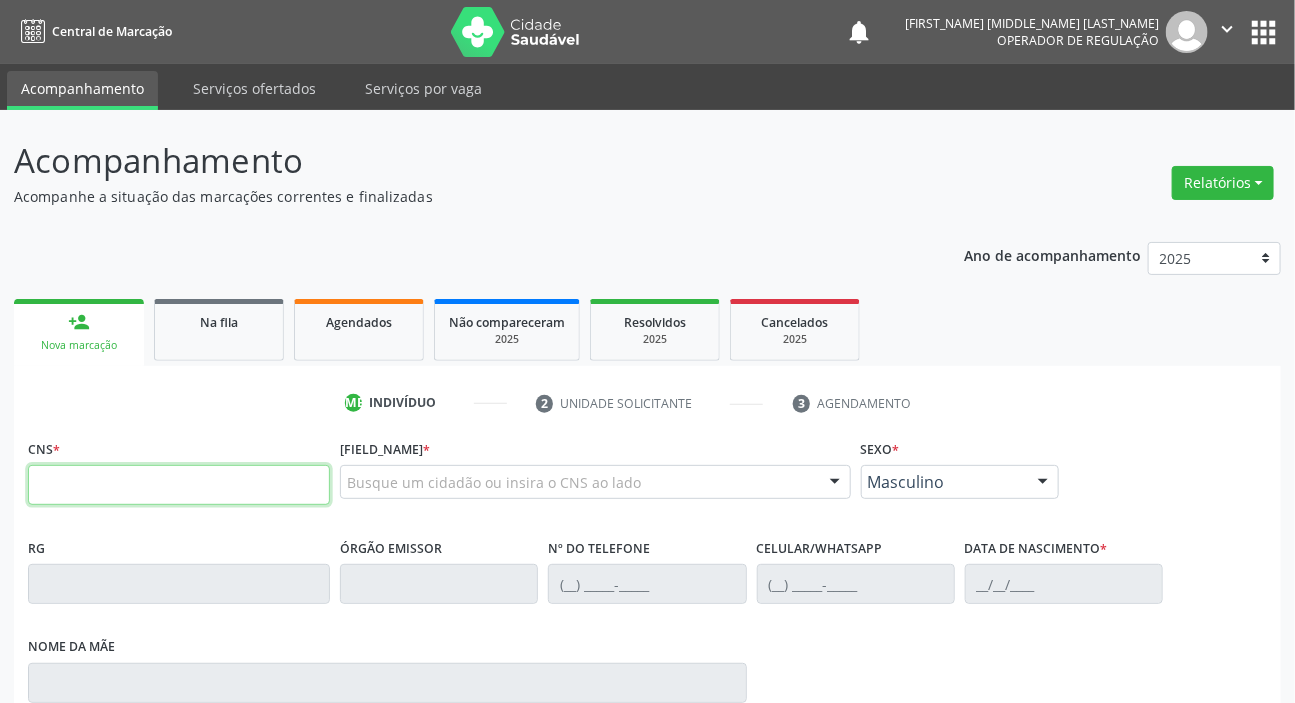 click at bounding box center (179, 485) 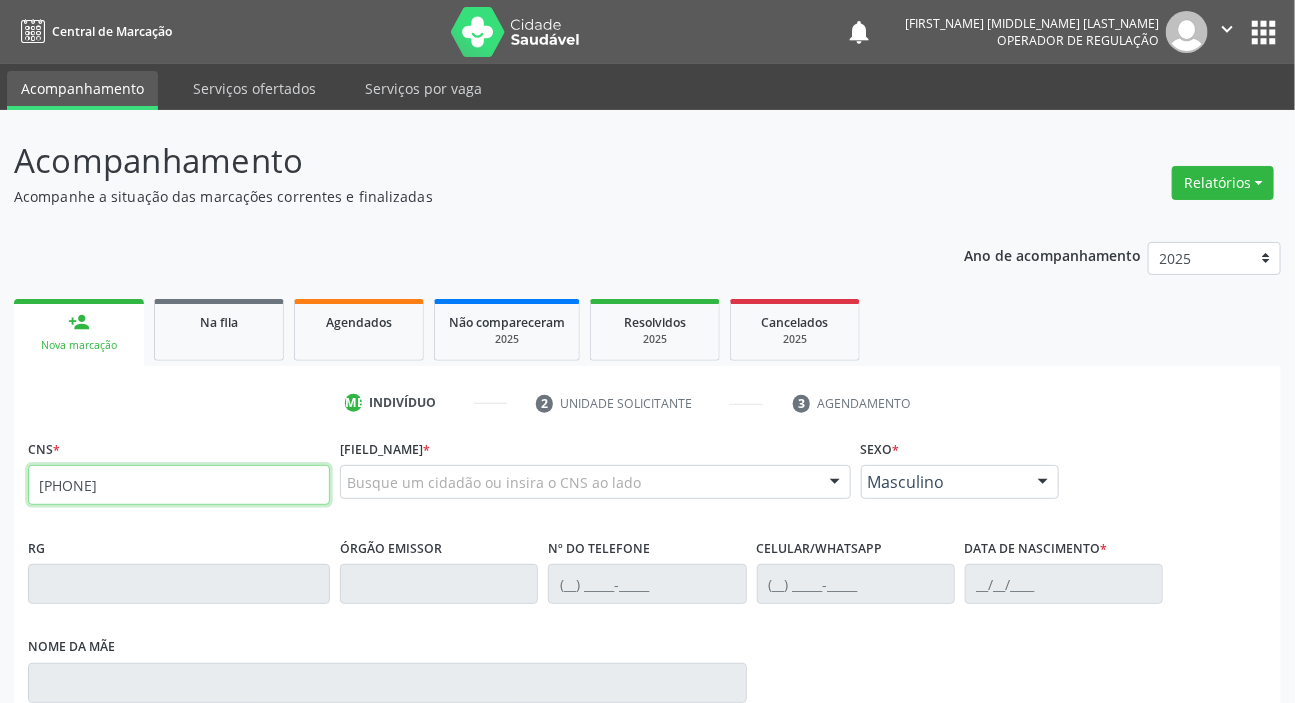type on "[PHONE]" 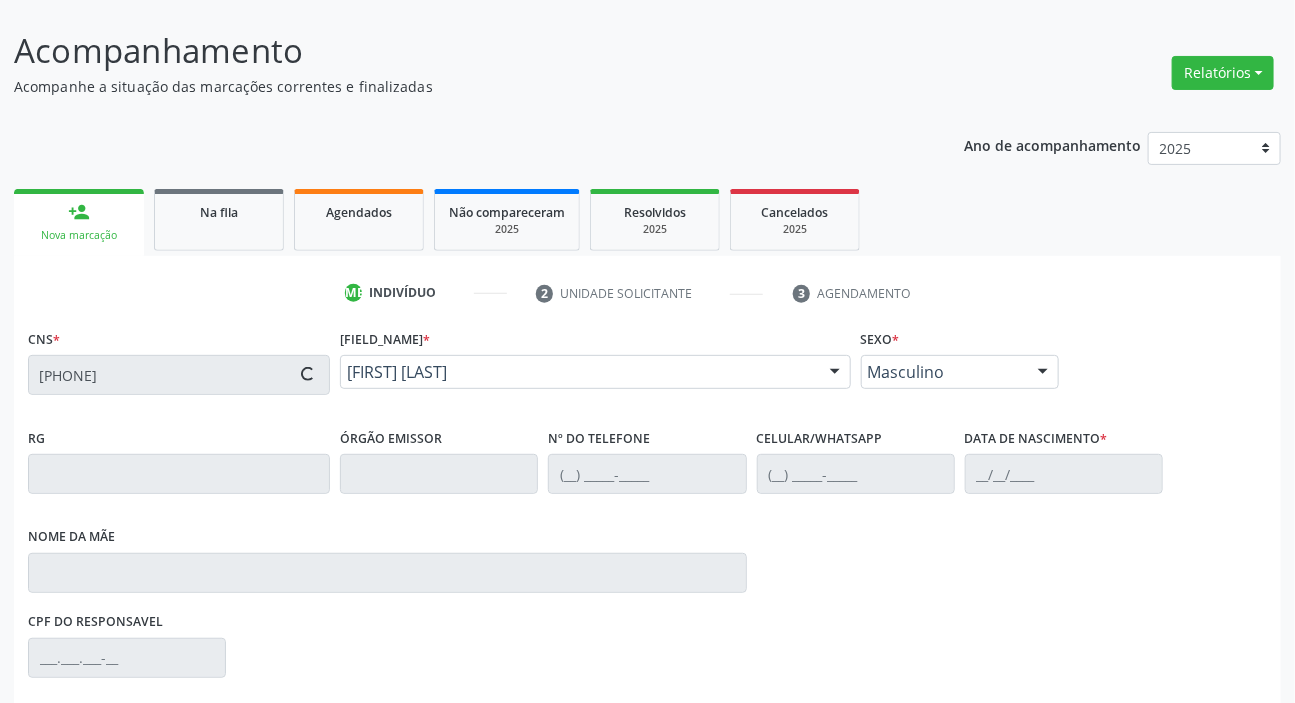 scroll, scrollTop: 366, scrollLeft: 0, axis: vertical 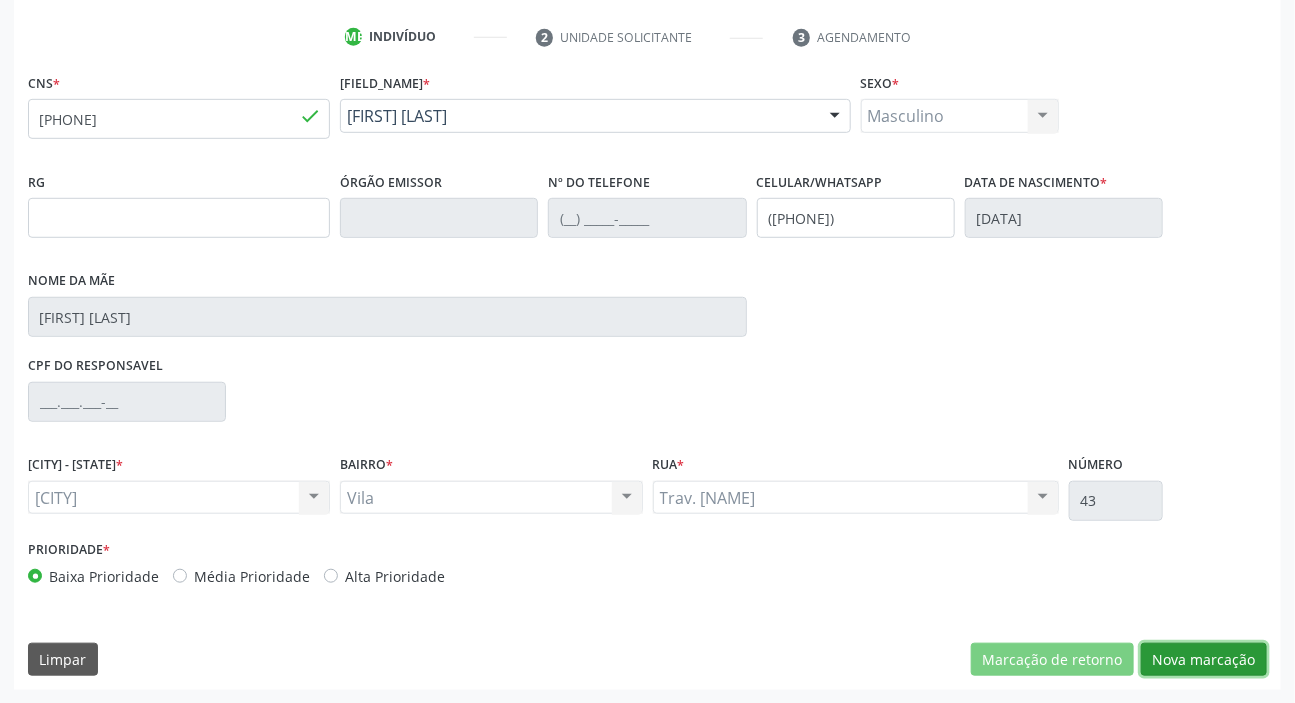 click on "Nova marcação" at bounding box center (1052, 660) 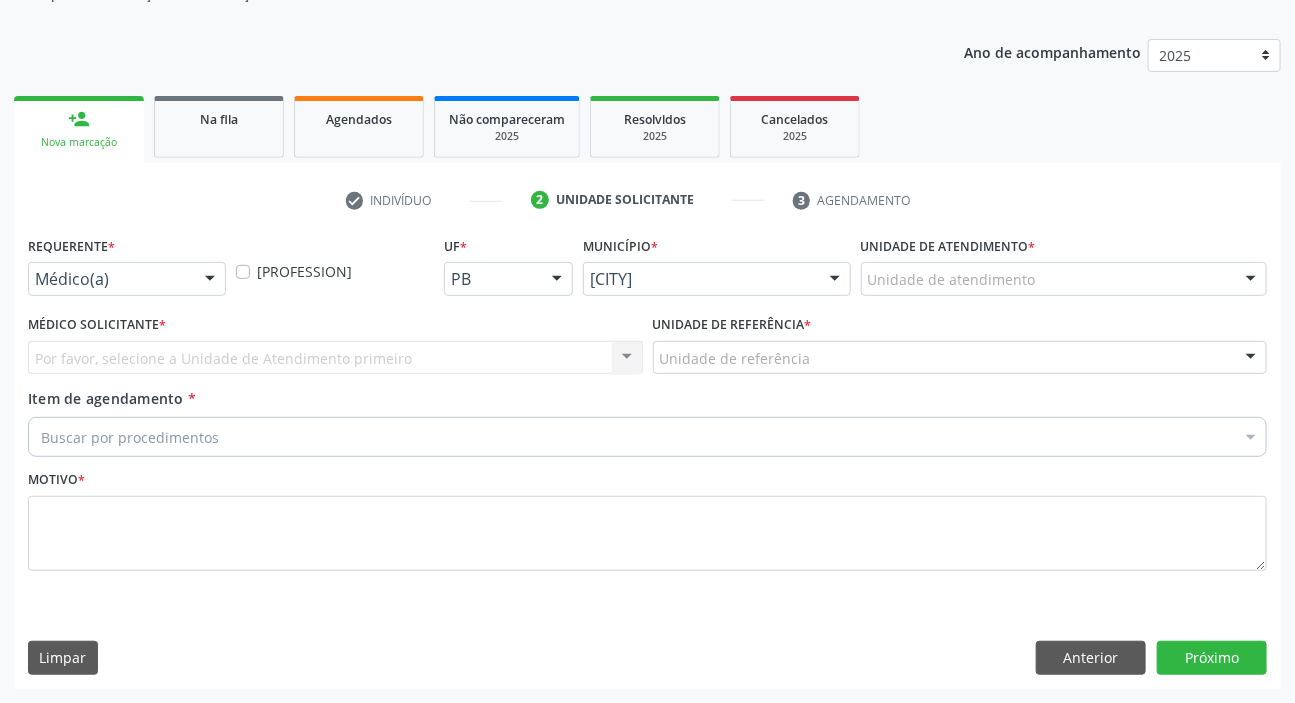 scroll, scrollTop: 201, scrollLeft: 0, axis: vertical 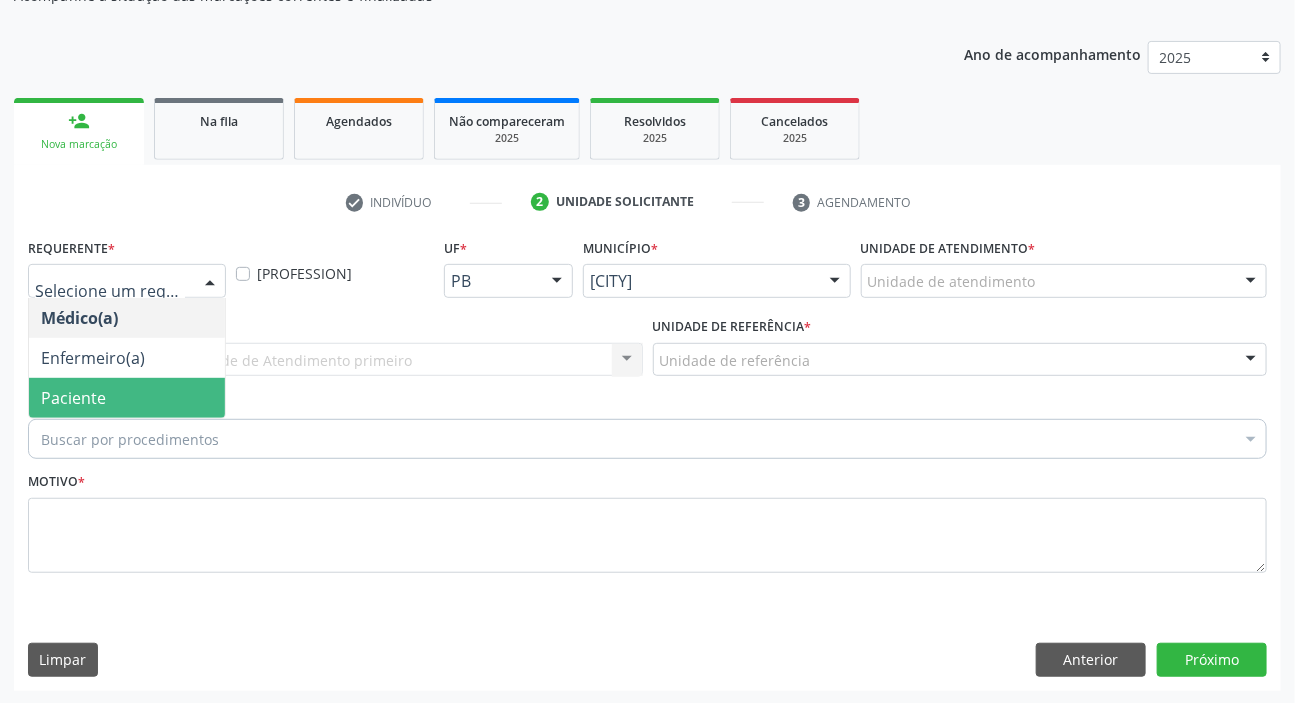click on "Paciente" at bounding box center [127, 398] 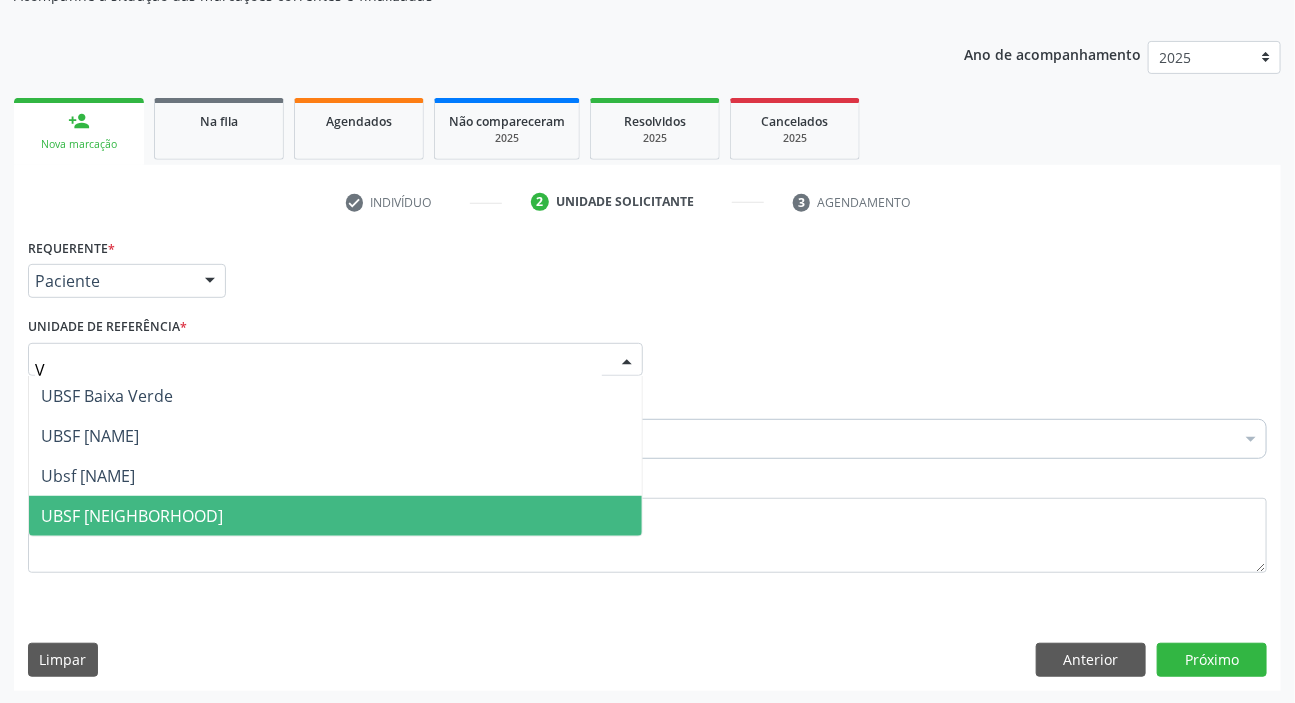 drag, startPoint x: 151, startPoint y: 520, endPoint x: 149, endPoint y: 492, distance: 28.071337 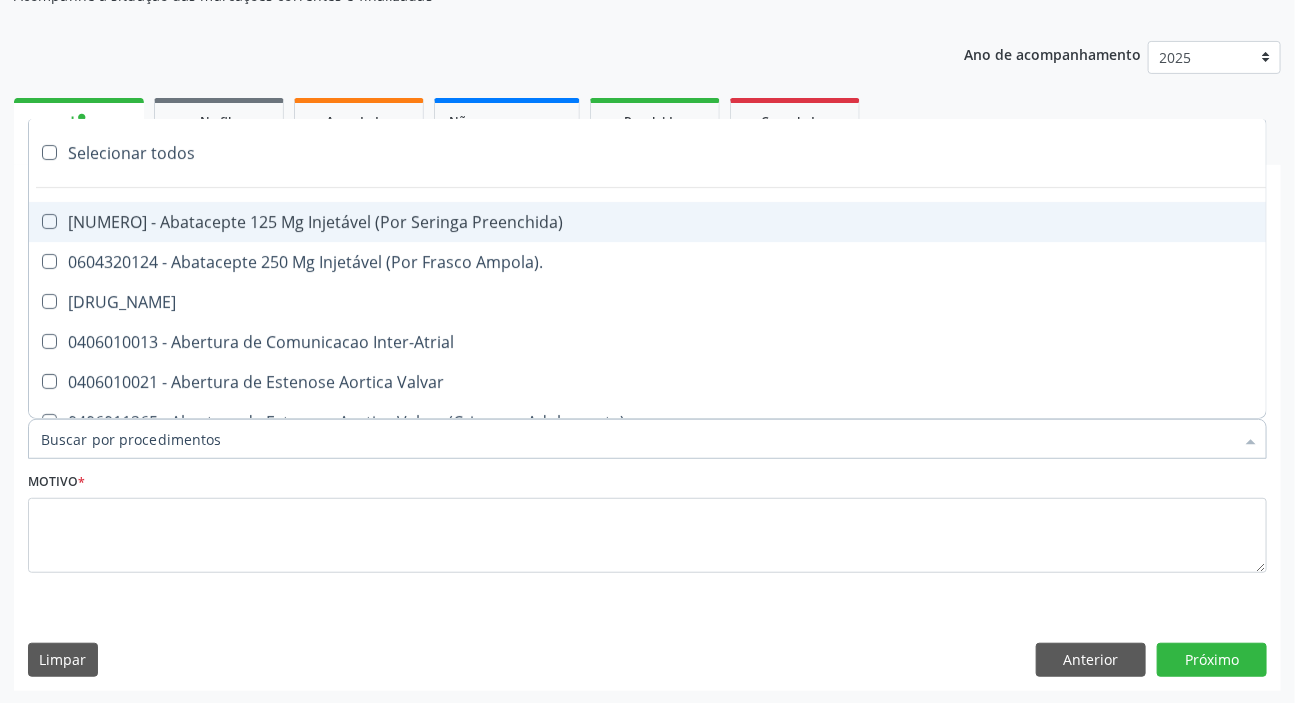 paste on "dermato" 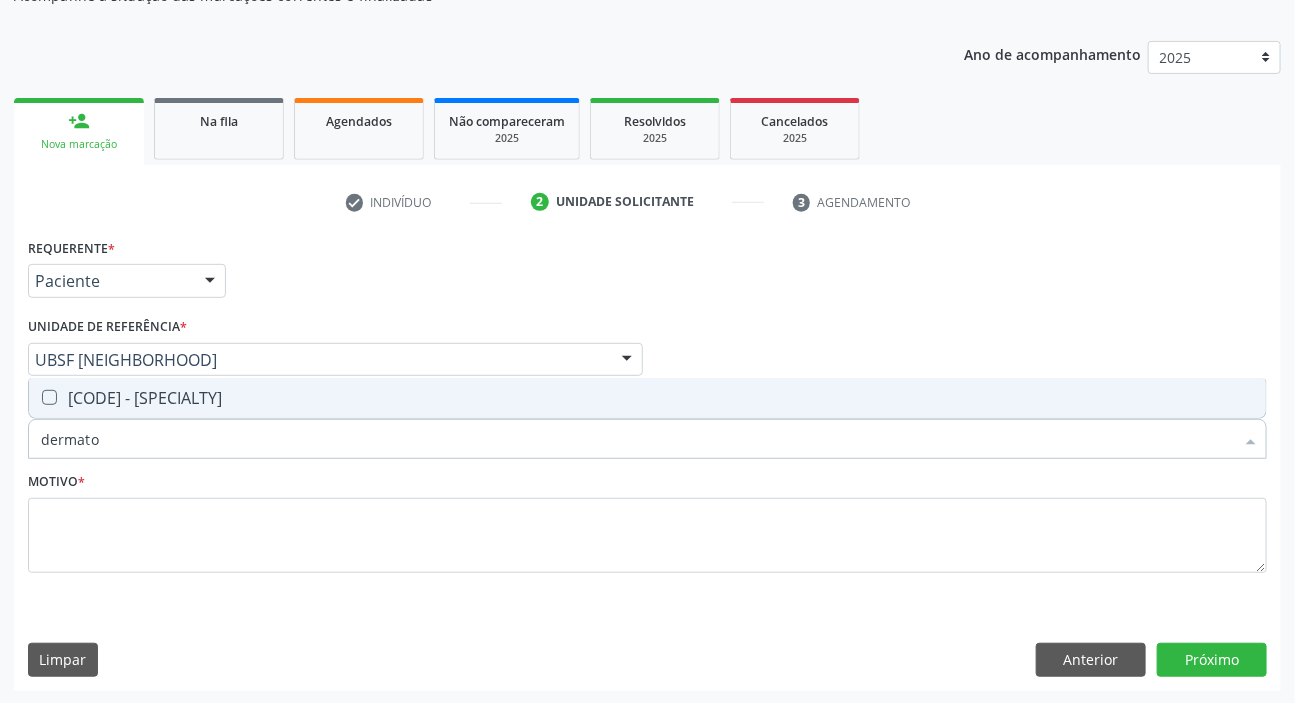 click on "[CODE] - [SPECIALTY]" at bounding box center (647, 398) 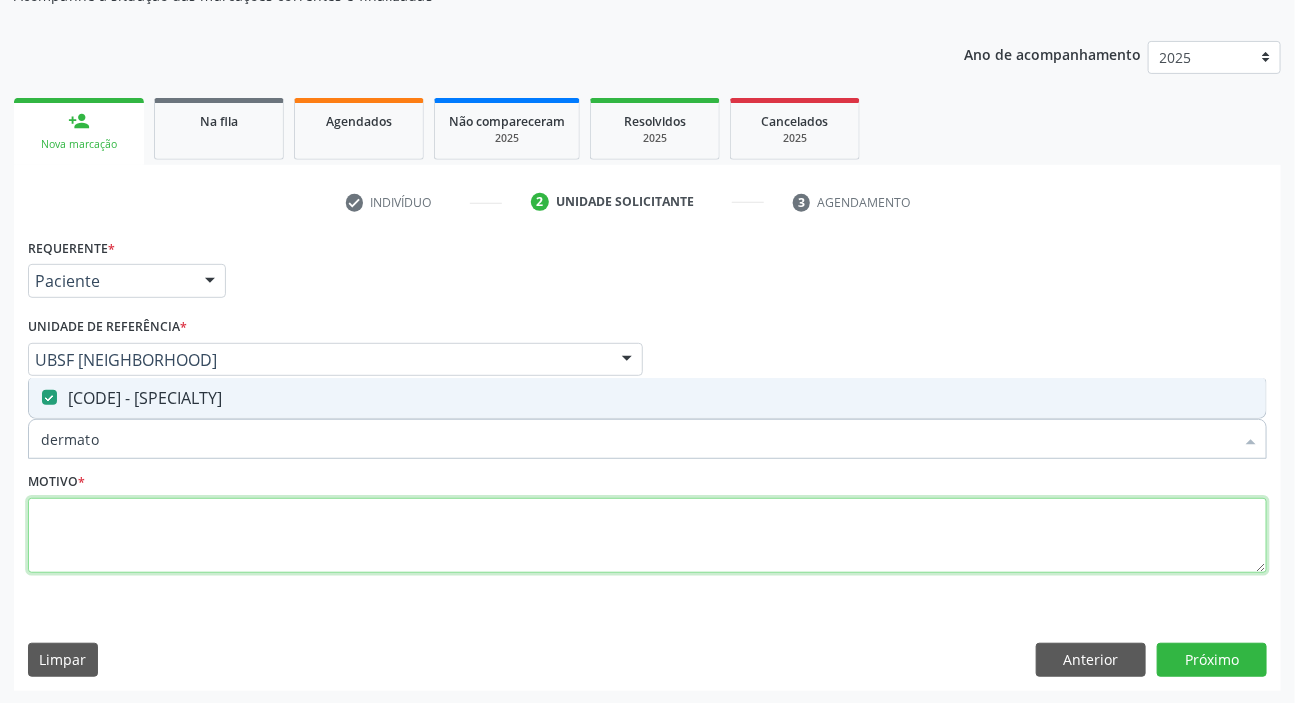 click at bounding box center [647, 536] 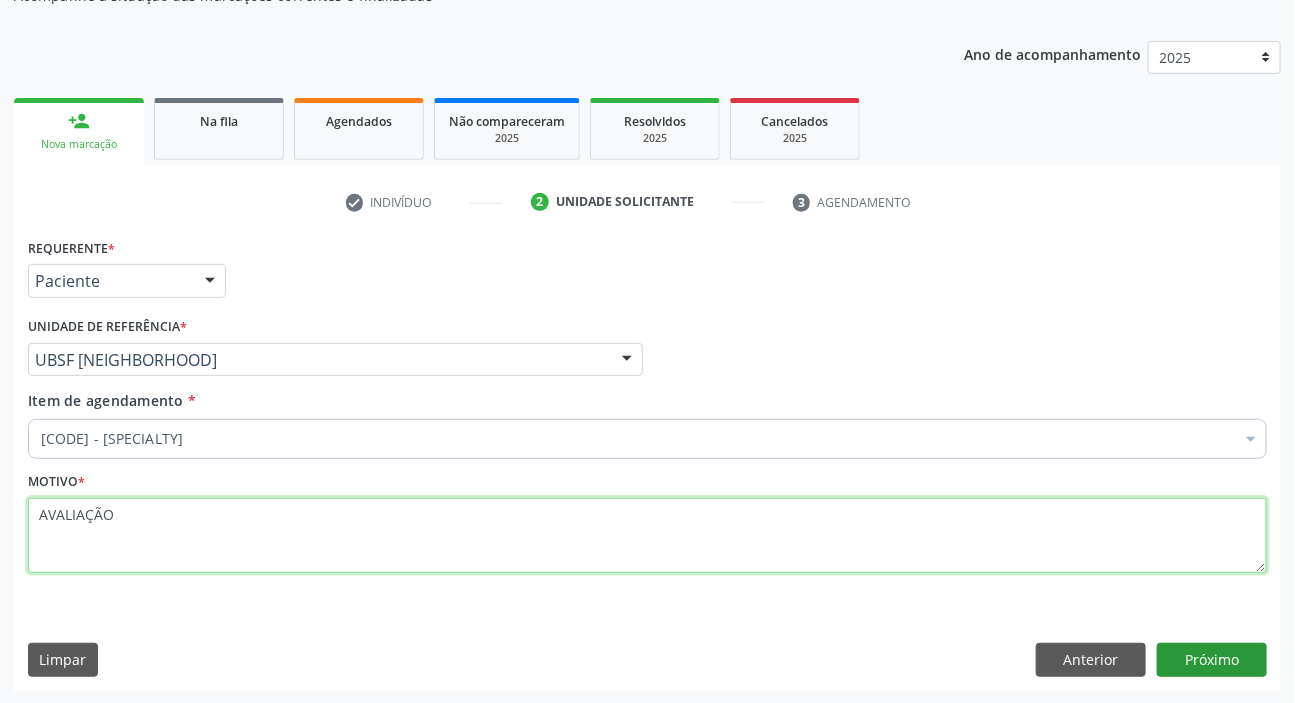 type on "AVALIAÇÃO" 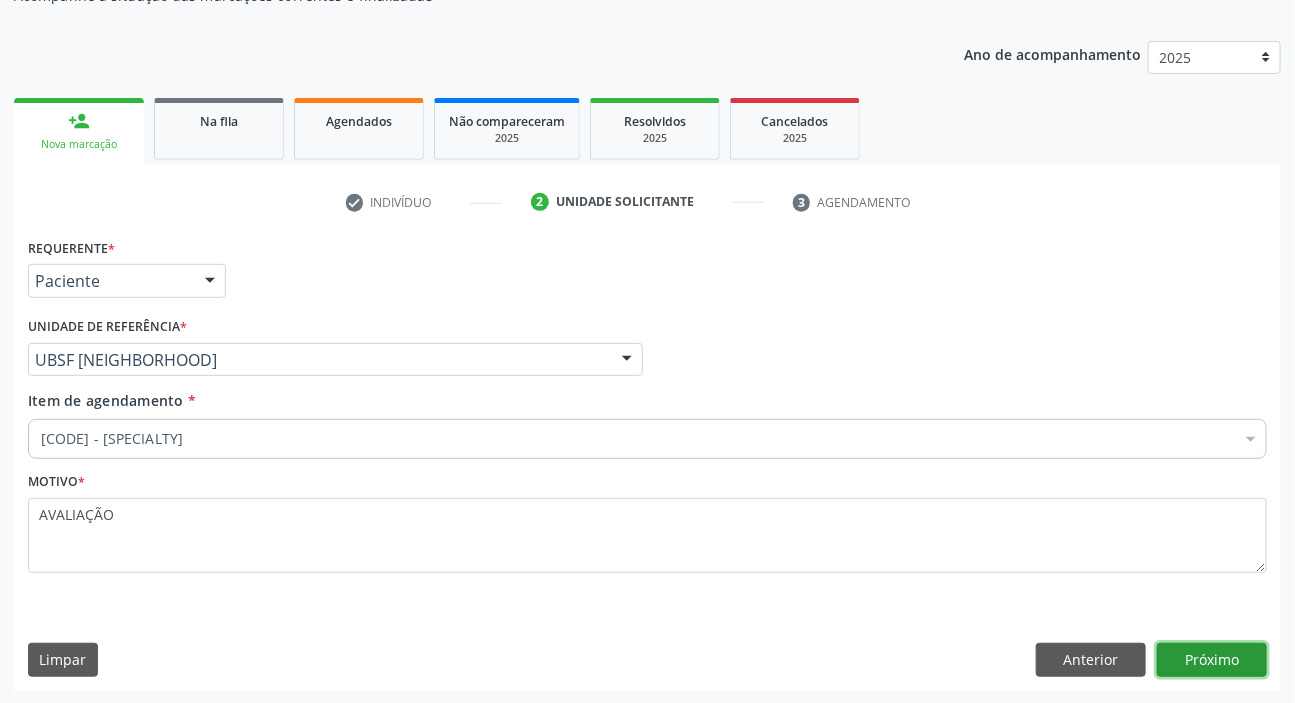 click on "Próximo" at bounding box center (1212, 660) 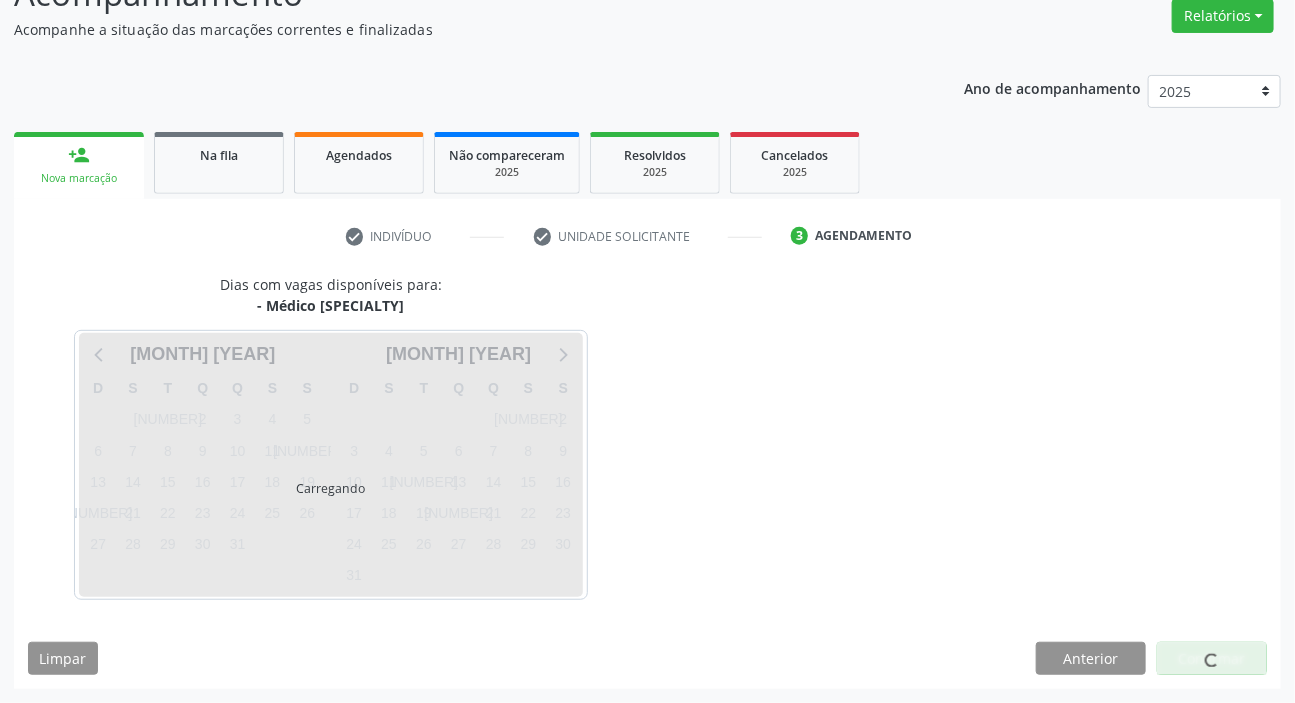 scroll, scrollTop: 166, scrollLeft: 0, axis: vertical 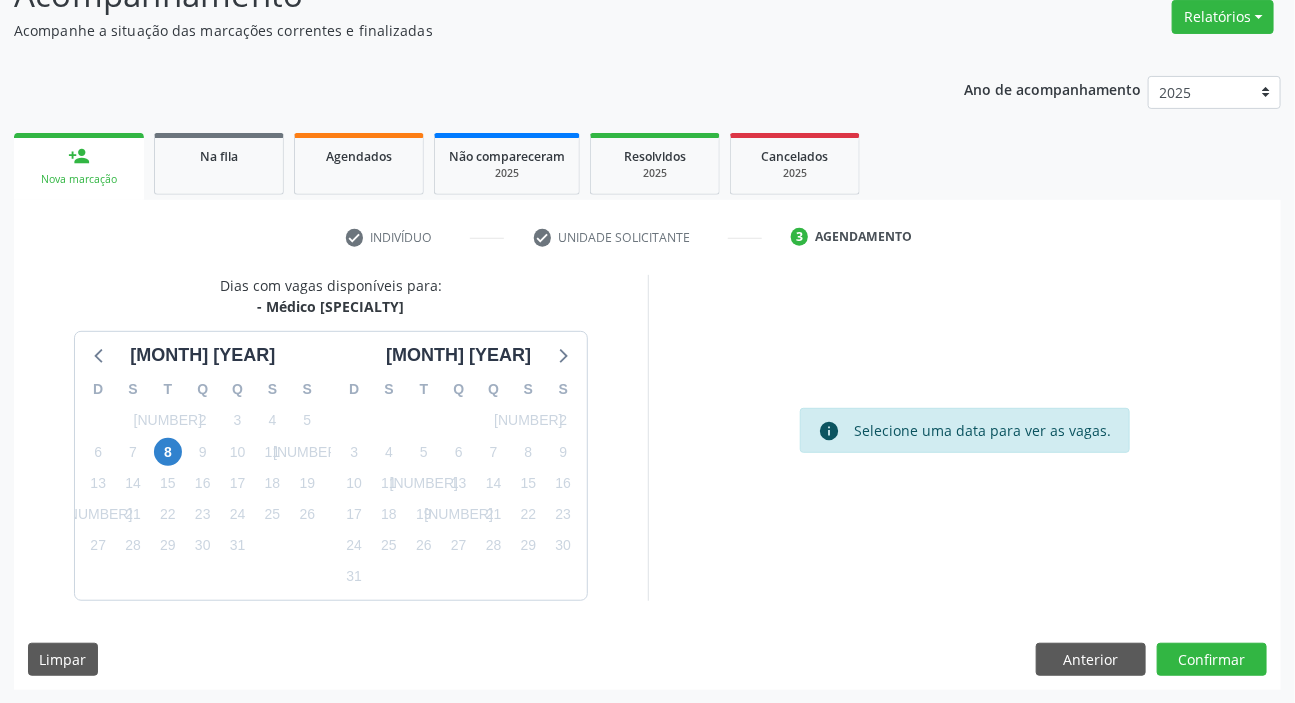 click on "19" at bounding box center (423, 514) 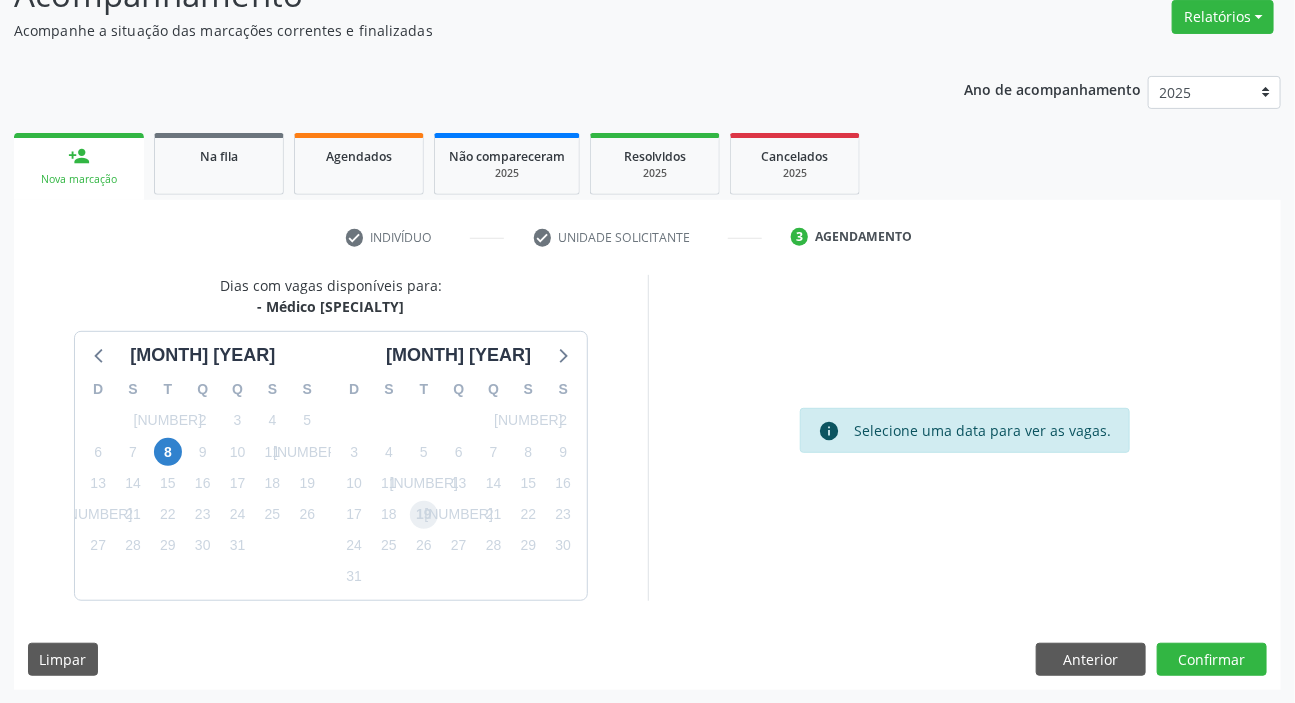 click on "19" at bounding box center [424, 515] 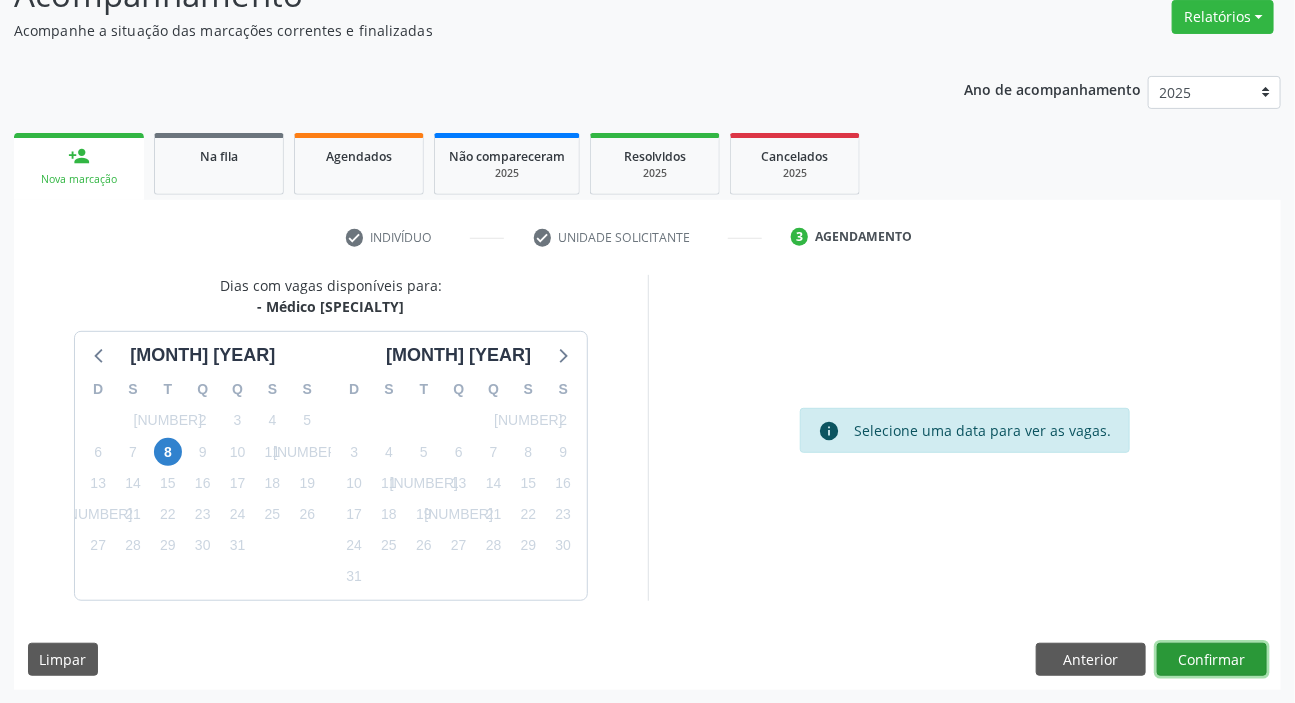 click on "Confirmar" at bounding box center [1212, 660] 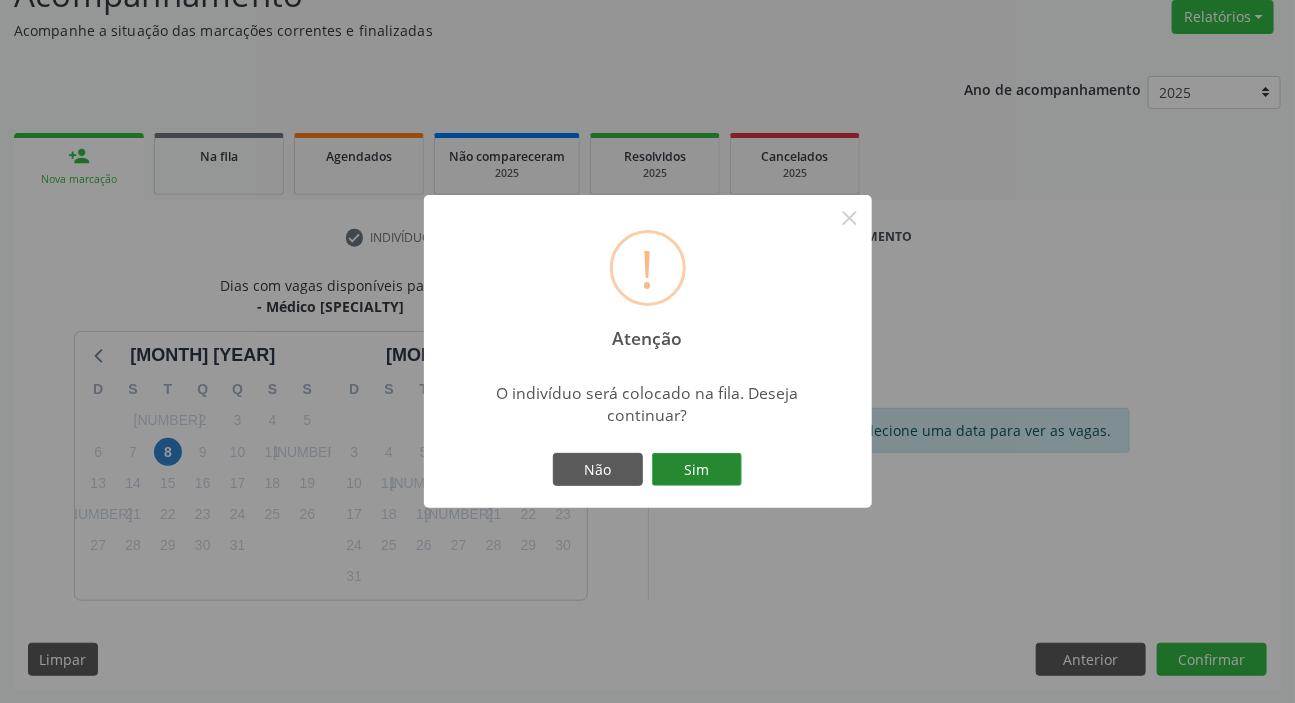 click on "Sim" at bounding box center (697, 470) 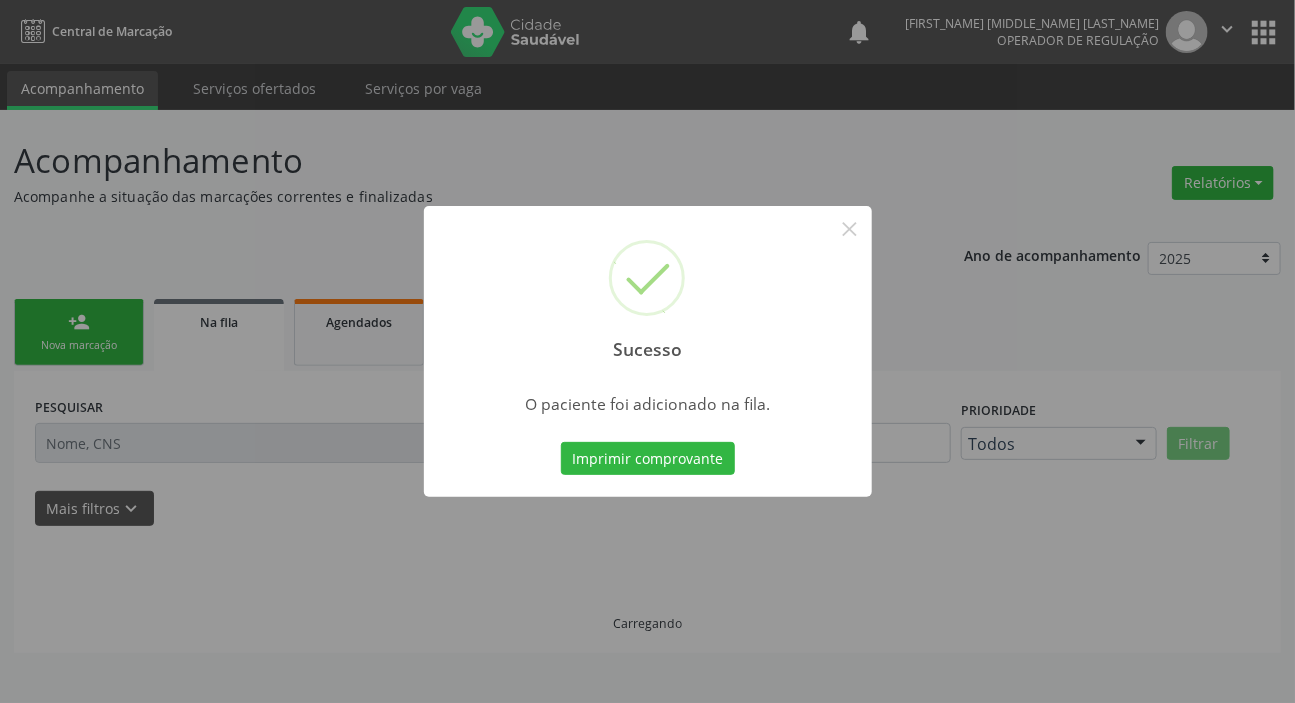 scroll, scrollTop: 0, scrollLeft: 0, axis: both 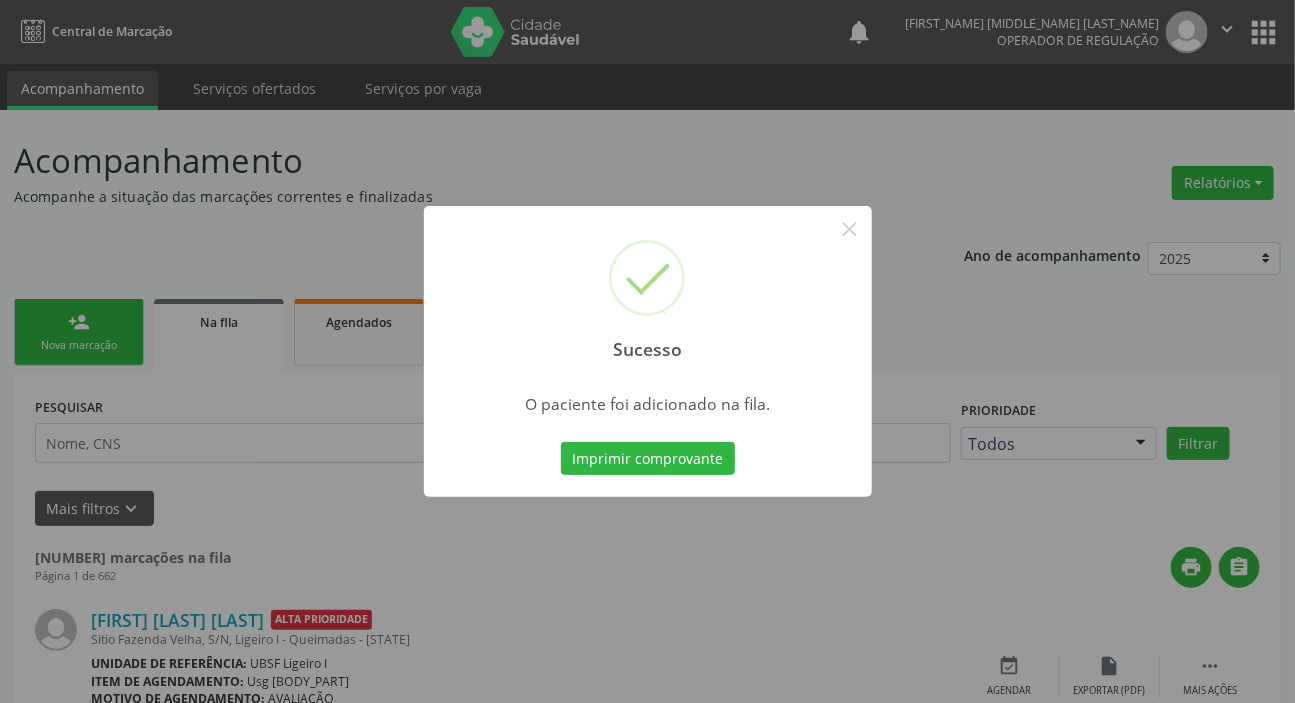 click on "Sucesso × O paciente foi adicionado na fila. Imprimir comprovante Cancel" at bounding box center [647, 351] 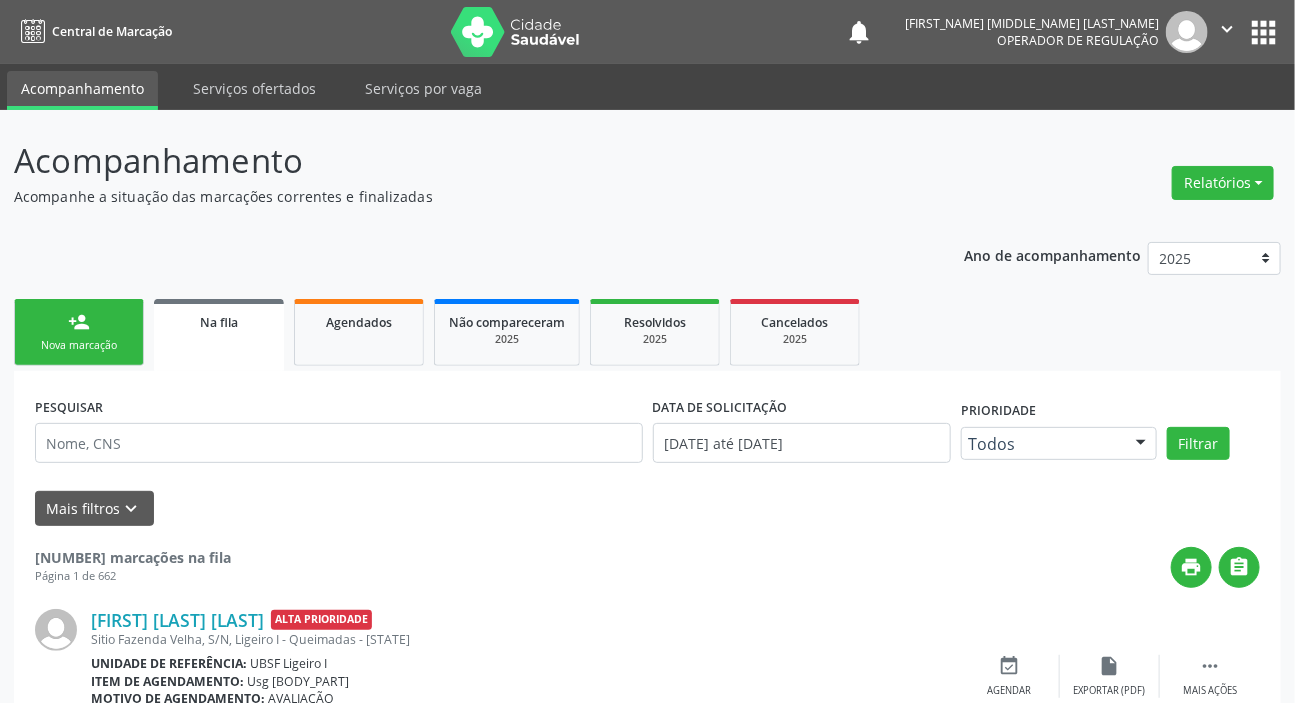 click on "person_add
Nova marcação" at bounding box center [79, 332] 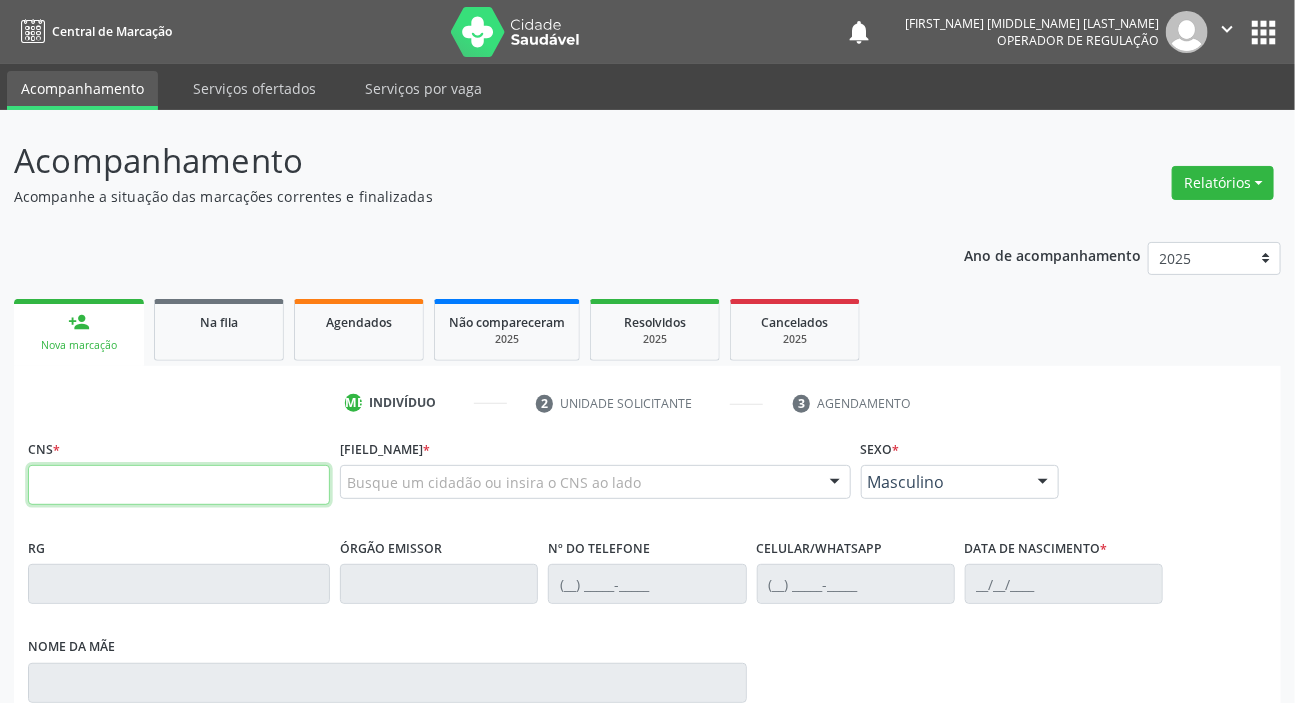 click at bounding box center [179, 485] 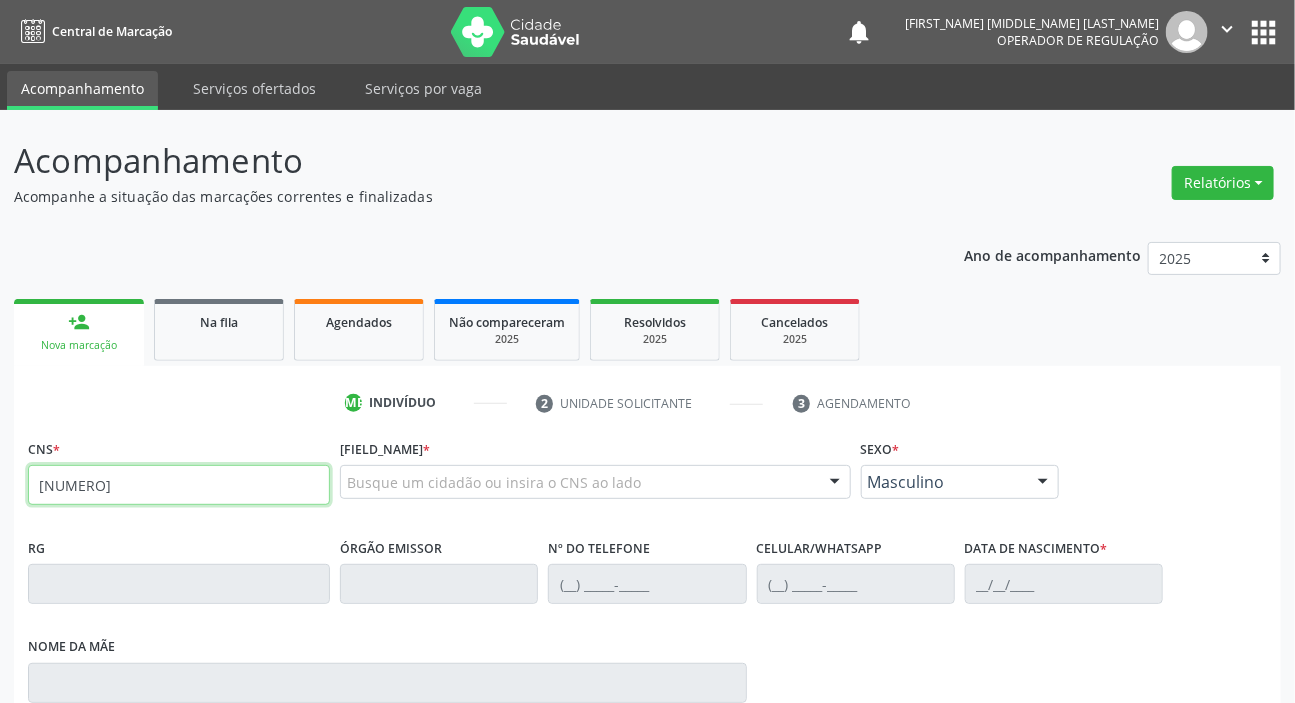 type on "[NUMERO]" 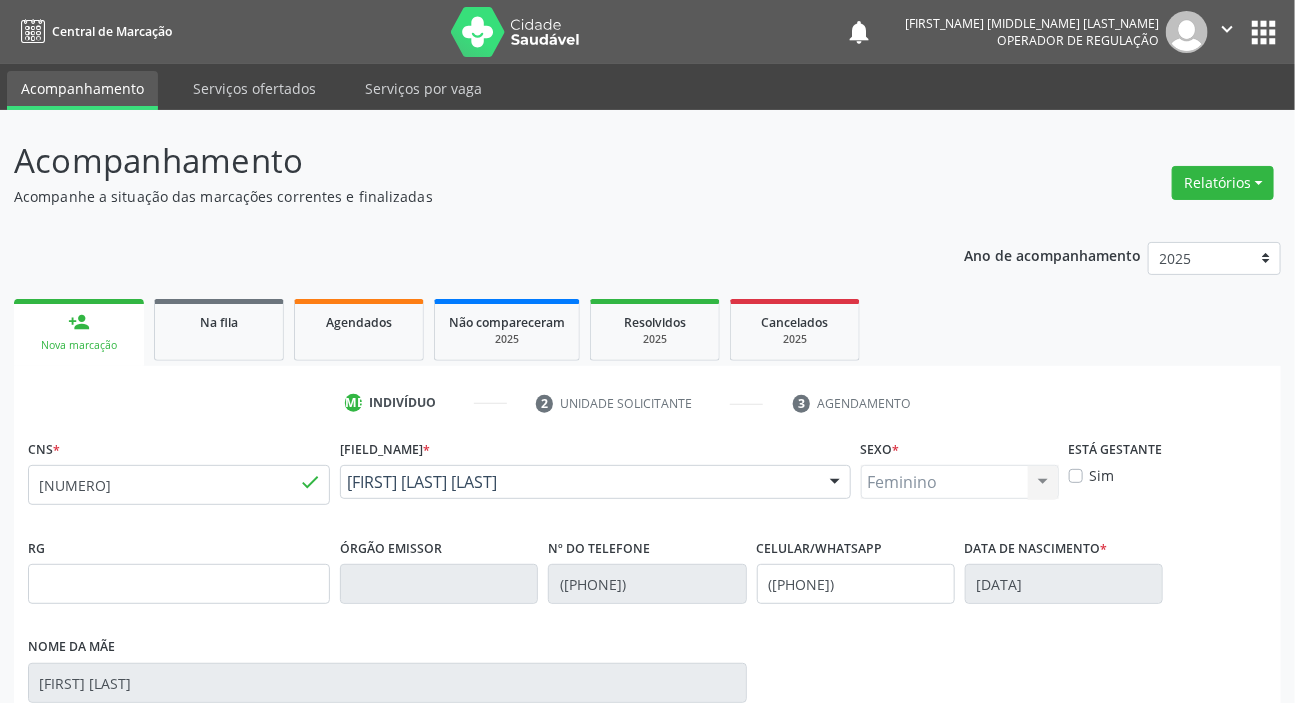 scroll, scrollTop: 366, scrollLeft: 0, axis: vertical 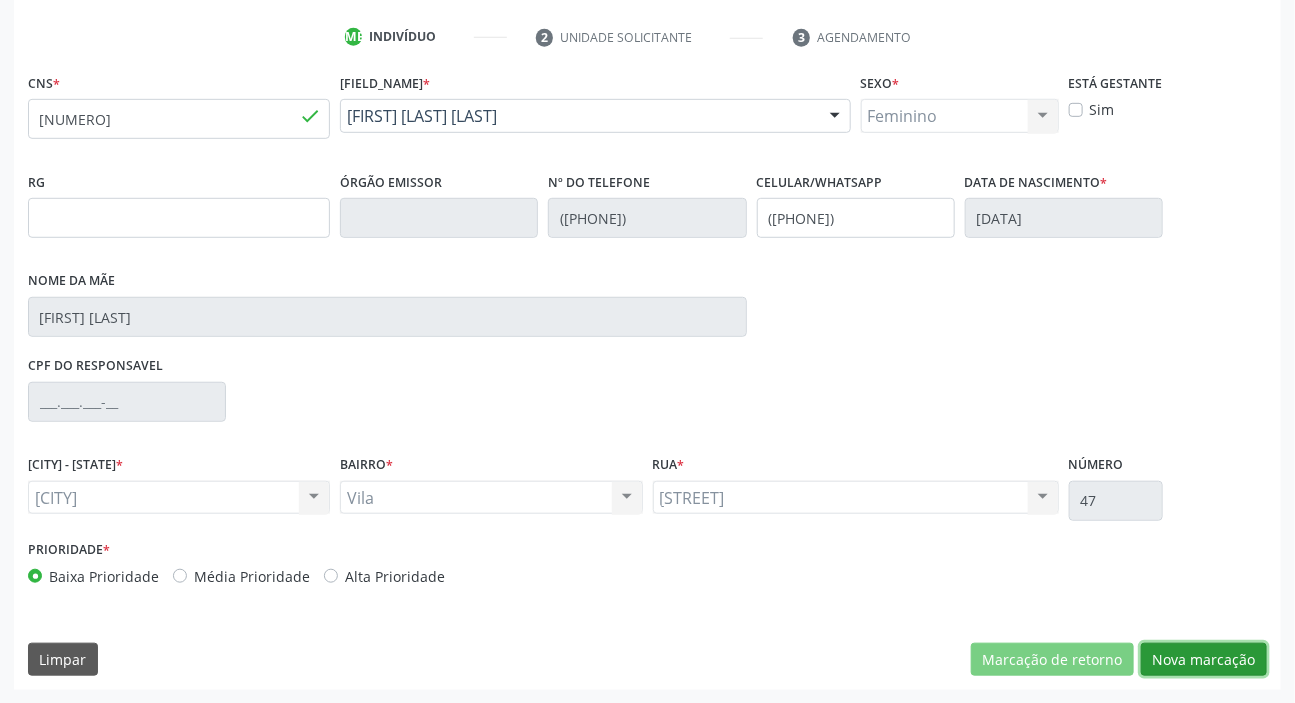 click on "Nova marcação" at bounding box center [1052, 660] 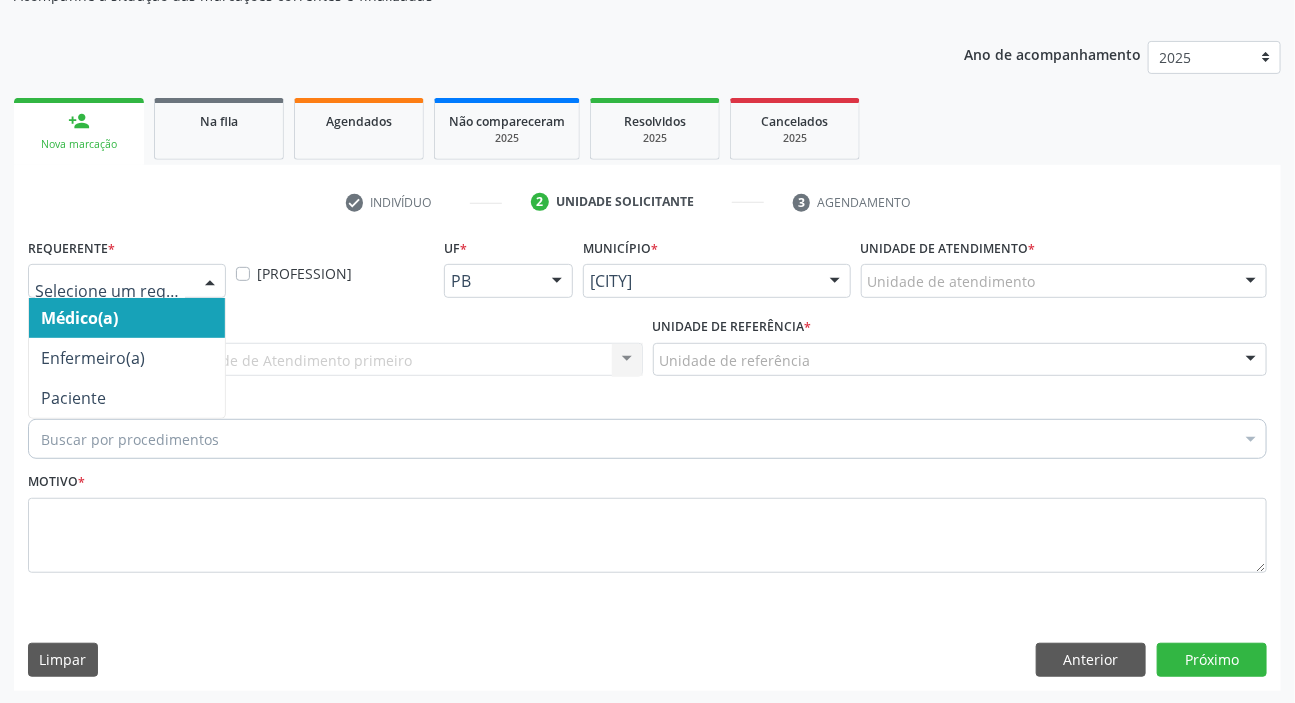 click at bounding box center (127, 281) 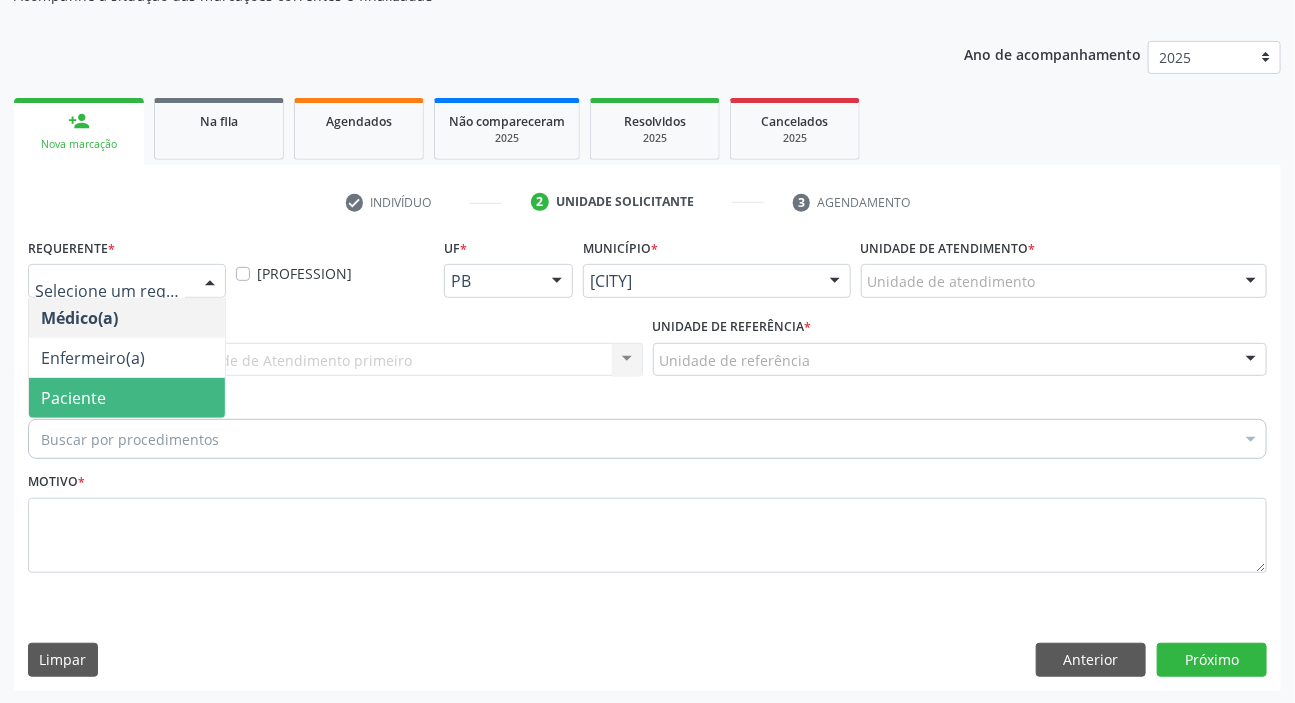 click on "Paciente" at bounding box center (73, 398) 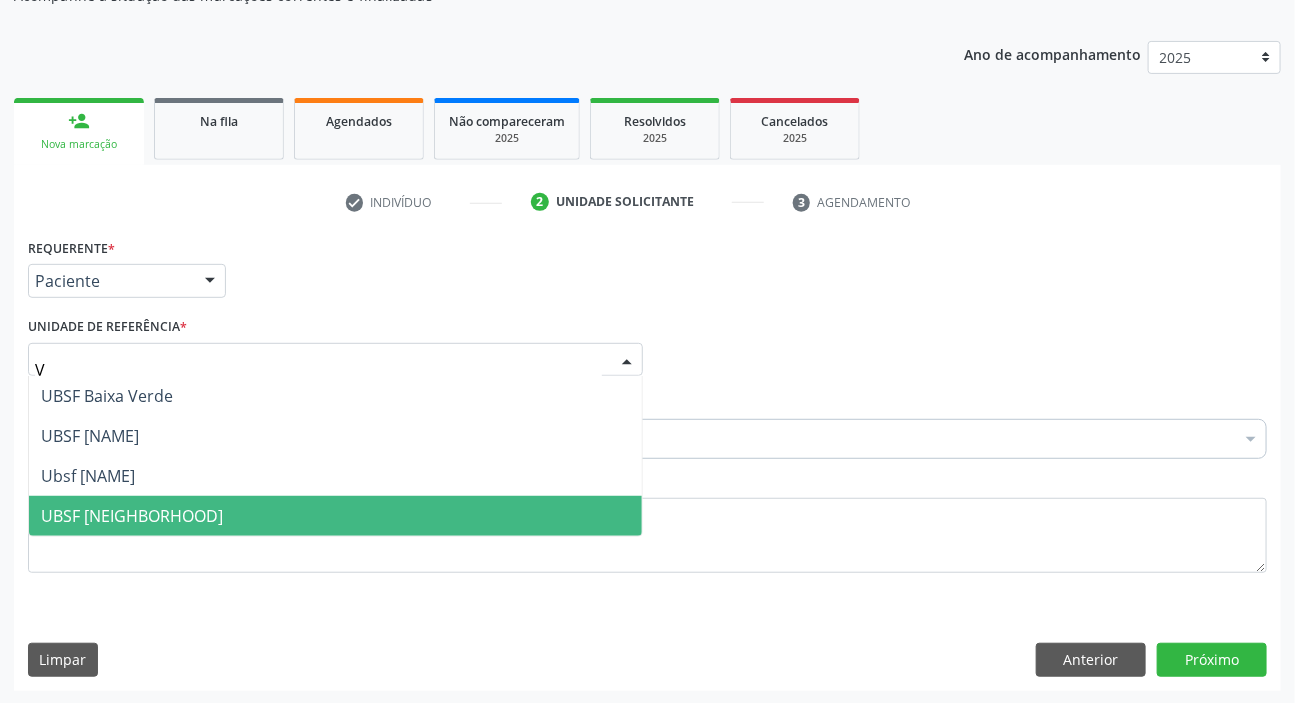 click on "UBSF [NEIGHBORHOOD]" at bounding box center (335, 516) 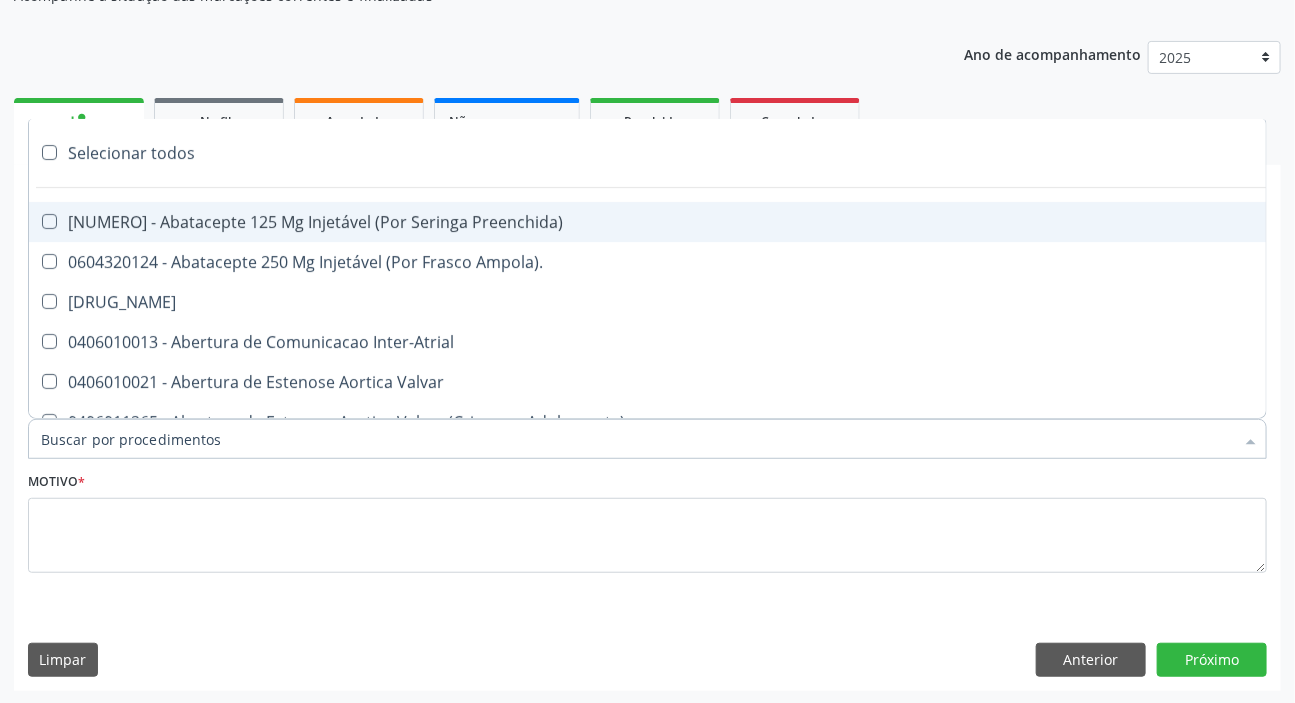 paste on "dermato" 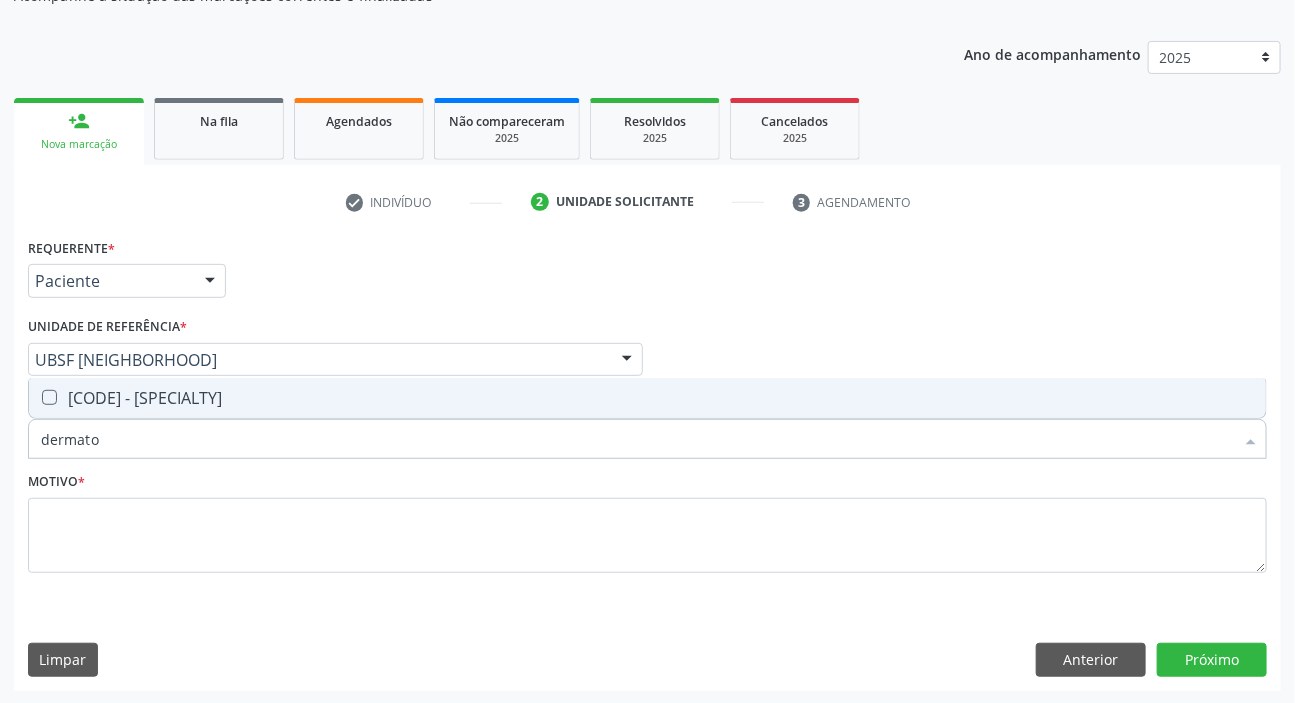 click on "[CODE] - [SPECIALTY]" at bounding box center [647, 398] 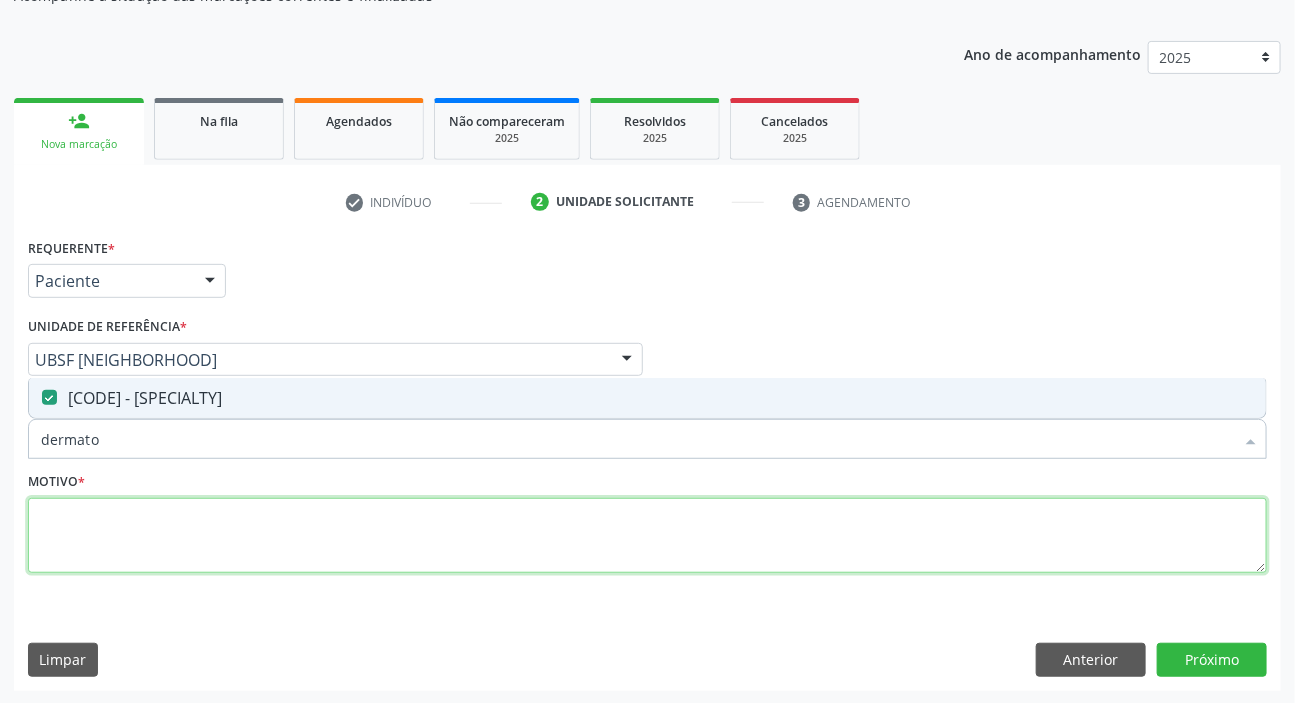 click at bounding box center [647, 536] 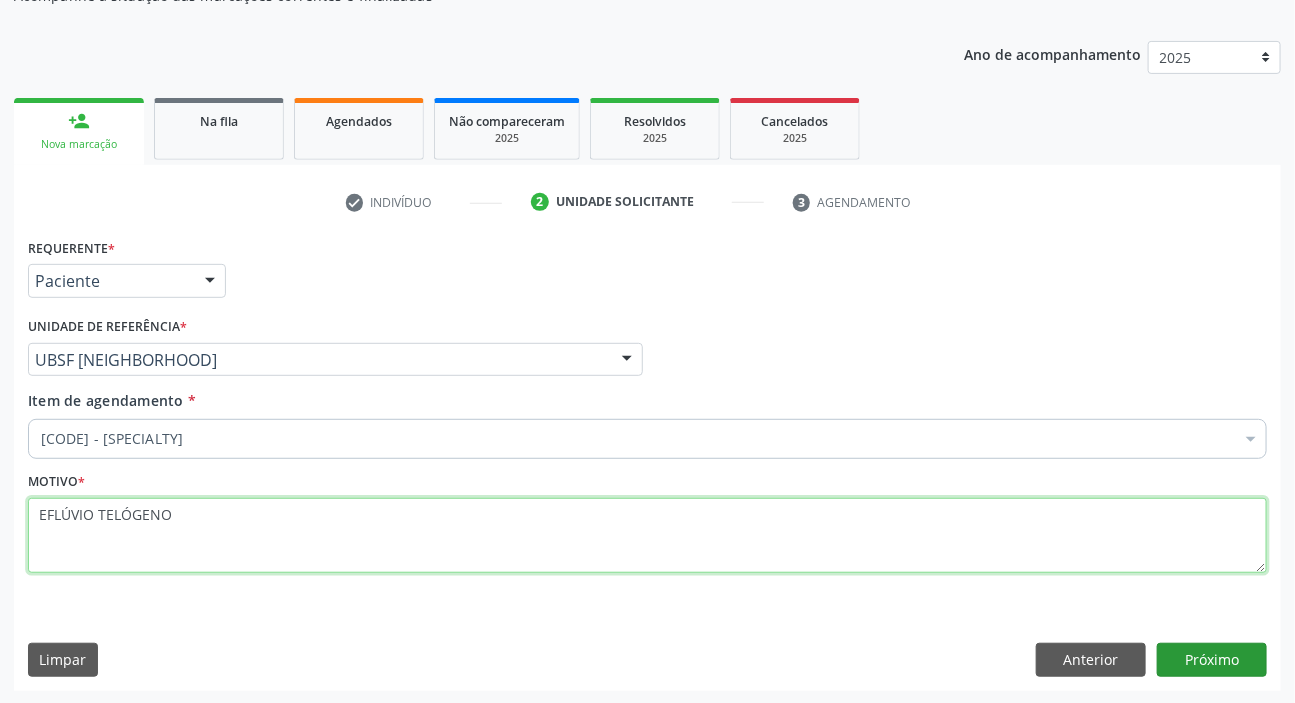 type on "EFLÚVIO TELÓGENO" 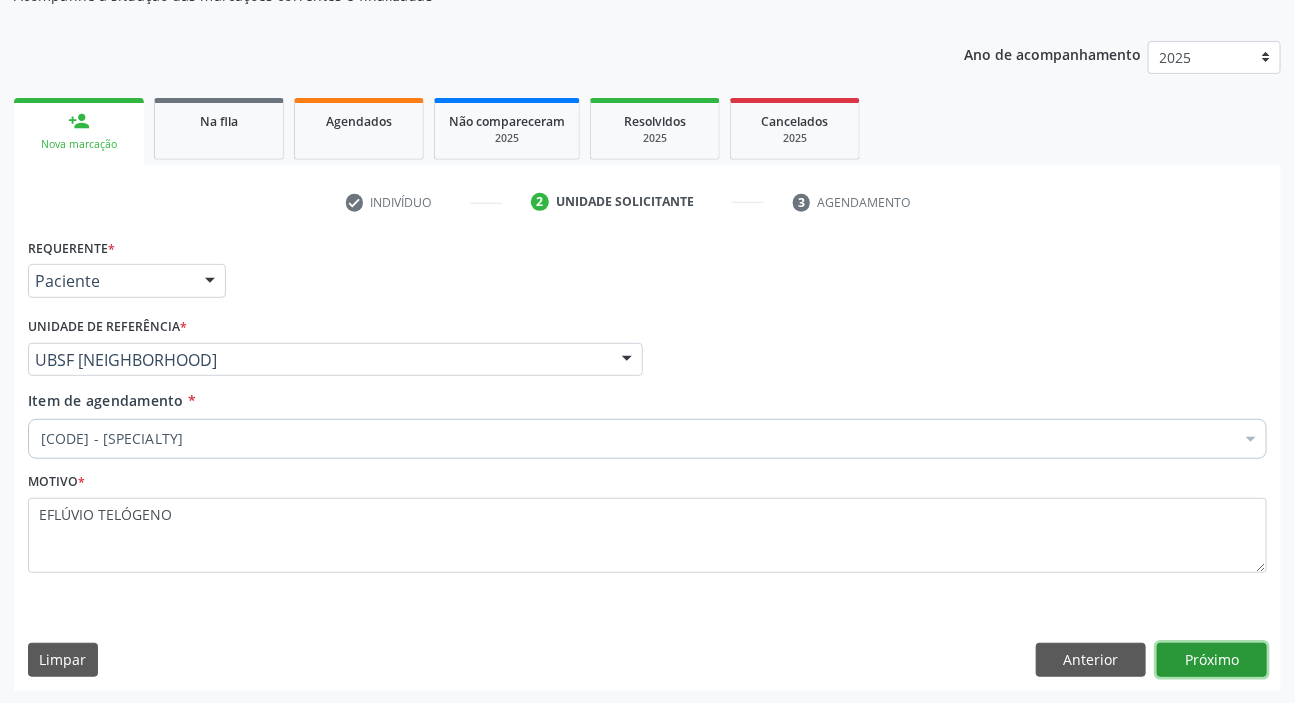 click on "Próximo" at bounding box center [1212, 660] 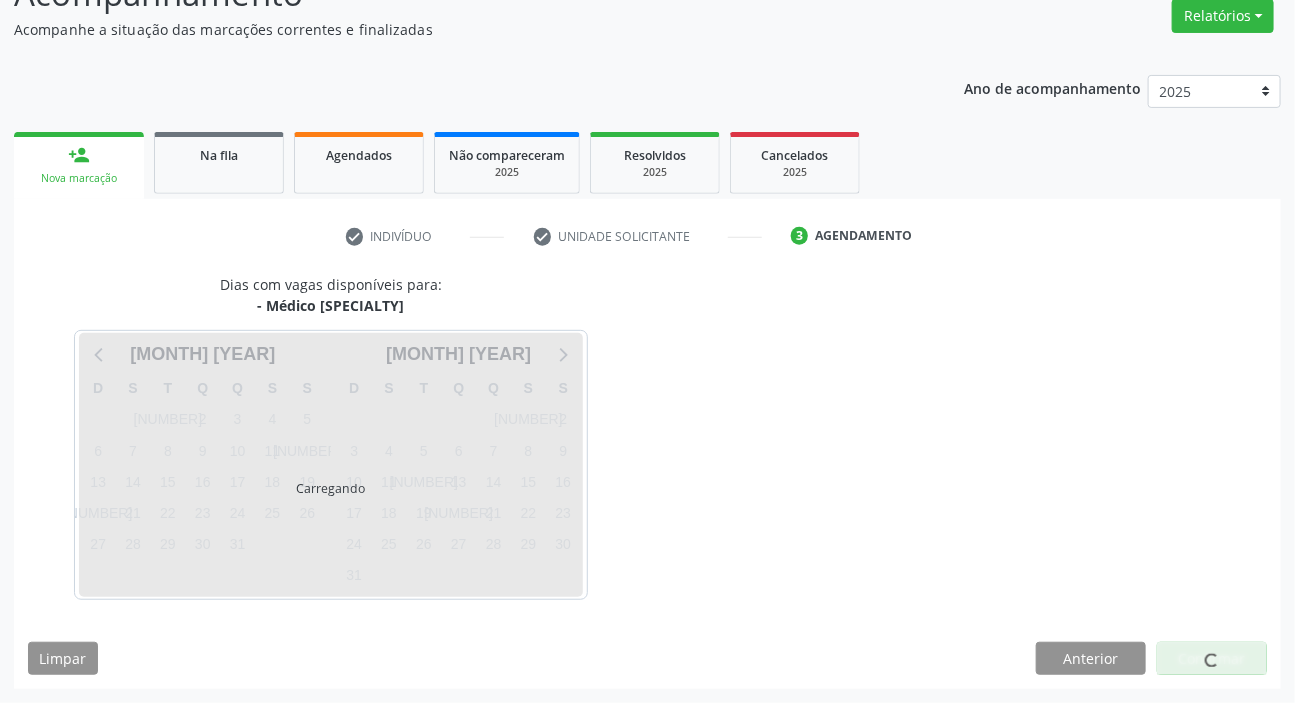 scroll, scrollTop: 166, scrollLeft: 0, axis: vertical 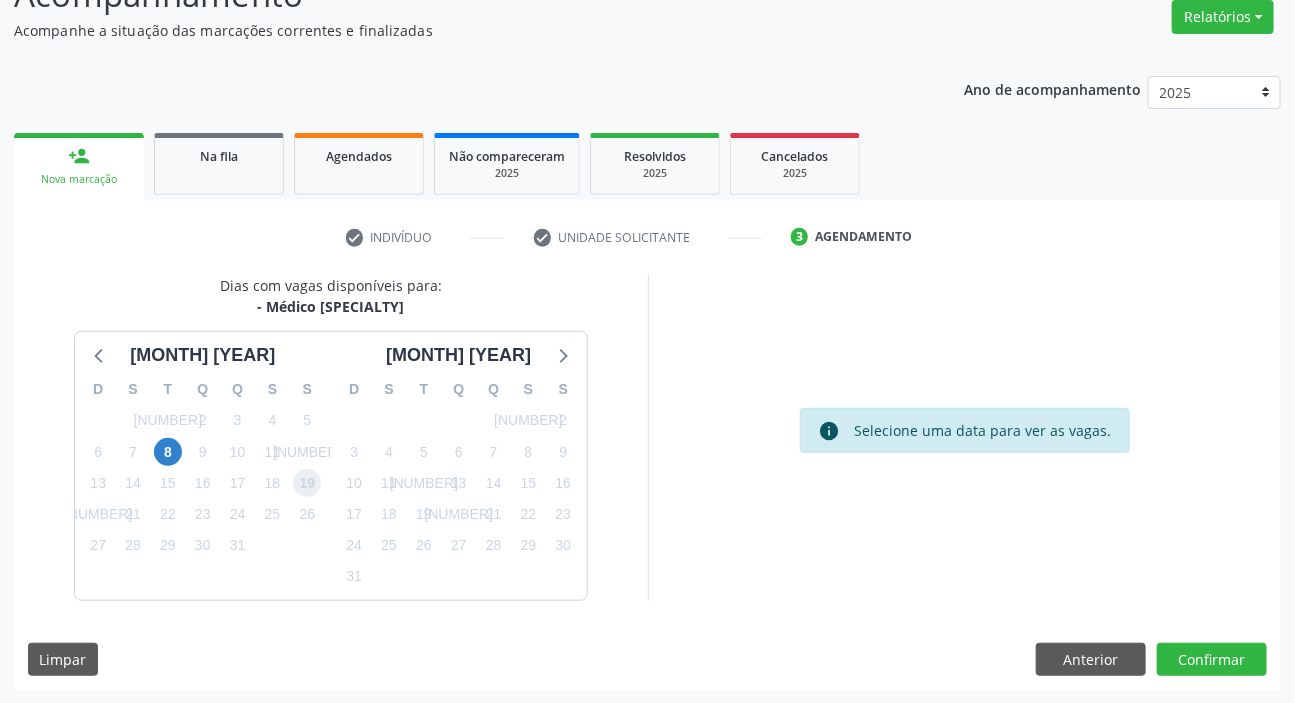 click on "19" at bounding box center [307, 483] 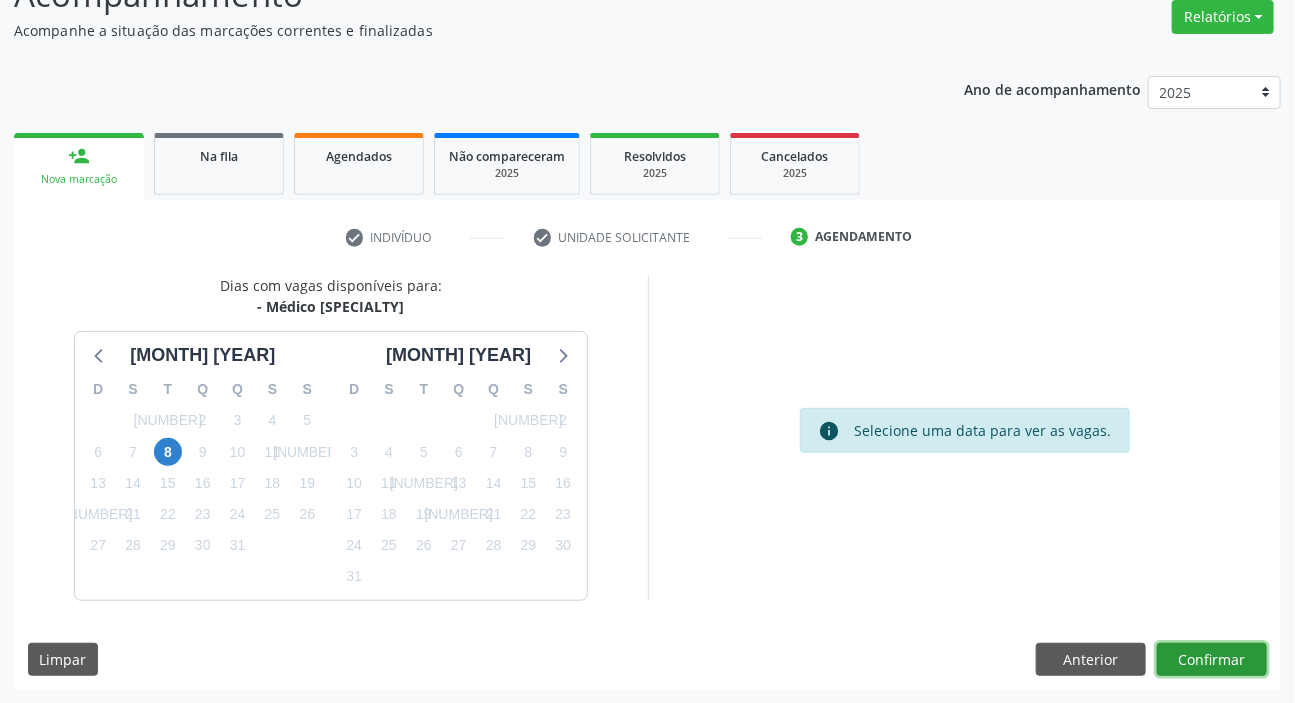 click on "Confirmar" at bounding box center (1212, 660) 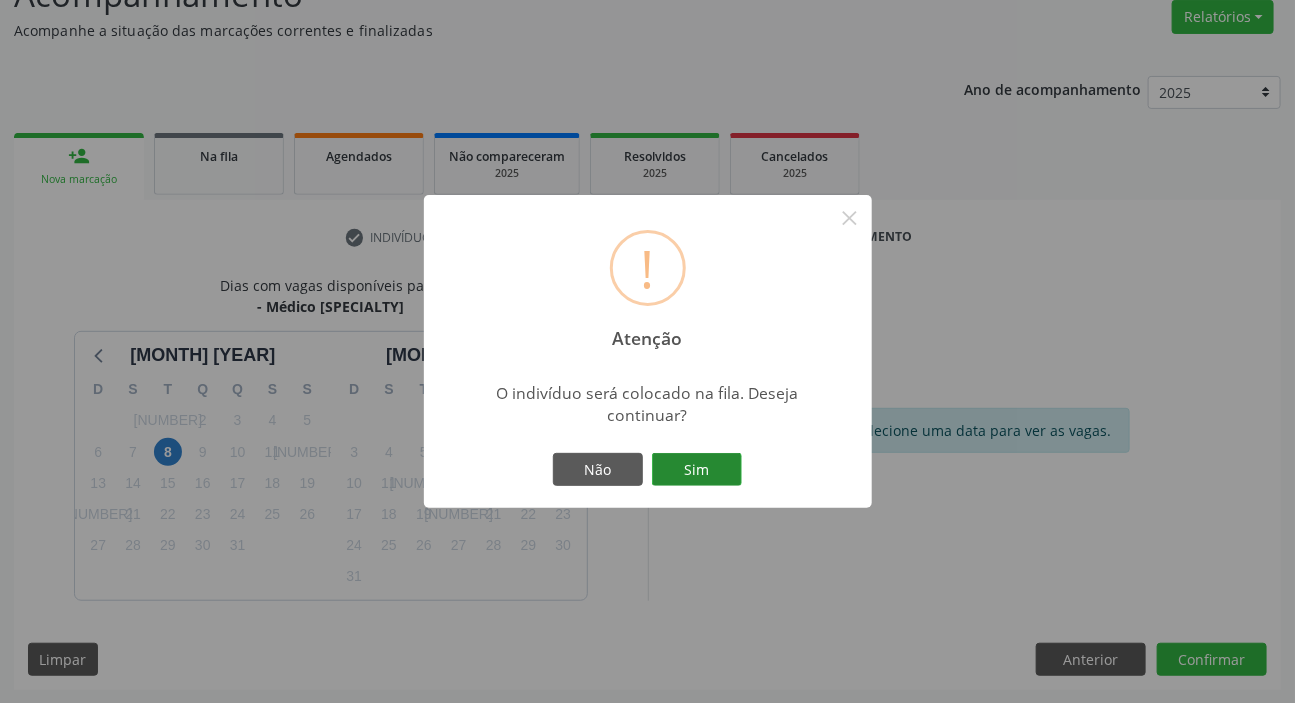 click on "Sim" at bounding box center (697, 470) 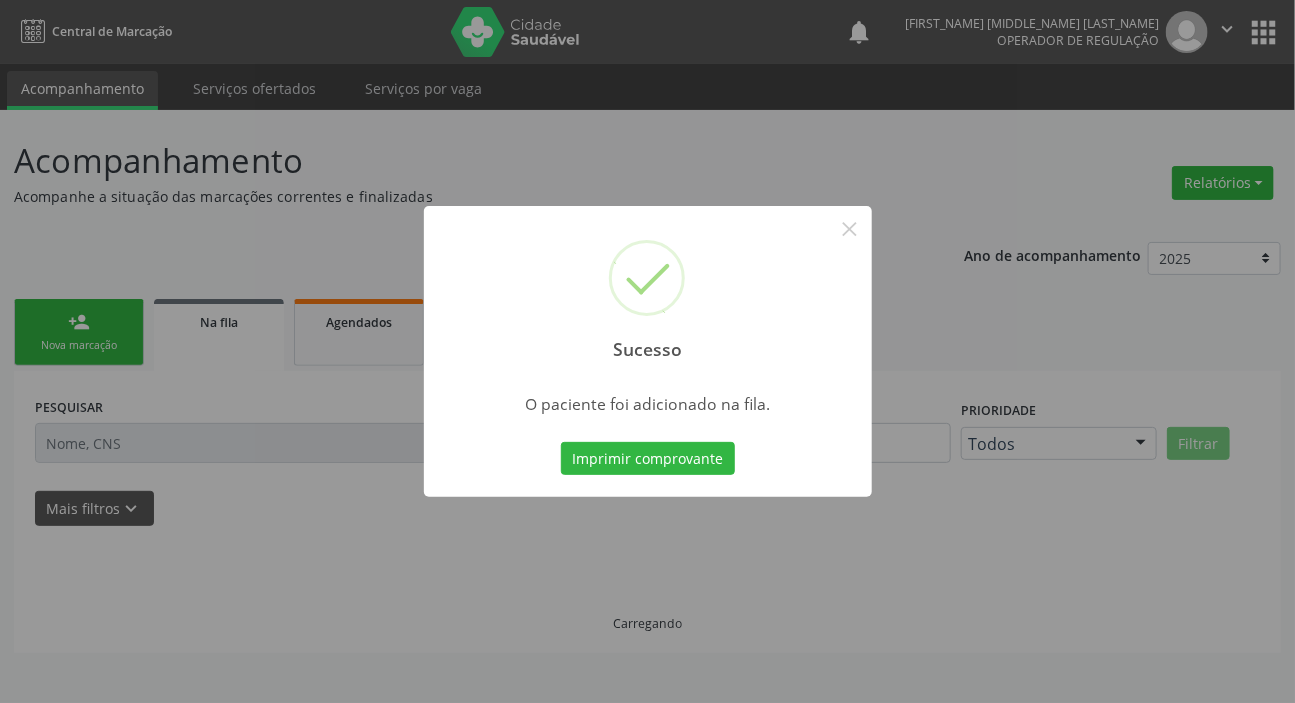 scroll, scrollTop: 0, scrollLeft: 0, axis: both 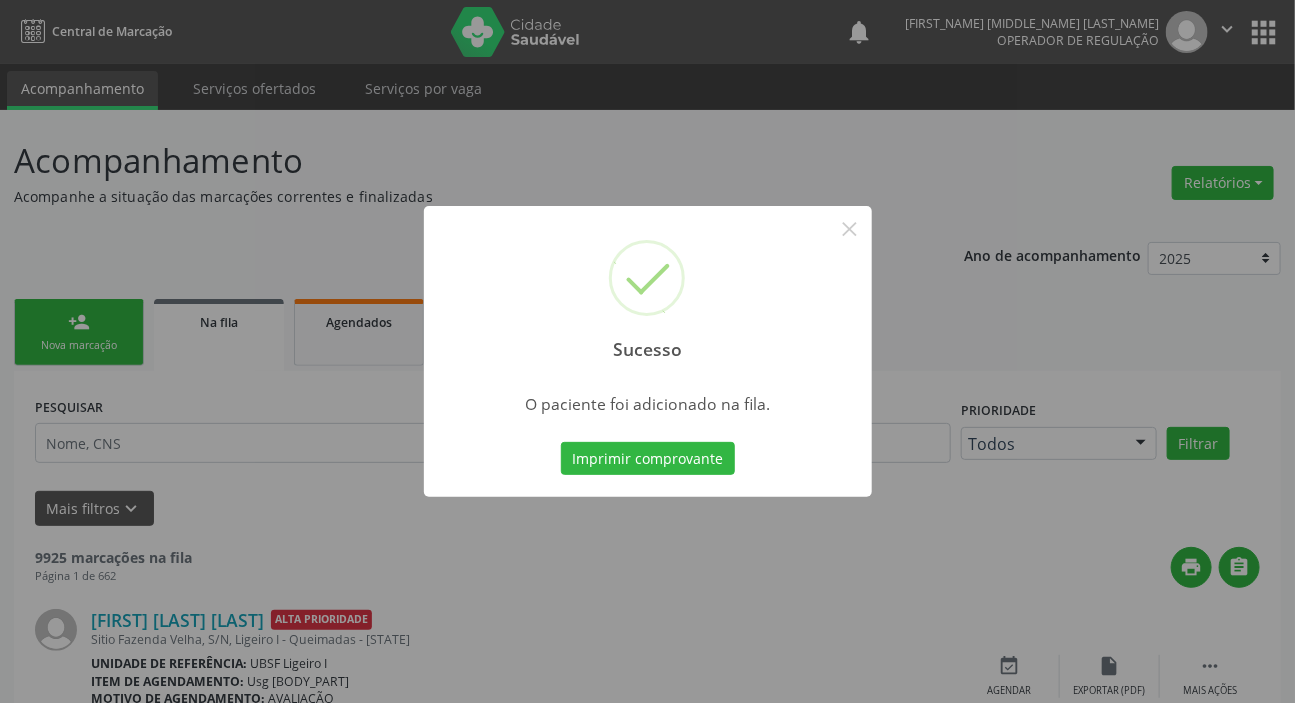 click on "Sucesso × O paciente foi adicionado na fila. Imprimir comprovante Cancel" at bounding box center [647, 351] 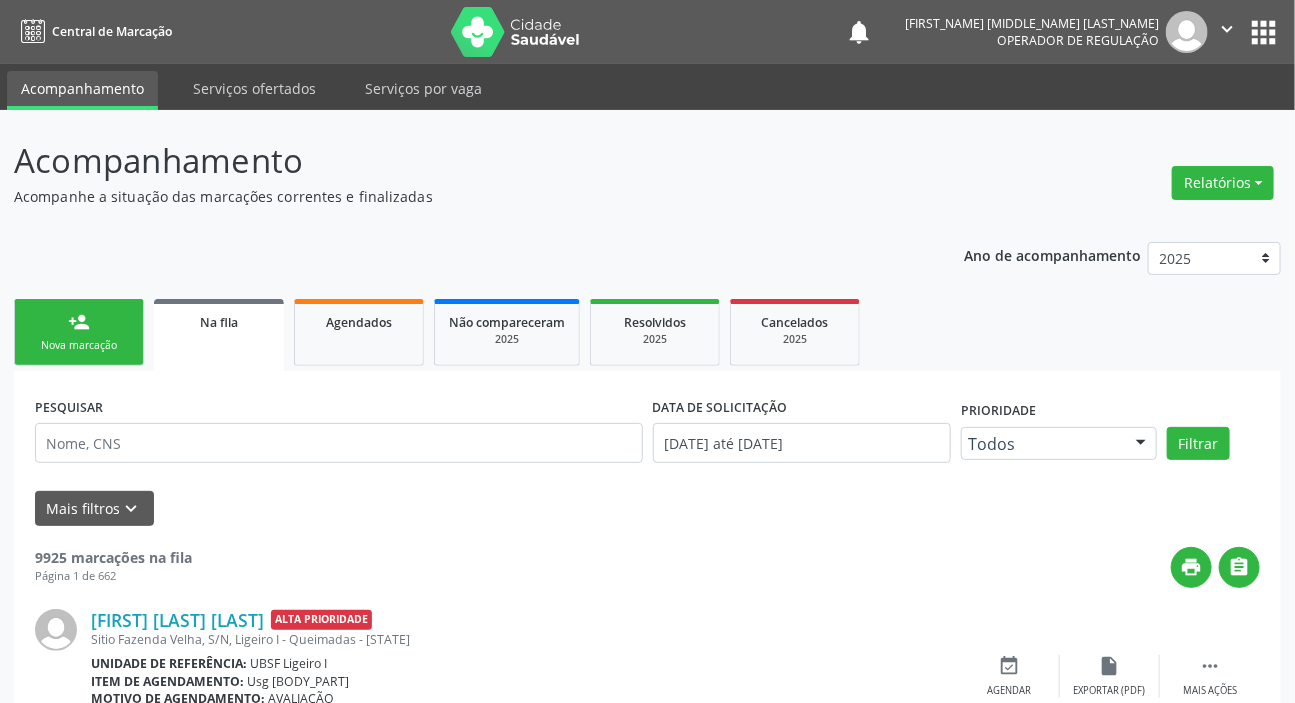 click on "Nova marcação" at bounding box center (79, 345) 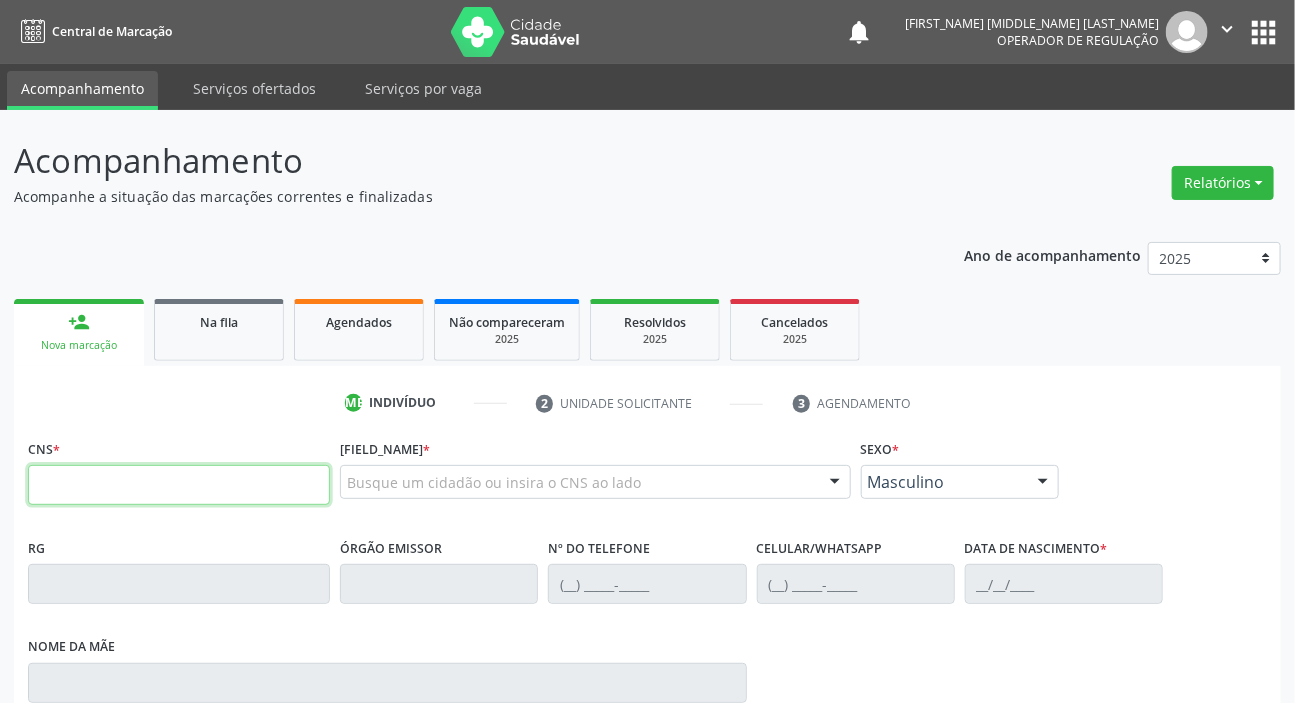 click at bounding box center (179, 485) 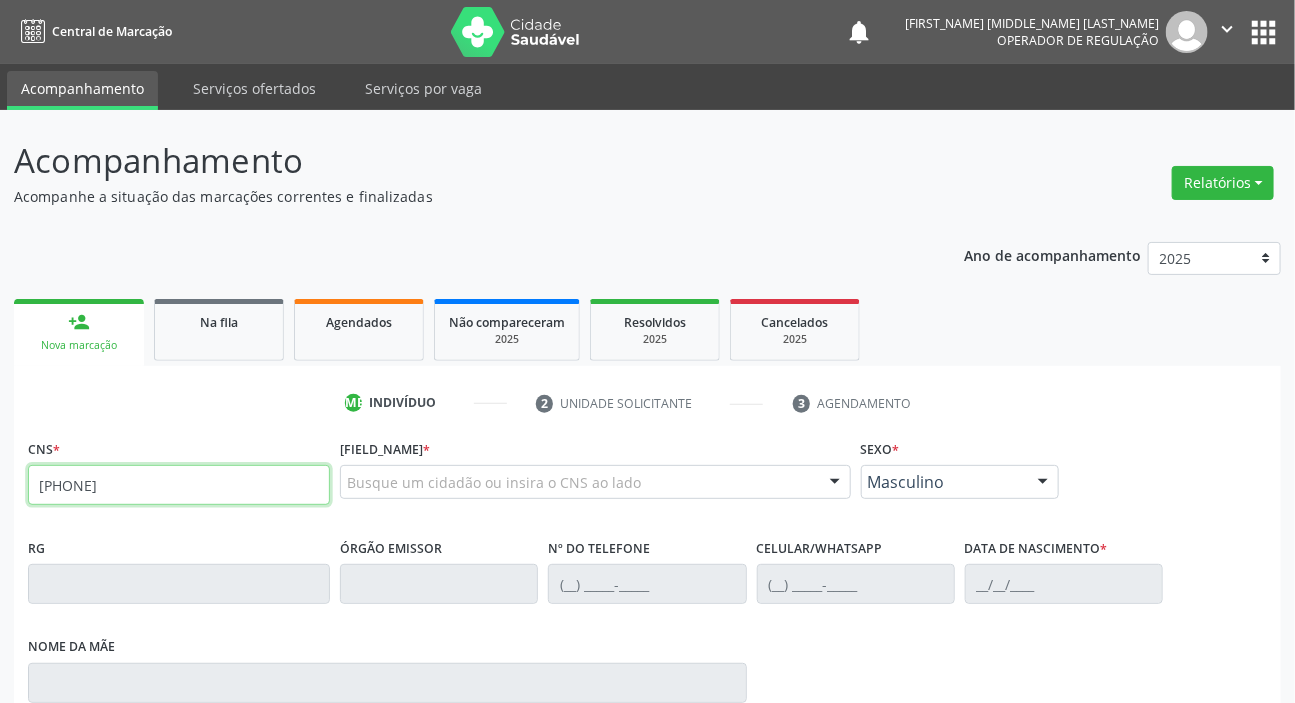 type on "[PHONE]" 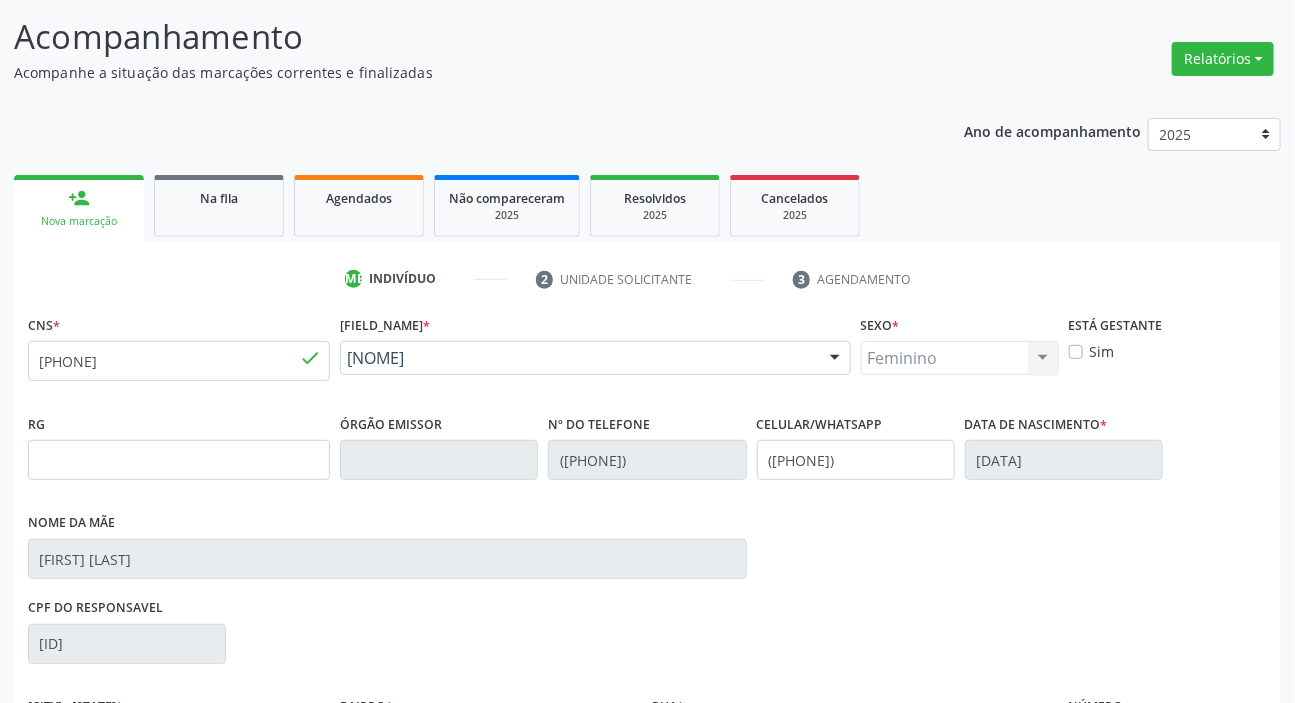 scroll, scrollTop: 366, scrollLeft: 0, axis: vertical 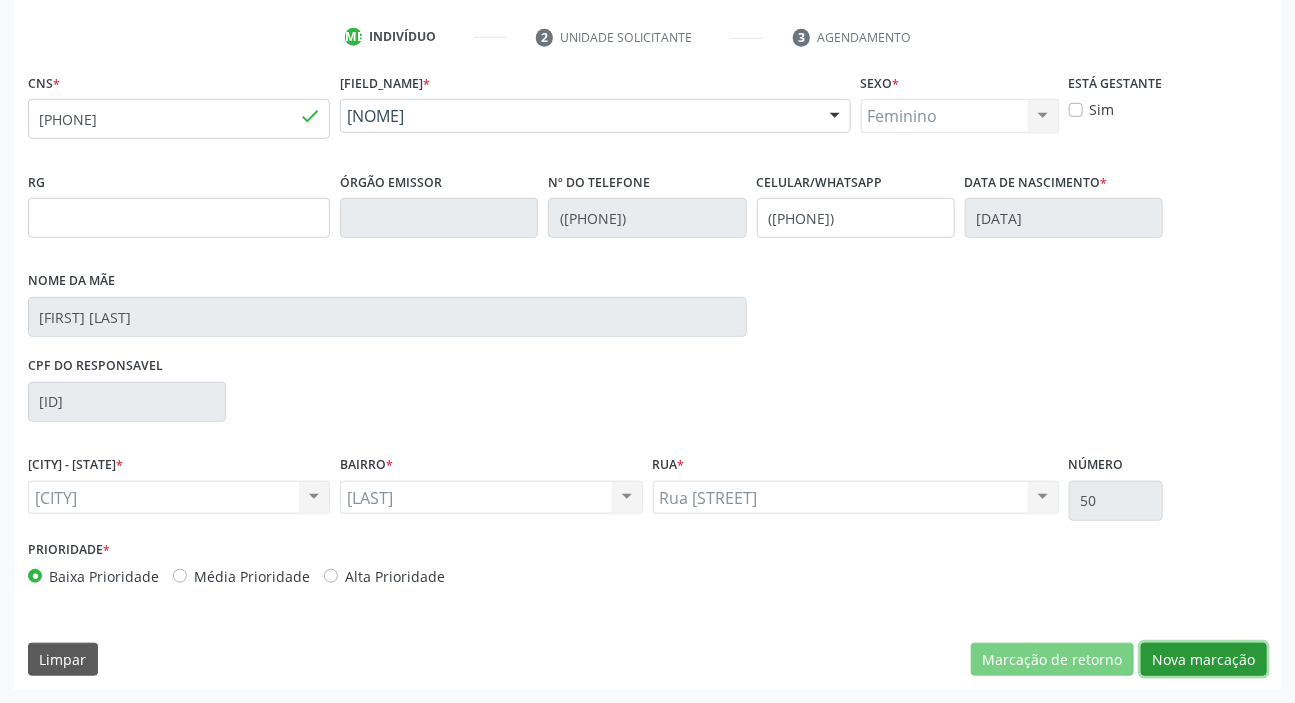 click on "Nova marcação" at bounding box center [1052, 660] 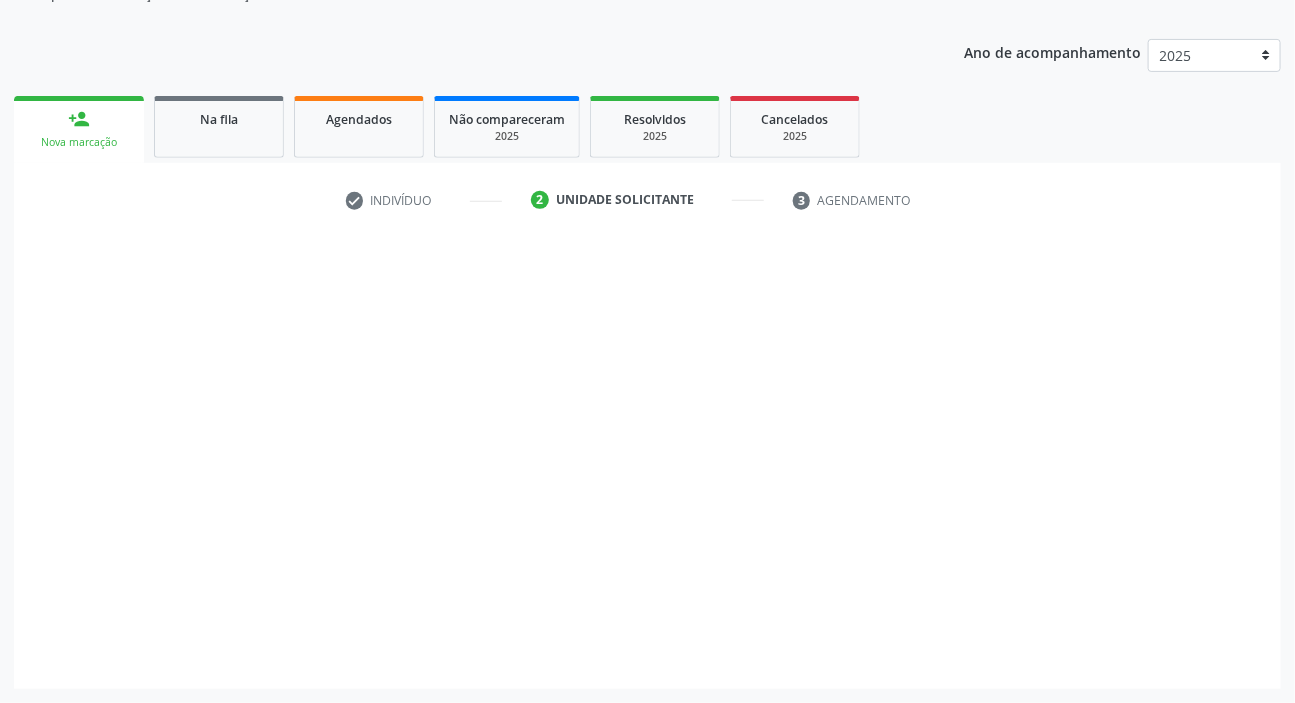 scroll, scrollTop: 201, scrollLeft: 0, axis: vertical 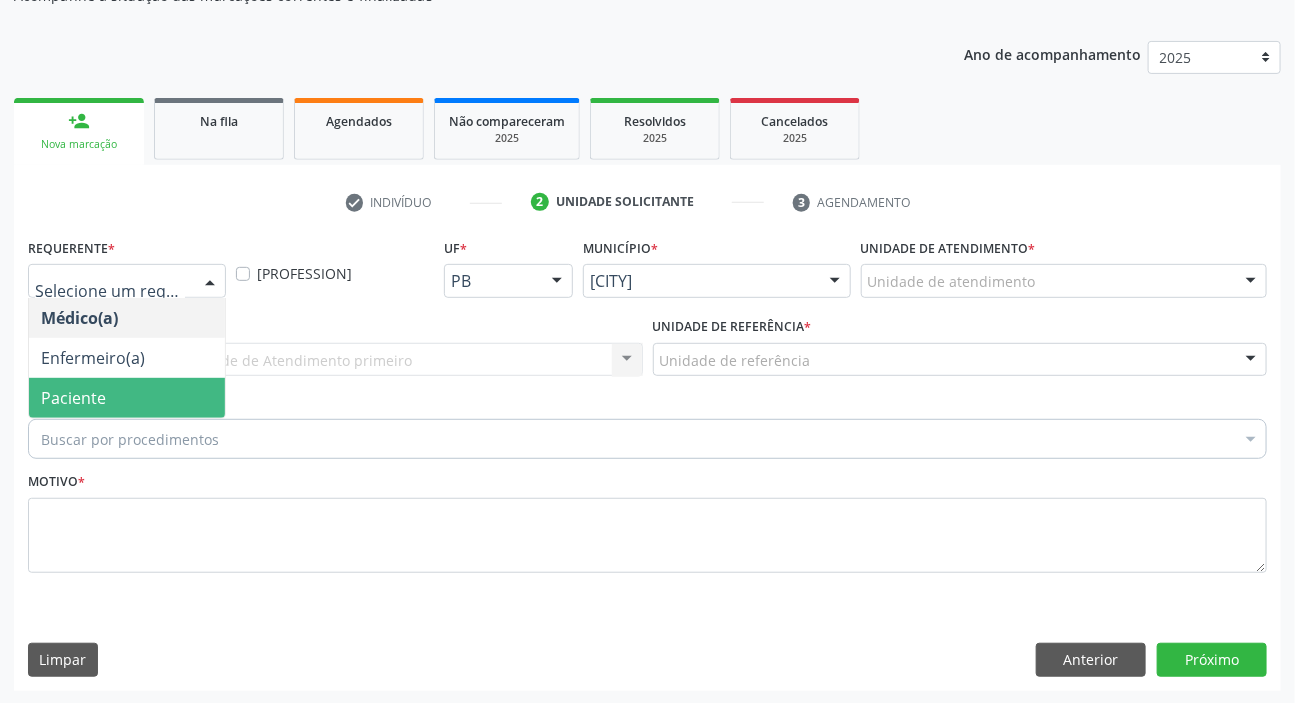 click on "Paciente" at bounding box center (73, 398) 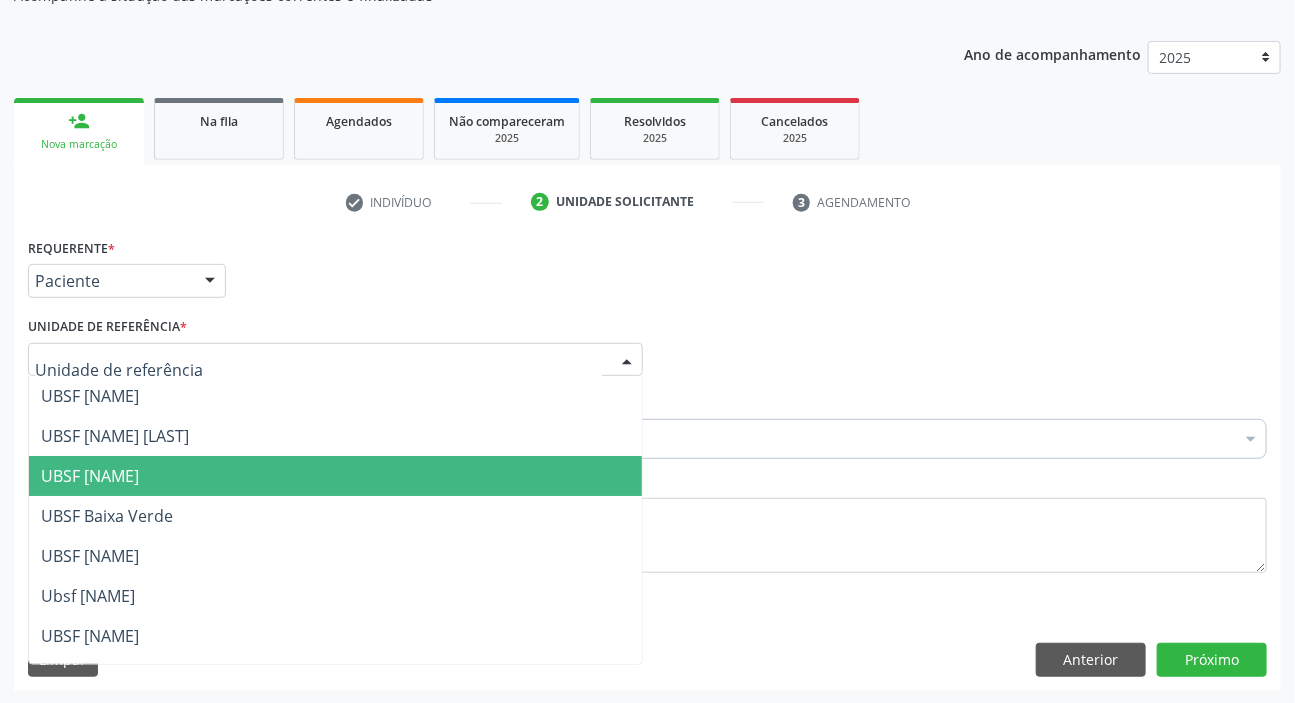 click on "UBSF [NAME]" at bounding box center [90, 476] 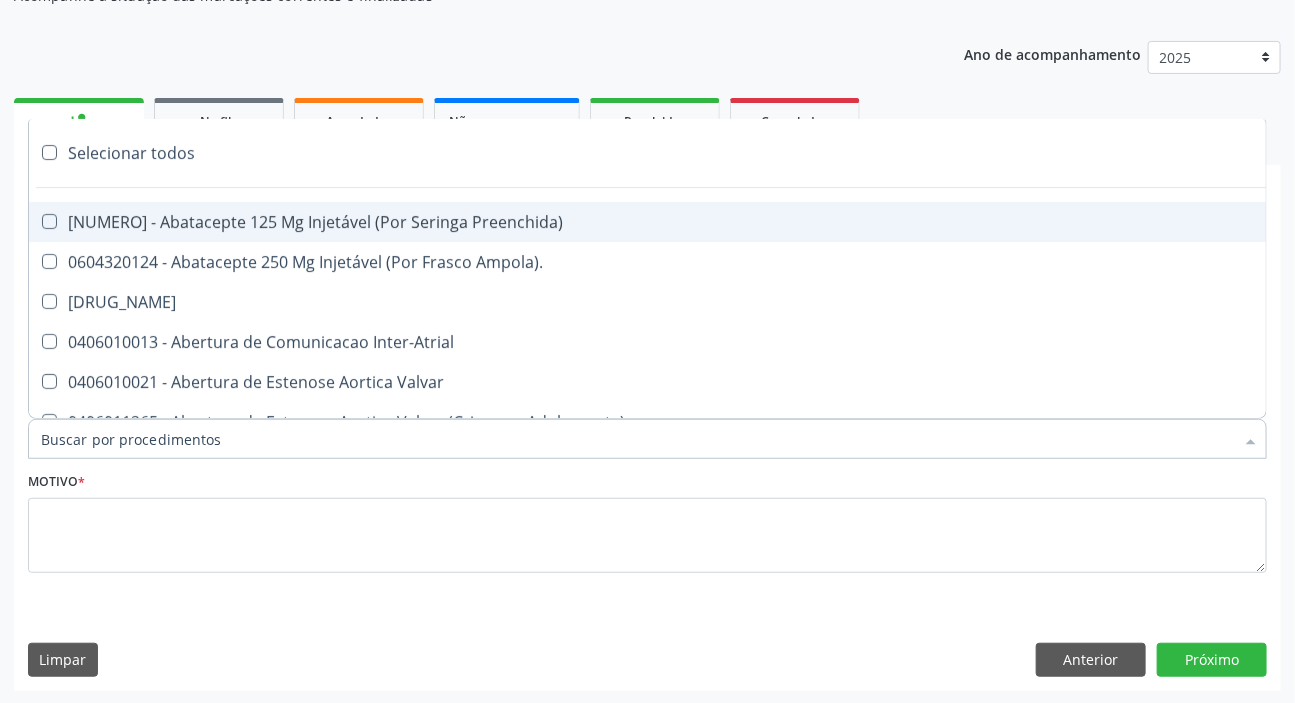 type on "P" 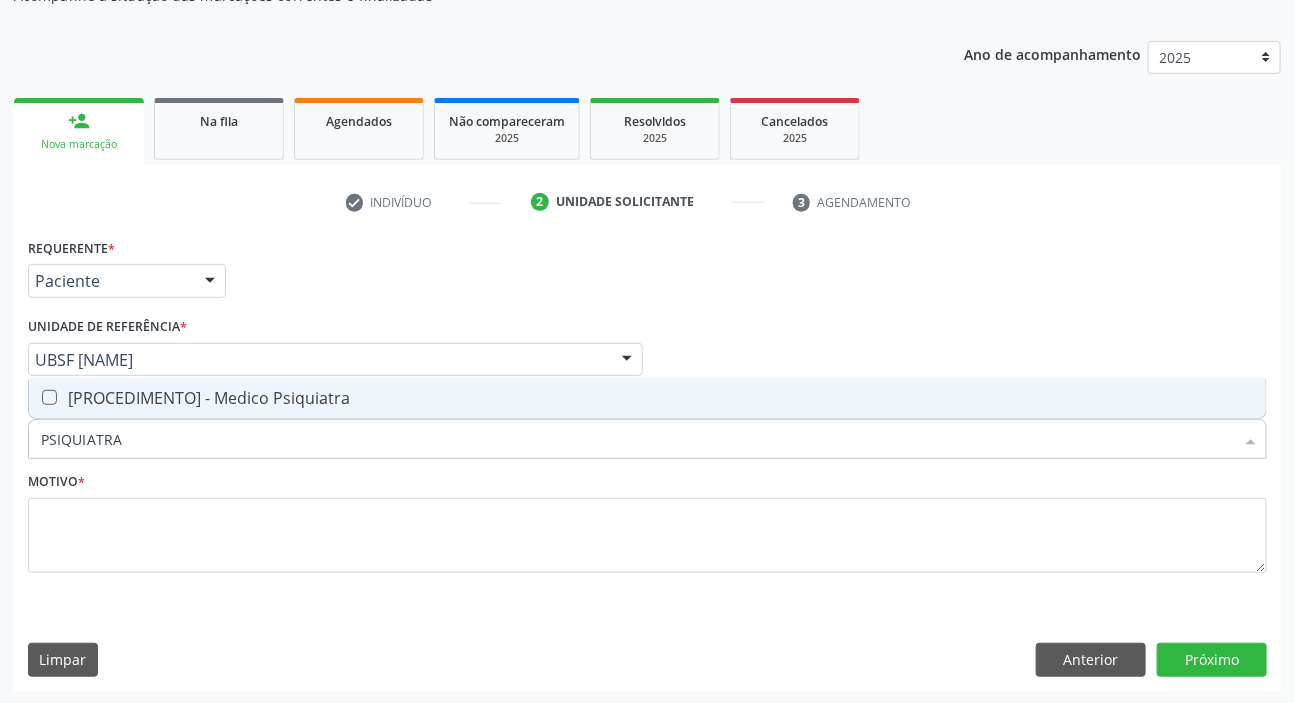 click on "PSIQUIATRA" at bounding box center (637, 439) 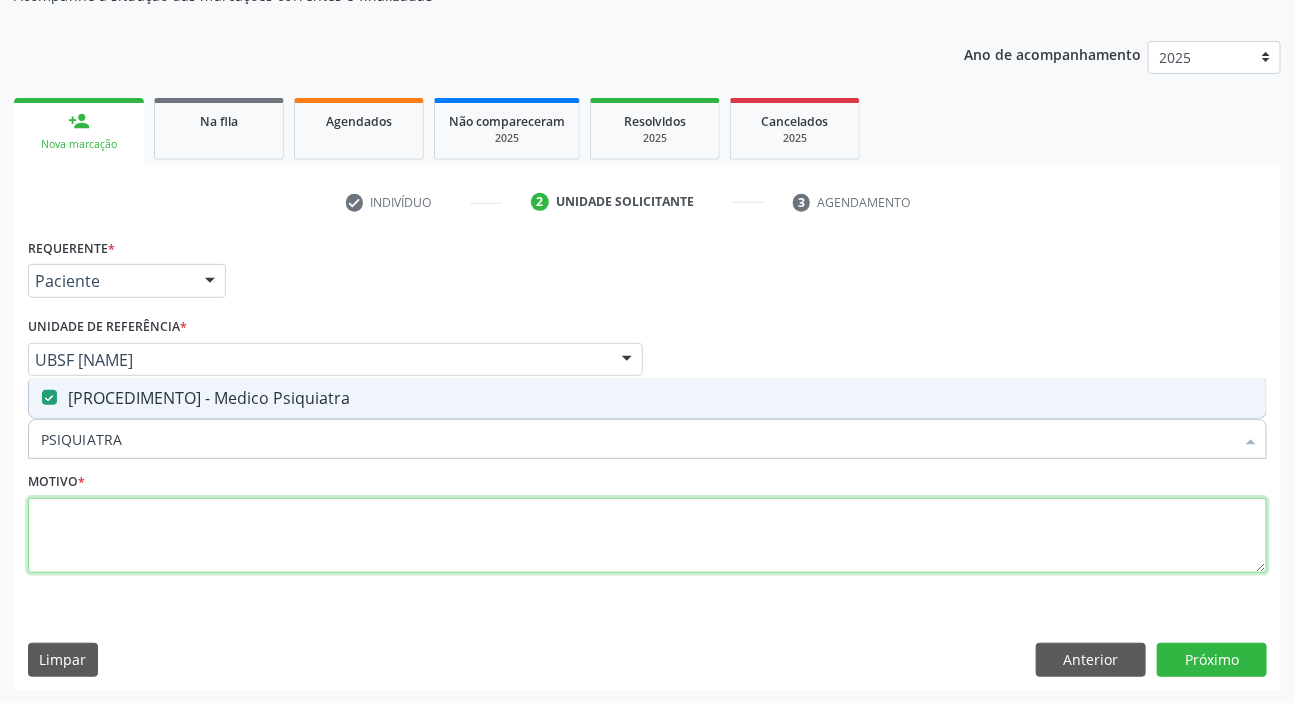 click at bounding box center [647, 536] 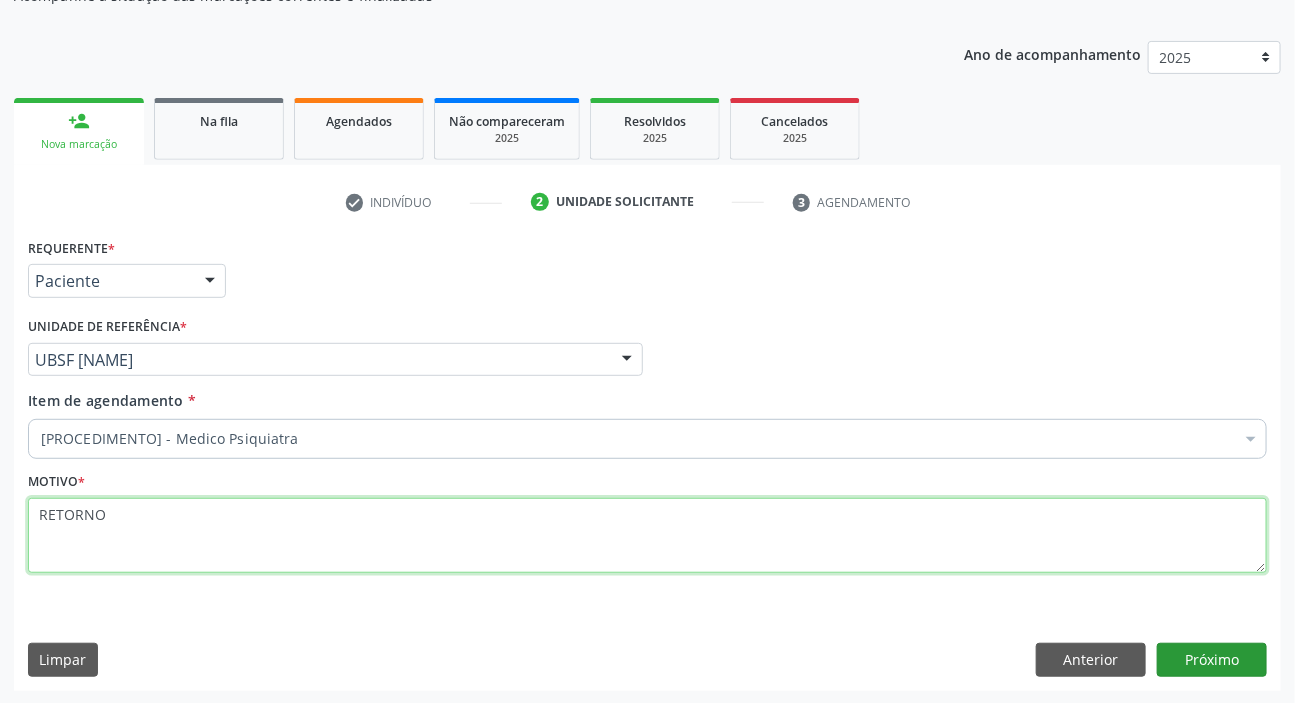 type on "RETORNO" 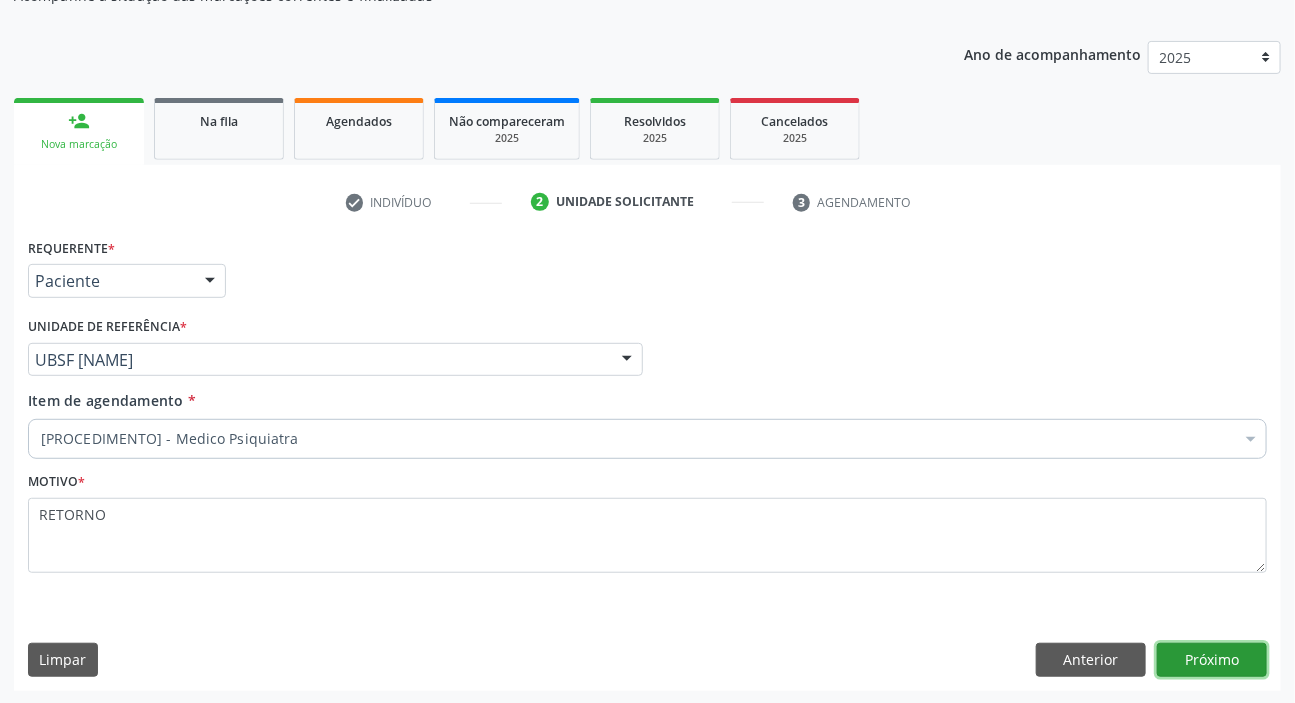 click on "Próximo" at bounding box center (1212, 660) 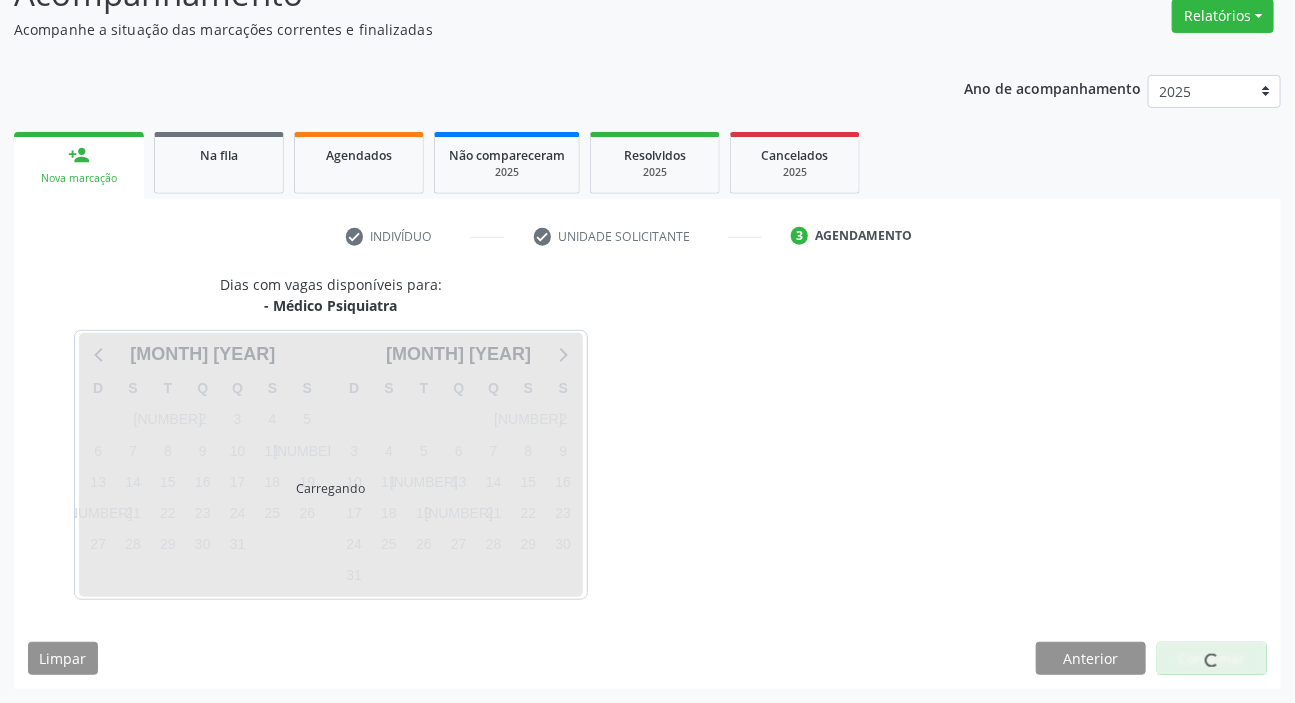 scroll, scrollTop: 166, scrollLeft: 0, axis: vertical 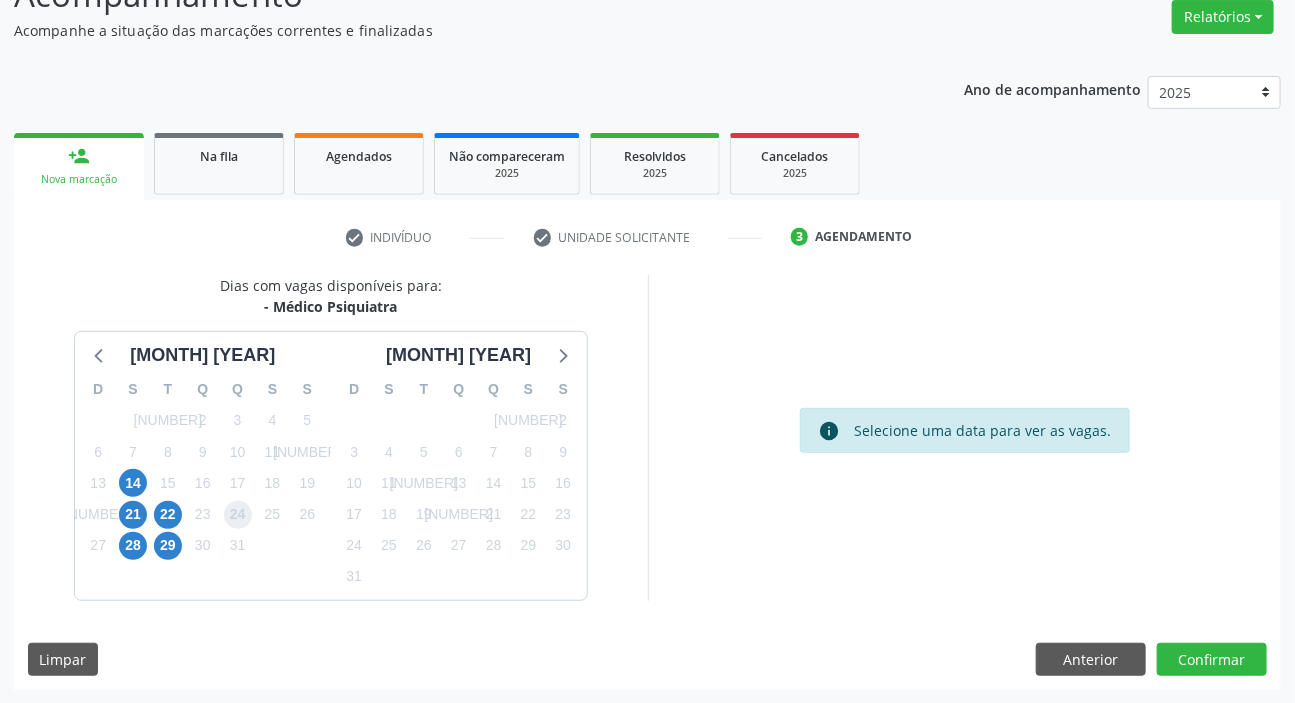 drag, startPoint x: 241, startPoint y: 517, endPoint x: 229, endPoint y: 527, distance: 15.6205 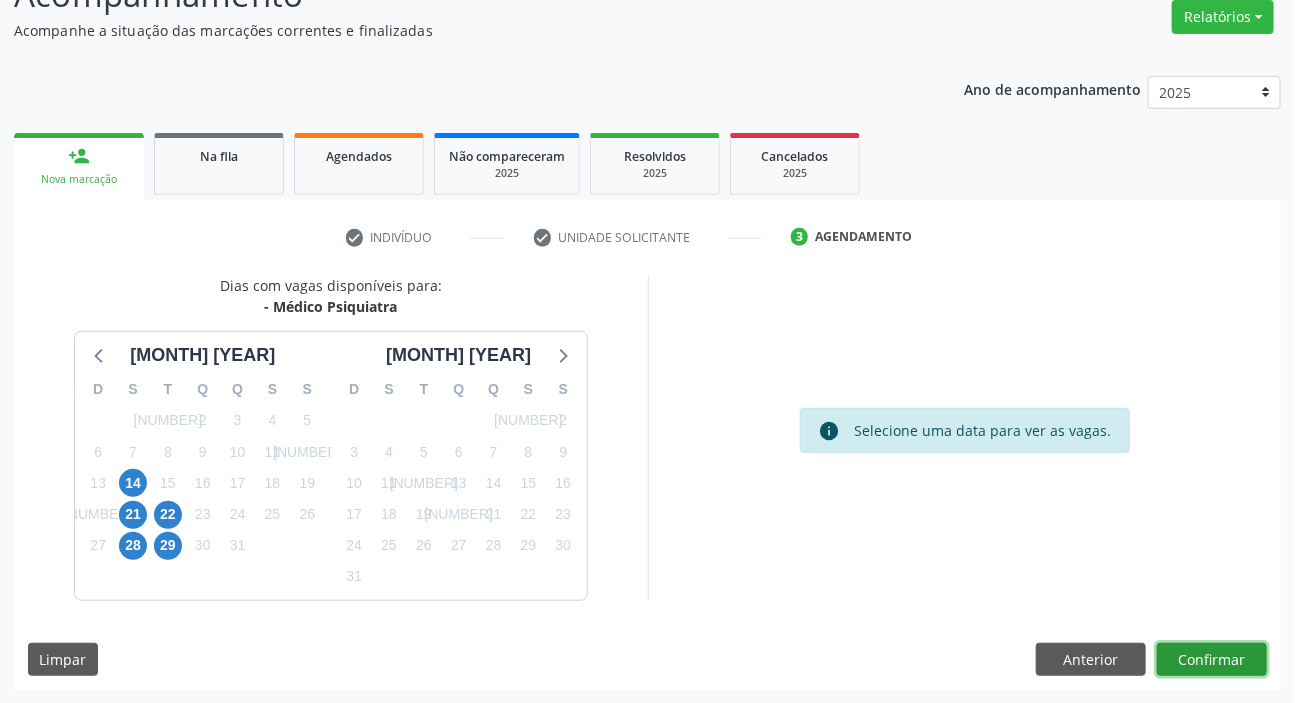 click on "Confirmar" at bounding box center (1212, 660) 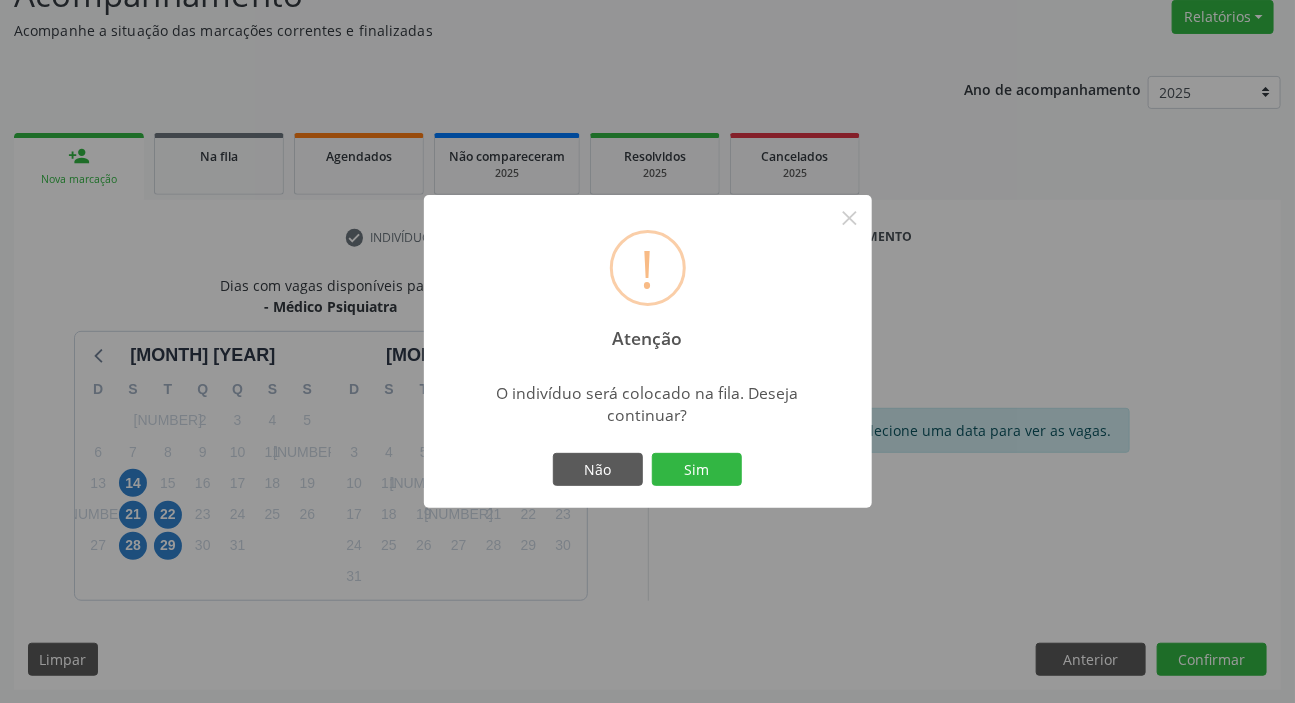click on "Não Sim" at bounding box center [648, 470] 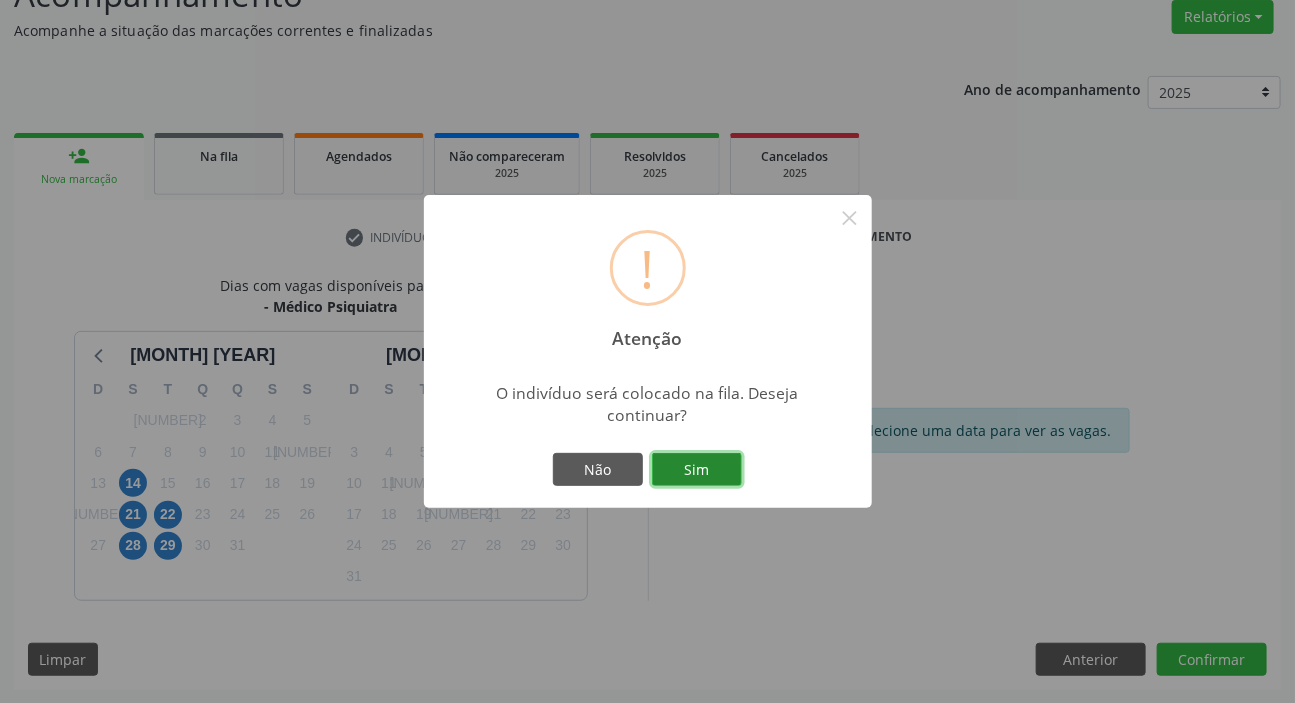 click on "Sim" at bounding box center (697, 470) 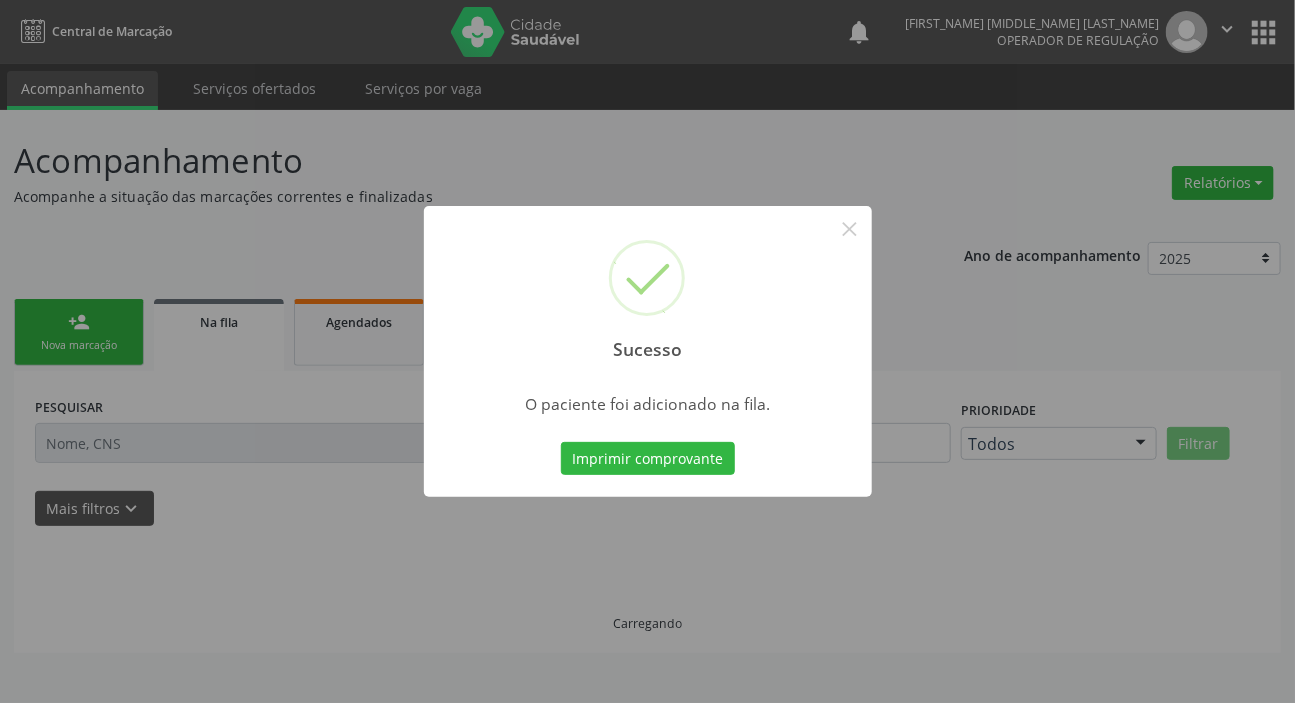 scroll, scrollTop: 0, scrollLeft: 0, axis: both 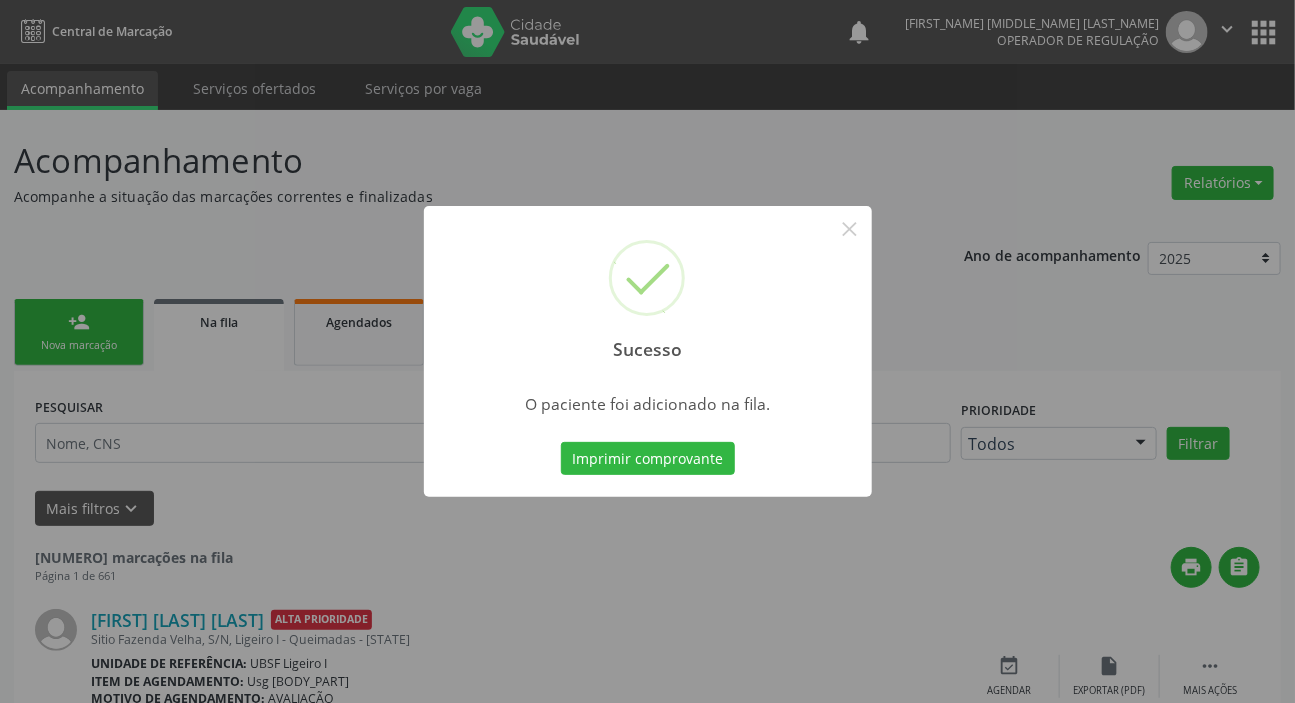 click on "Sucesso × O paciente foi adicionado na fila. Imprimir comprovante Cancel" at bounding box center [647, 351] 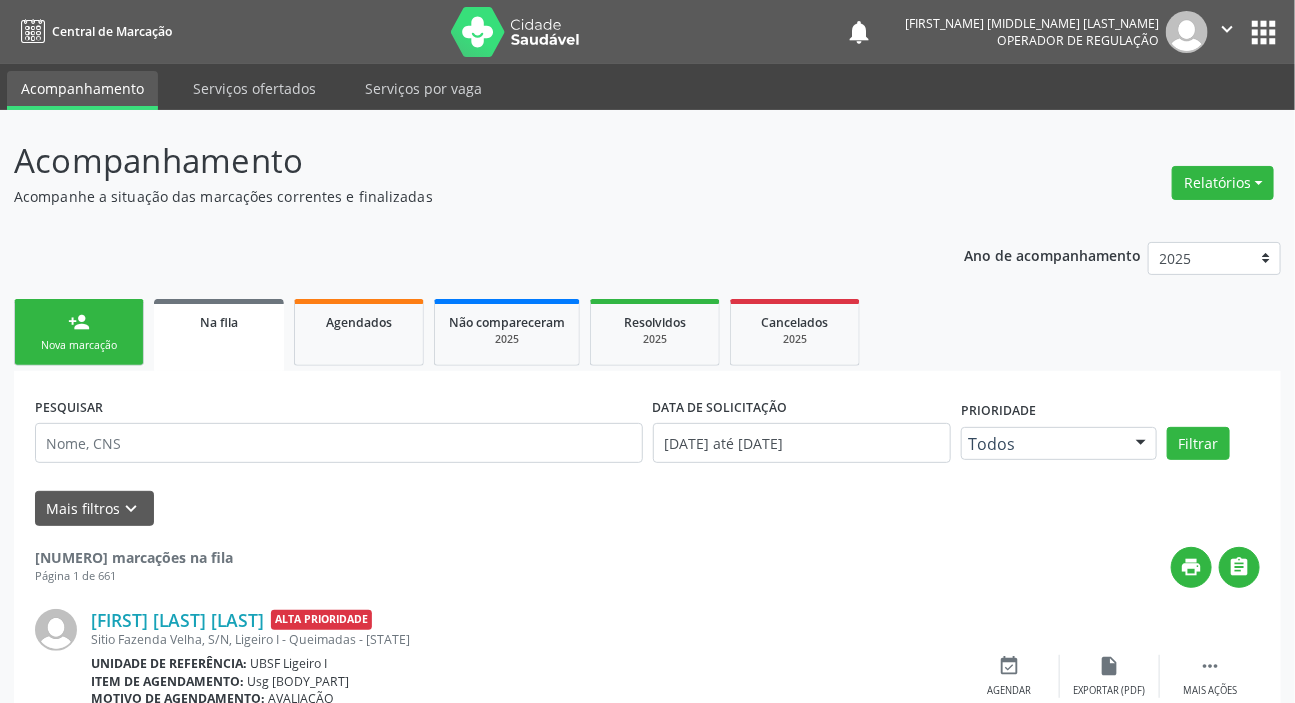 click on "person_add
Nova marcação" at bounding box center (79, 332) 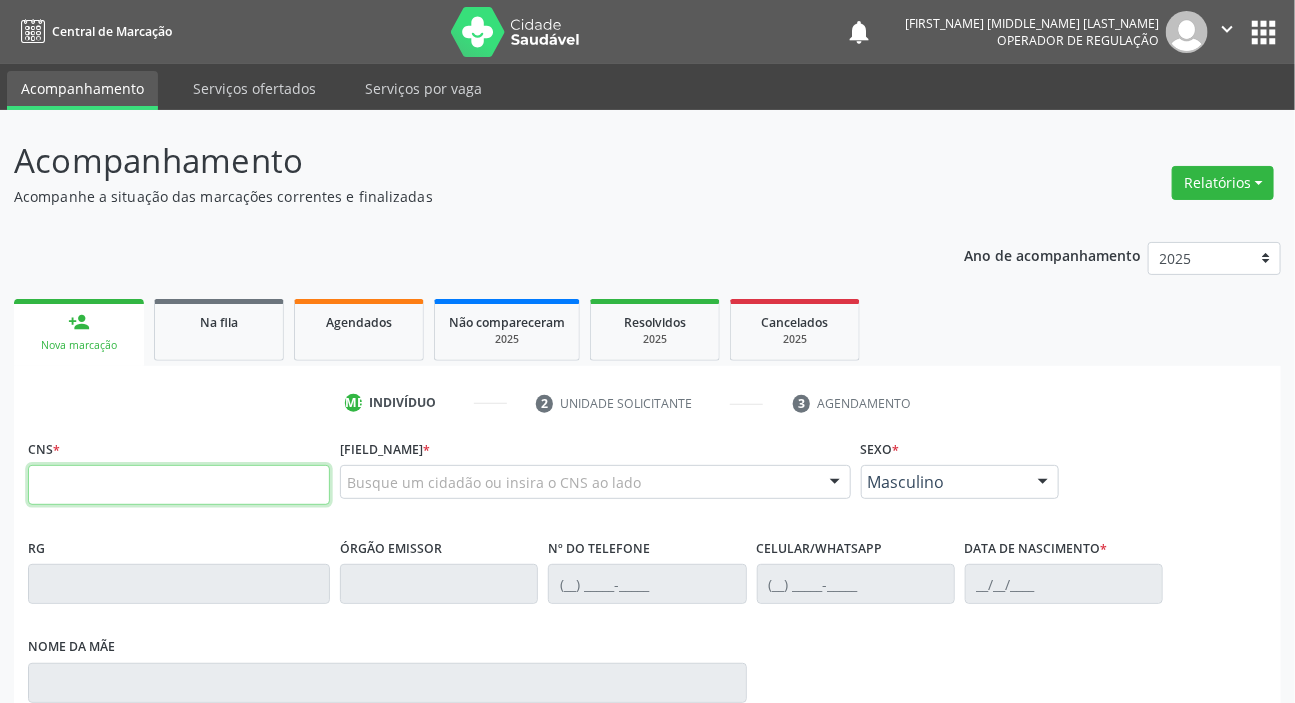 click at bounding box center [179, 485] 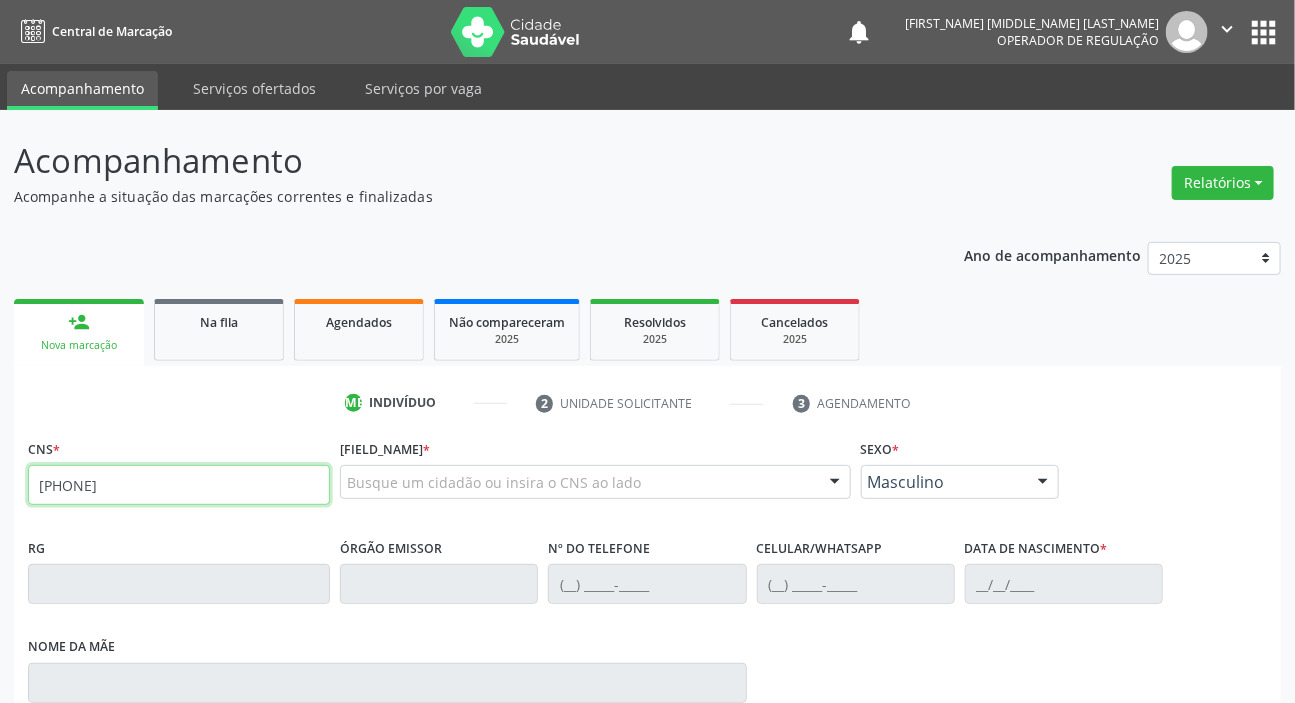 type on "[PHONE]" 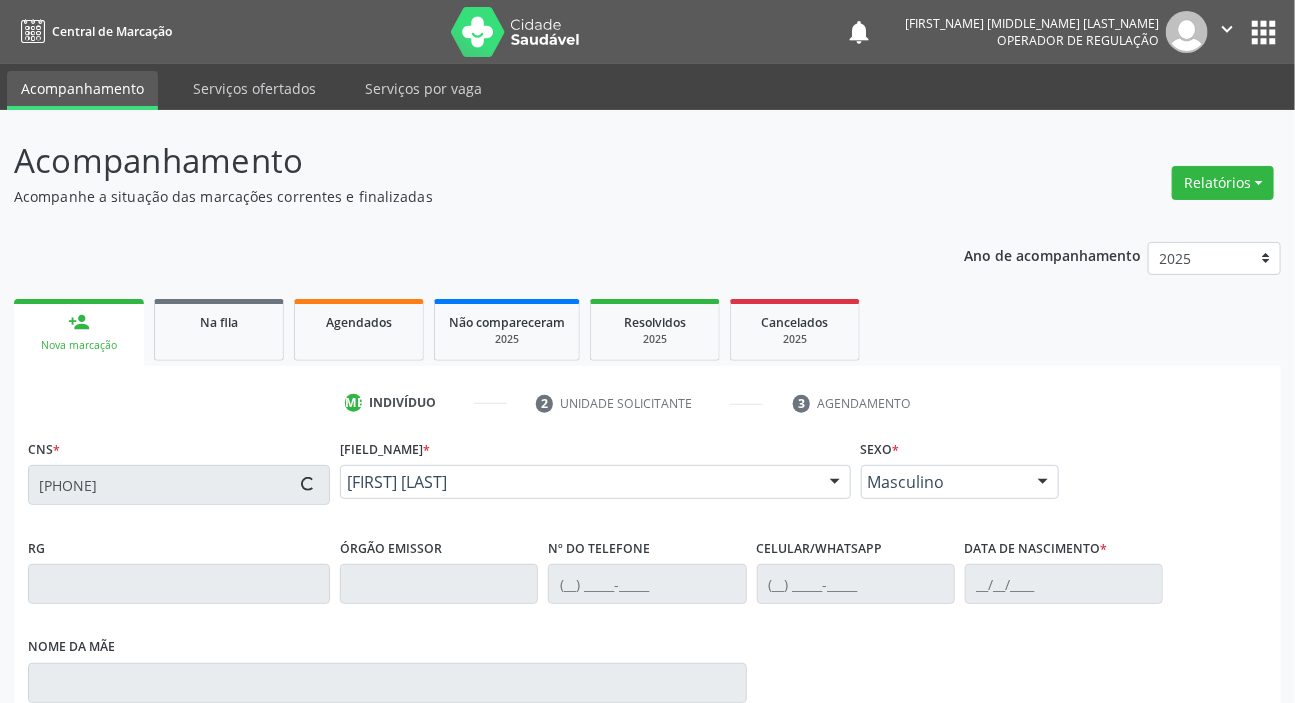 scroll, scrollTop: 366, scrollLeft: 0, axis: vertical 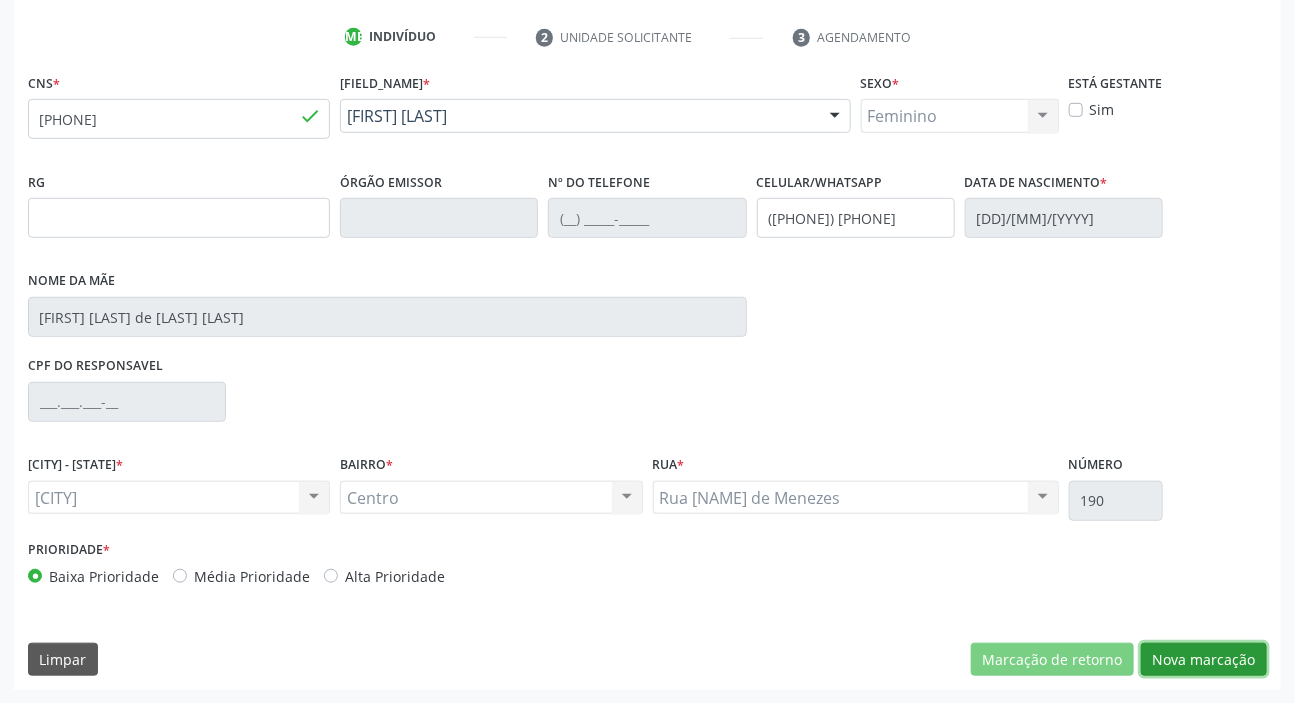 click on "Nova marcação" at bounding box center (1052, 660) 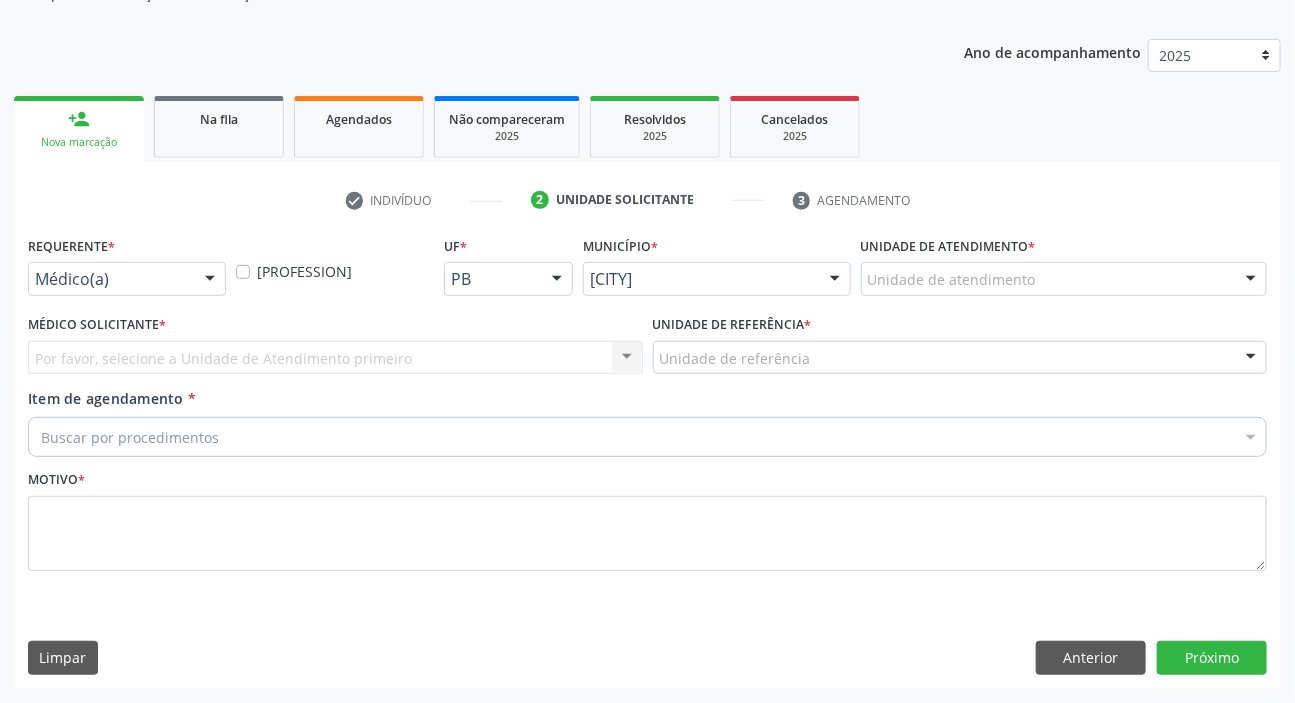 scroll, scrollTop: 201, scrollLeft: 0, axis: vertical 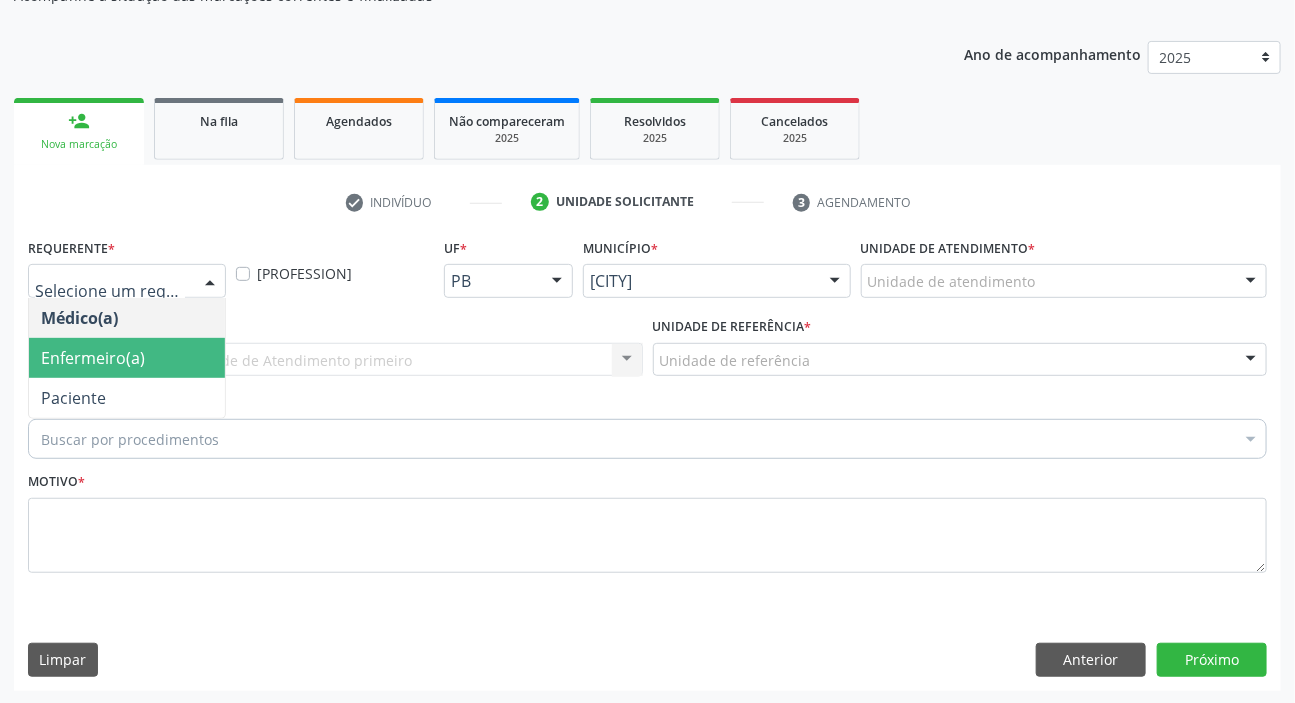 click on "Paciente" at bounding box center [79, 318] 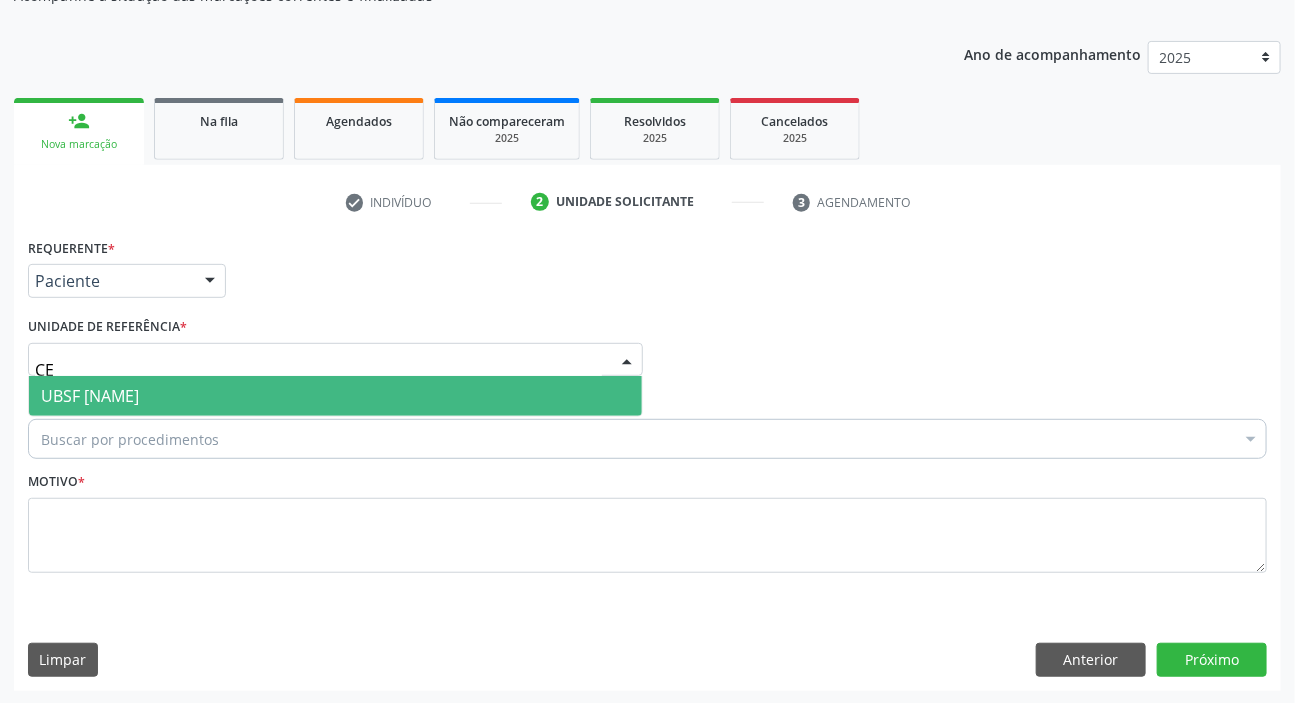 click on "UBSF [NAME]" at bounding box center (335, 396) 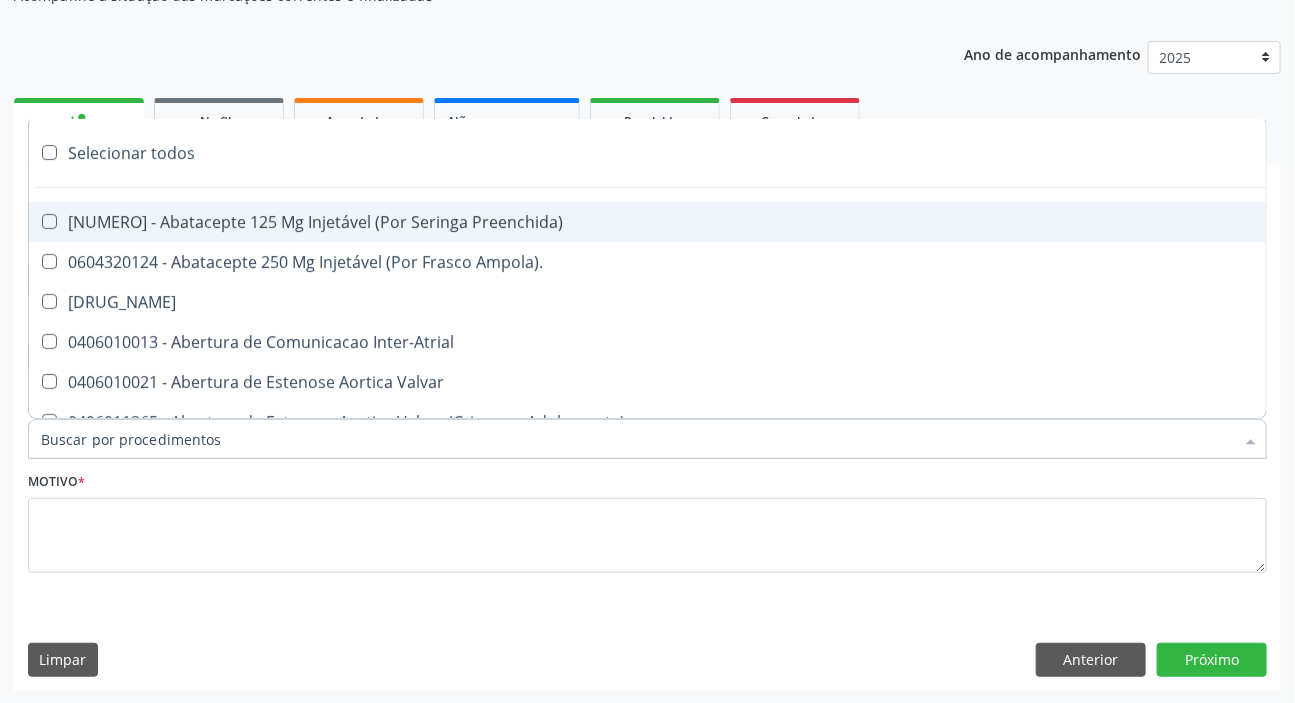 paste on "PSIQUIATRA" 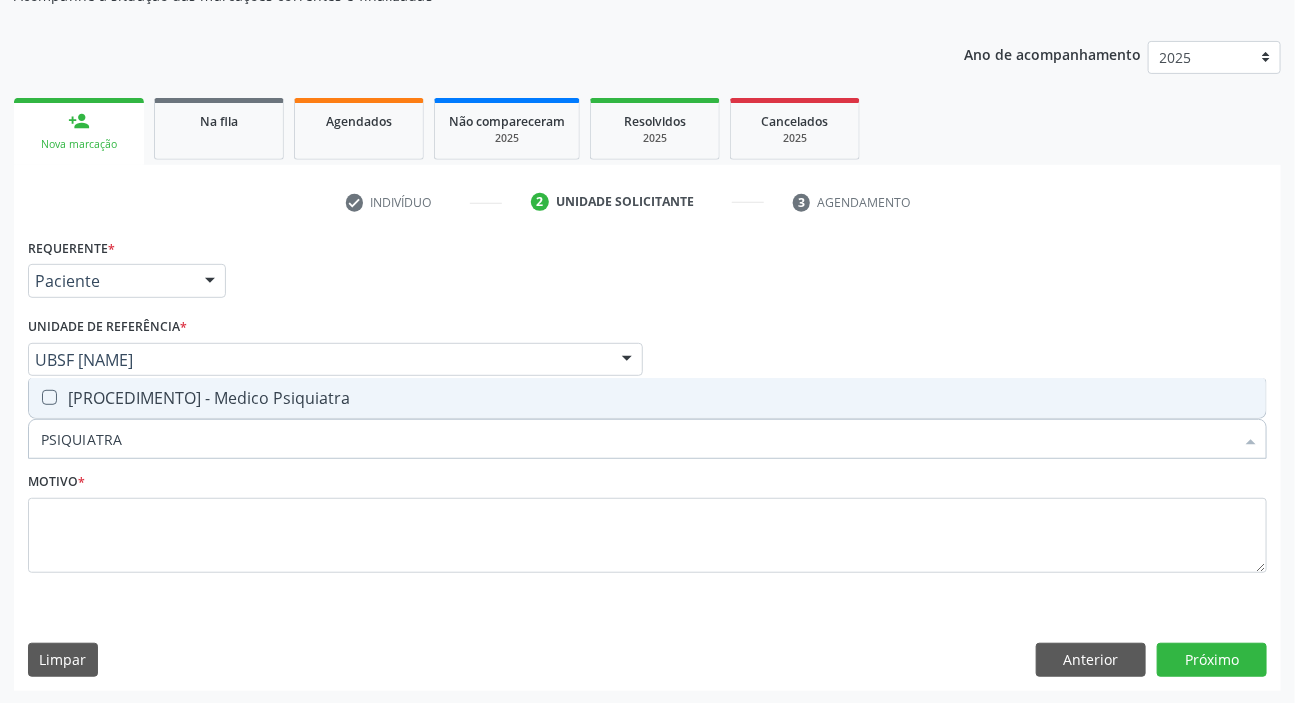 click on "[PROCEDIMENTO] - Medico Psiquiatra" at bounding box center [647, 398] 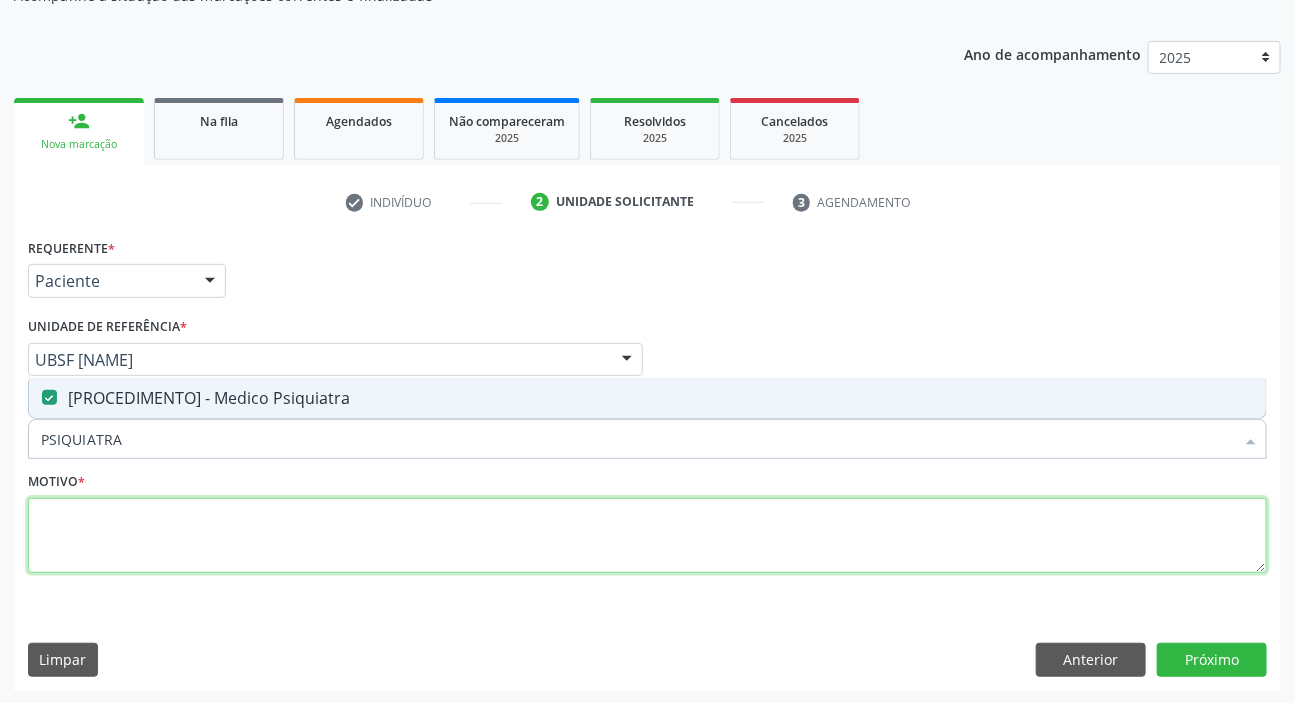 click at bounding box center (647, 536) 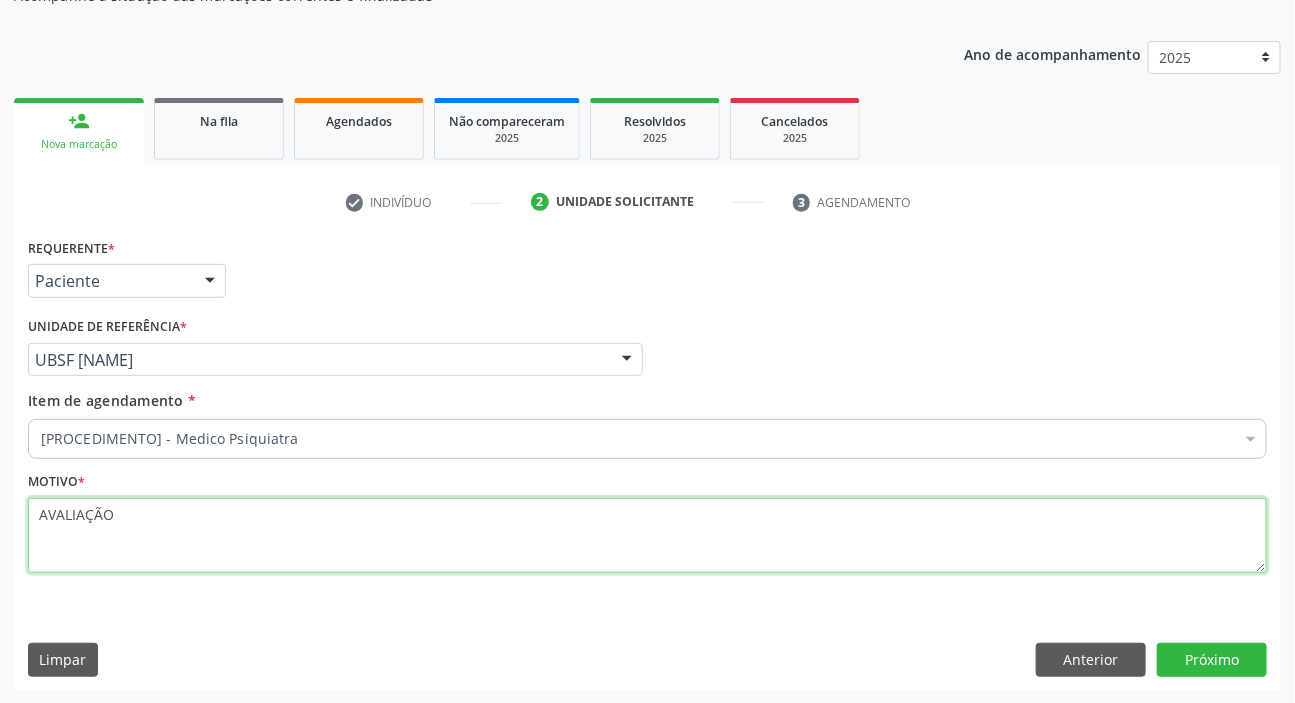 type on "AVALIAÇÃO" 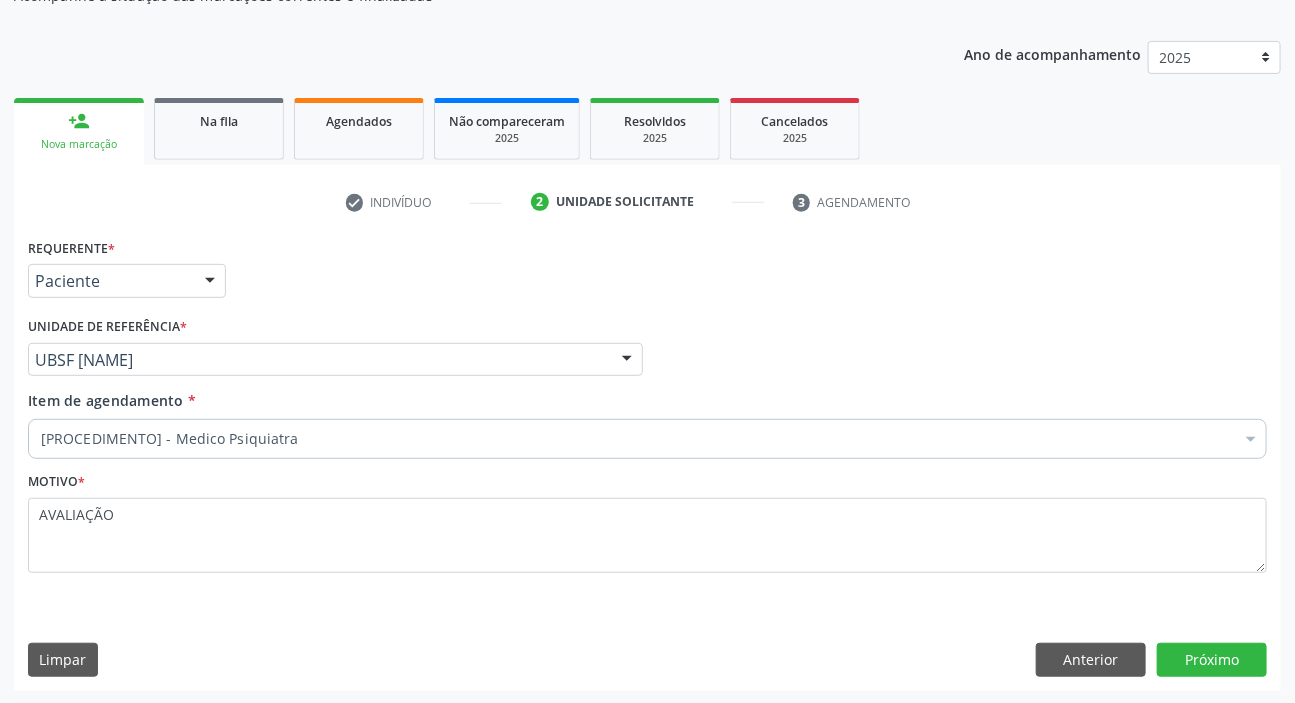 click on "Requerente
*
Paciente         Médico(a)   Enfermeiro(a)   Paciente
Nenhum resultado encontrado para: "   "
Não há nenhuma opção para ser exibida.
UF
[STATE]         [STATE]
Nenhum resultado encontrado para: "   "
Não há nenhuma opção para ser exibida.
Município
[CITY]         [CITY]   [CITY]
Nenhum resultado encontrado para: "   "
Não há nenhuma opção para ser exibida.
Médico Solicitante
Por favor, selecione a Unidade de Atendimento primeiro
Nenhum resultado encontrado para: "   "
Não há nenhuma opção para ser exibida.
Unidade de referência
*
UBSF Central         UBSF Ligeiro II   UBSF Saulo Leal Ernesto de Melo   UBSF Castanho   UBSF Baixa Verde   UBSF Ze Velho   UBSF Boa Vista   UBSF Olho Dagua Salgado   UBSF Zumbi" at bounding box center (647, 461) 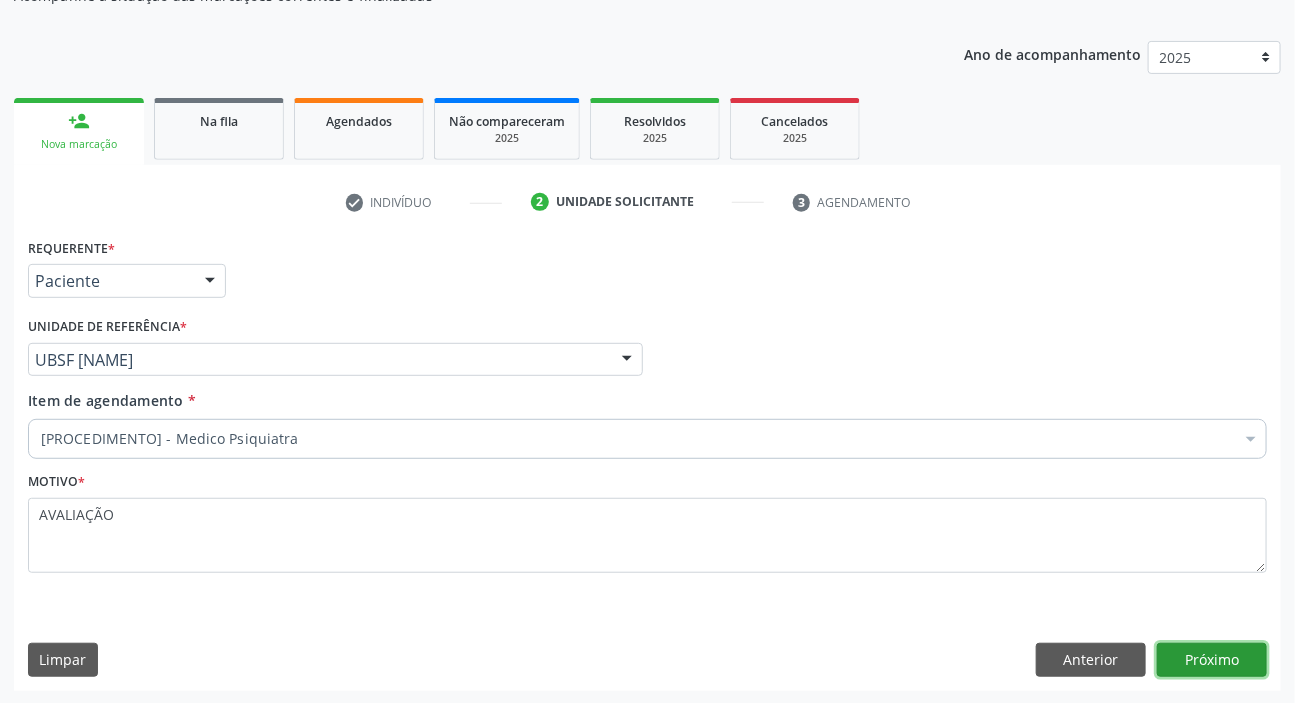 click on "Próximo" at bounding box center (1212, 660) 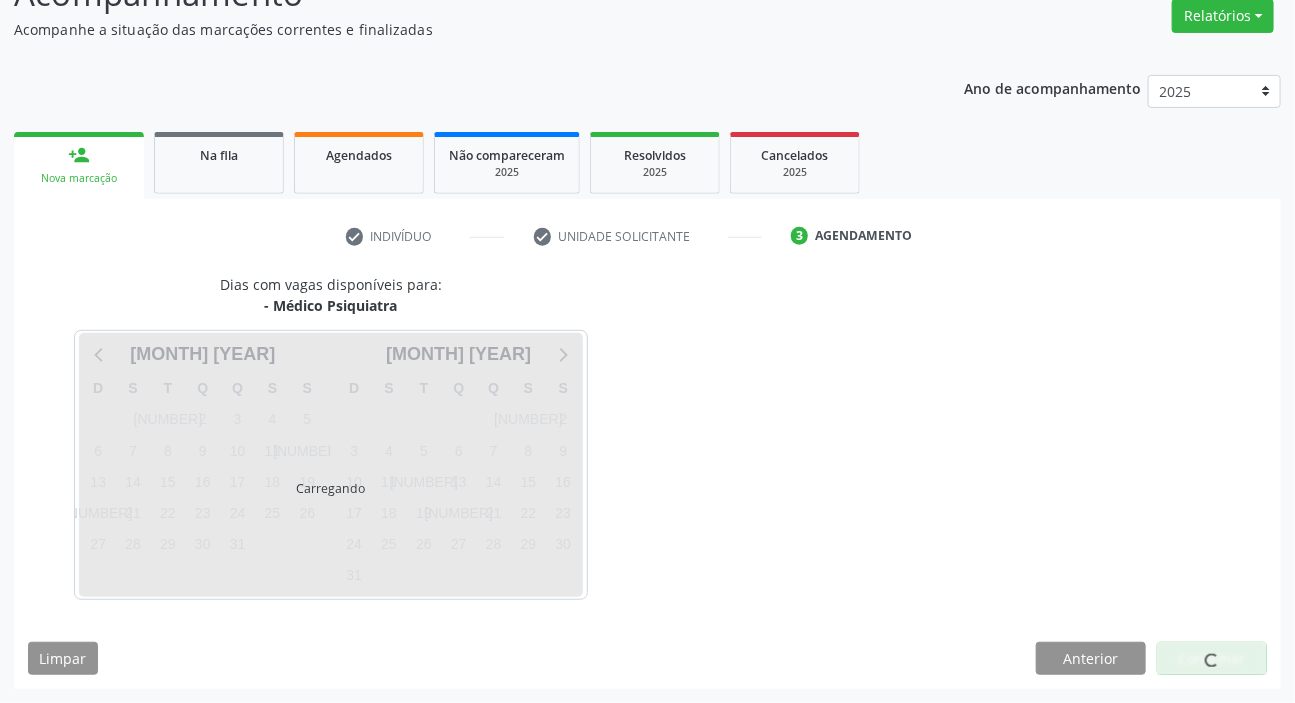 scroll, scrollTop: 166, scrollLeft: 0, axis: vertical 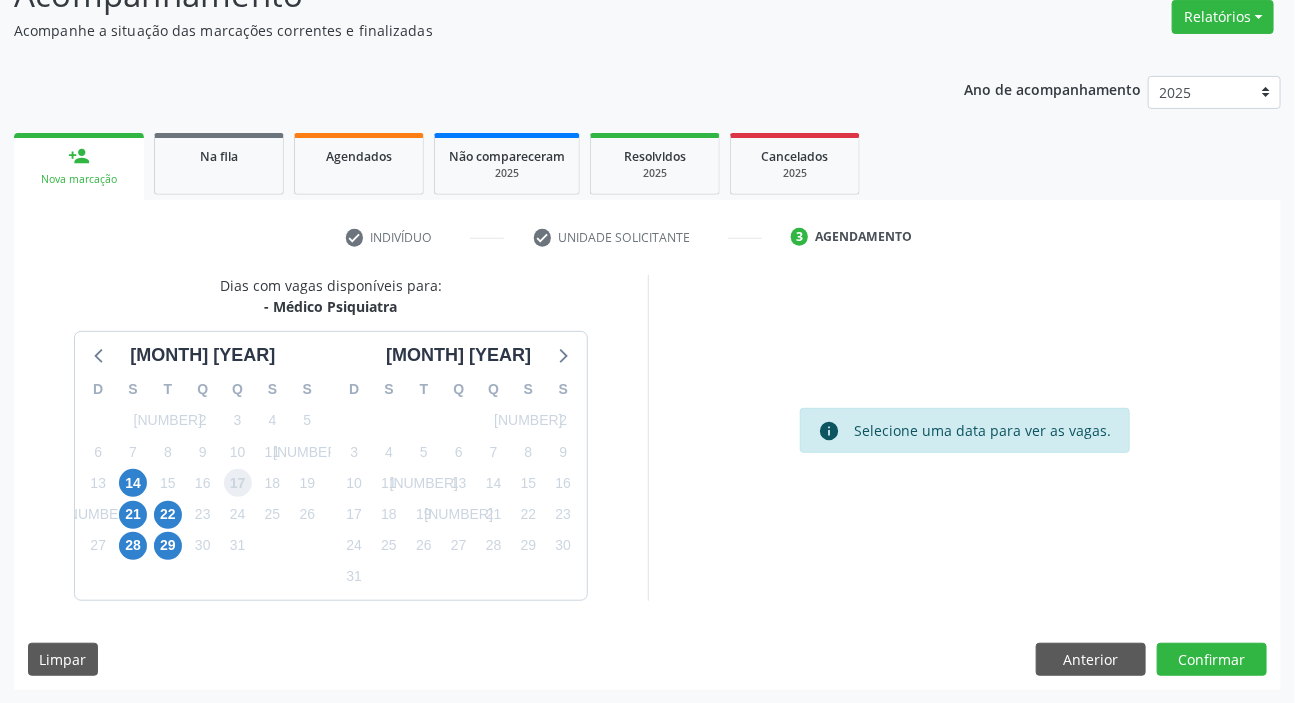 click on "17" at bounding box center (238, 483) 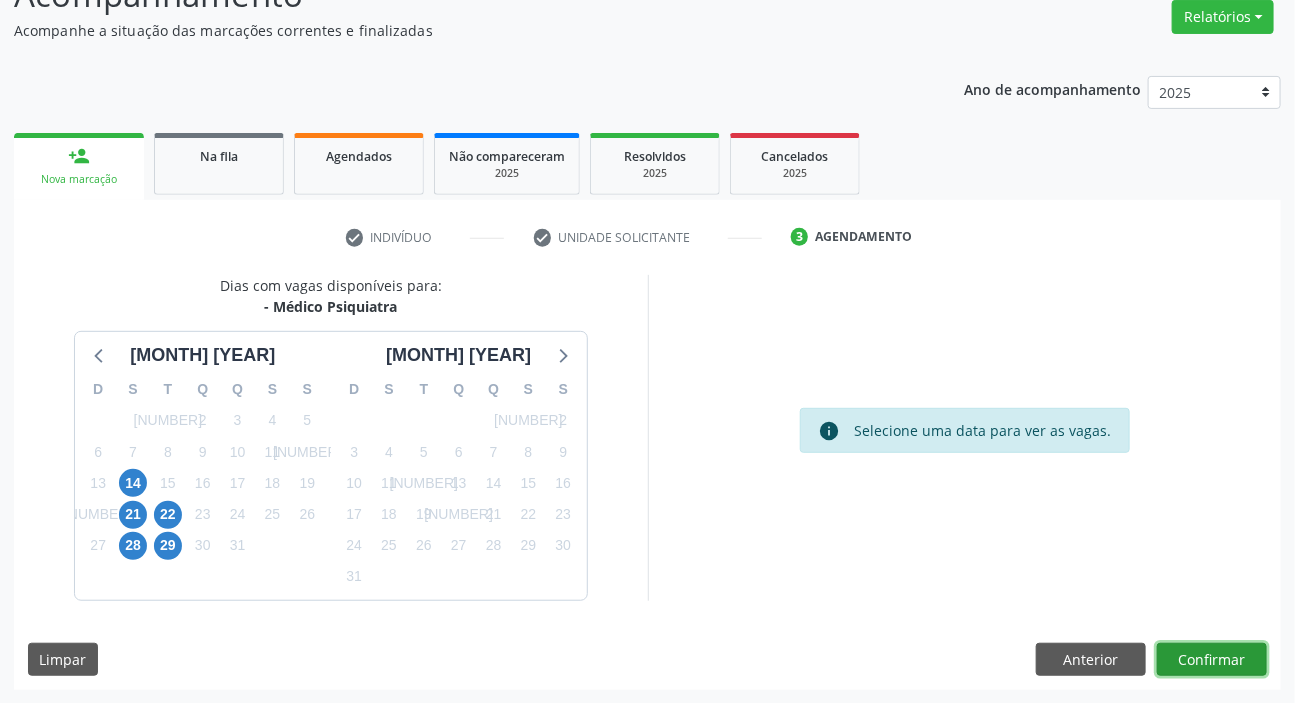 click on "Confirmar" at bounding box center (1212, 660) 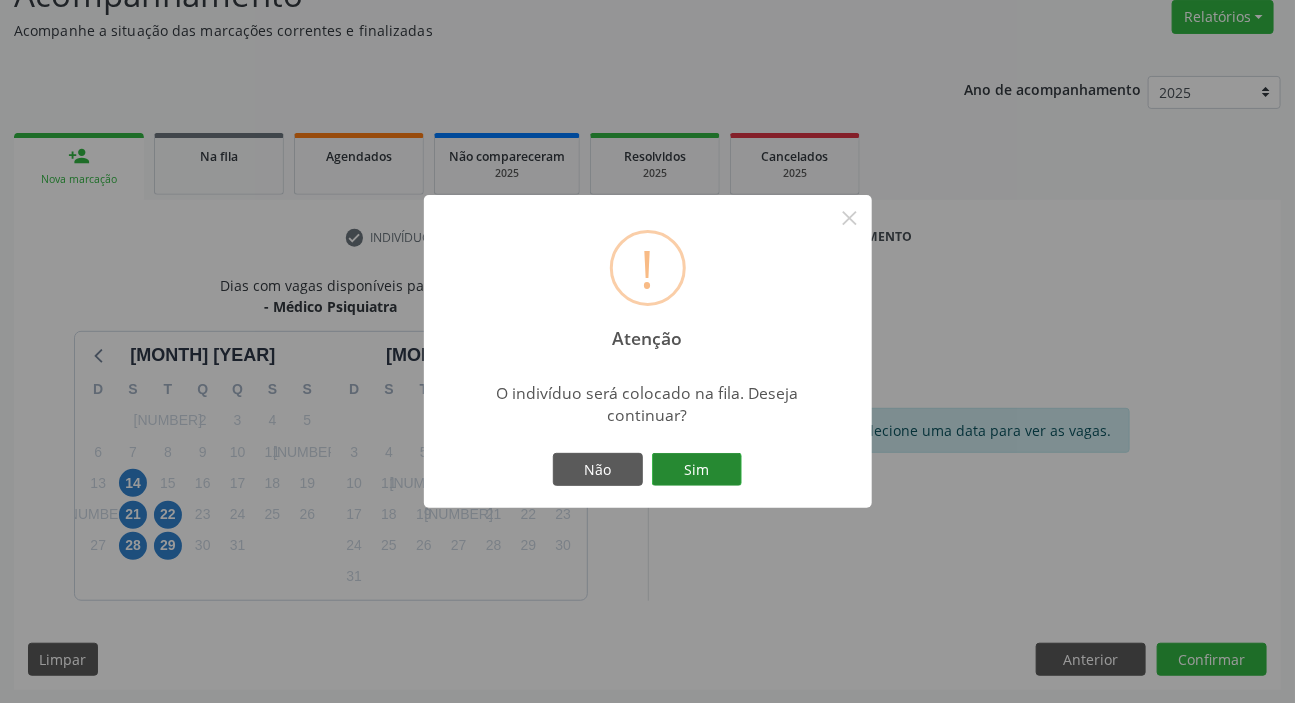click on "Sim" at bounding box center [697, 470] 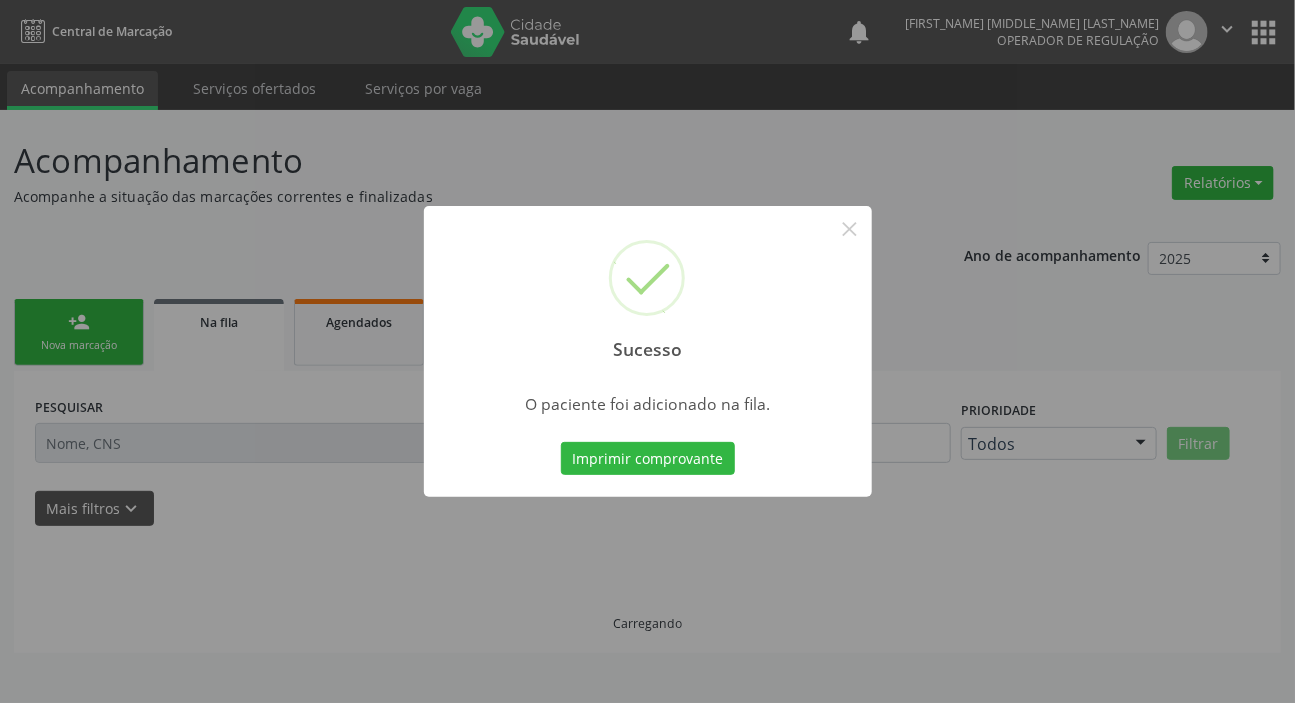 scroll, scrollTop: 0, scrollLeft: 0, axis: both 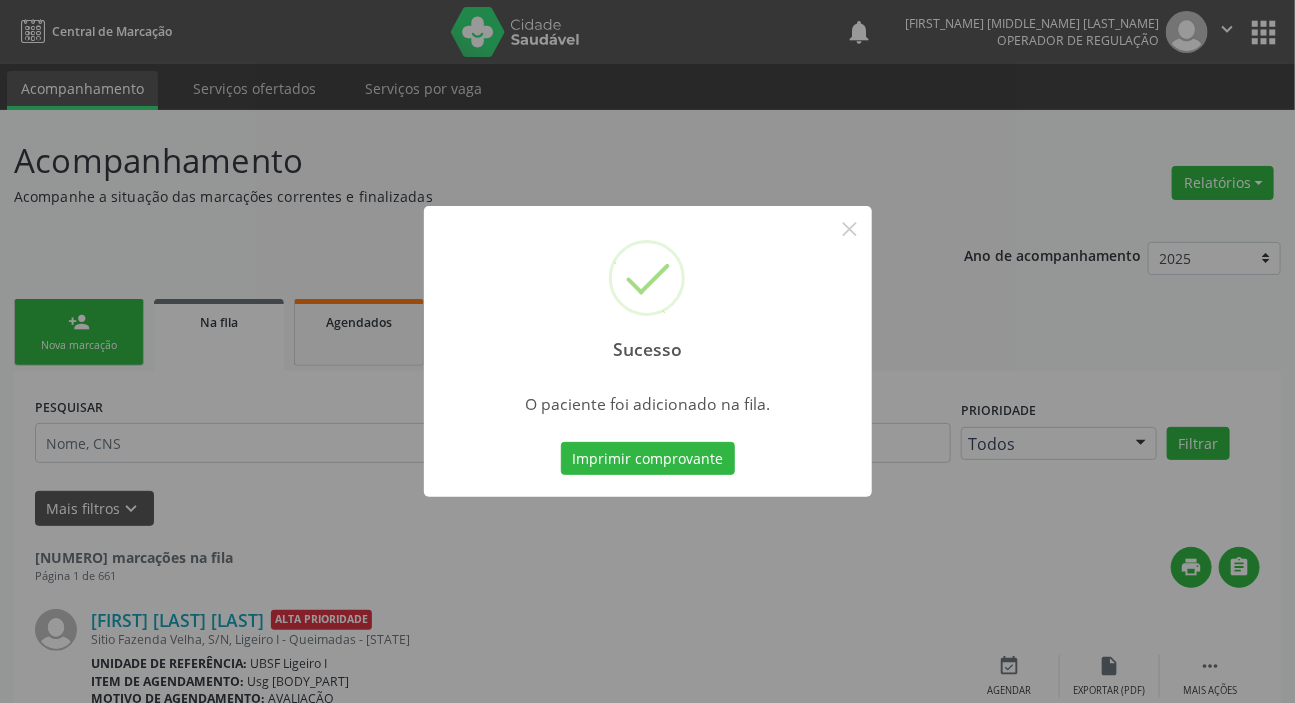click on "Sucesso × O paciente foi adicionado na fila. Imprimir comprovante Cancel" at bounding box center [647, 351] 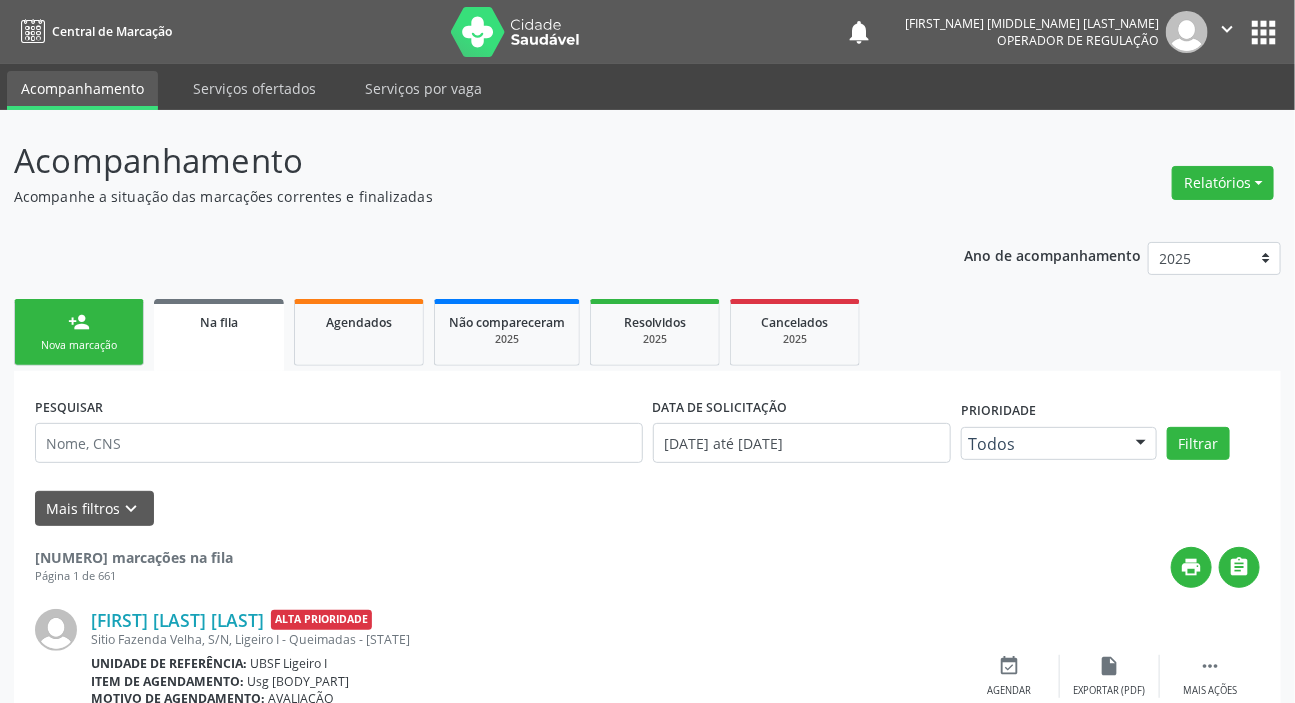 click on "person_add
Nova marcação" at bounding box center [79, 332] 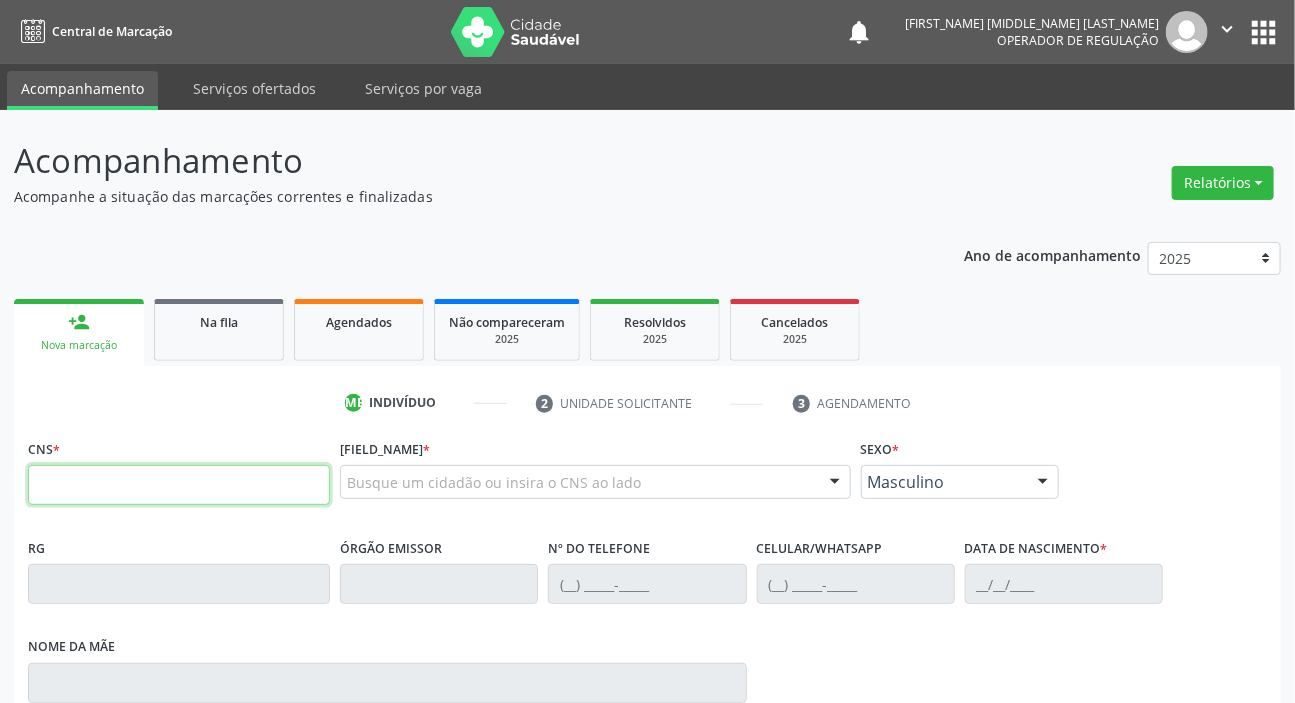 click at bounding box center [179, 485] 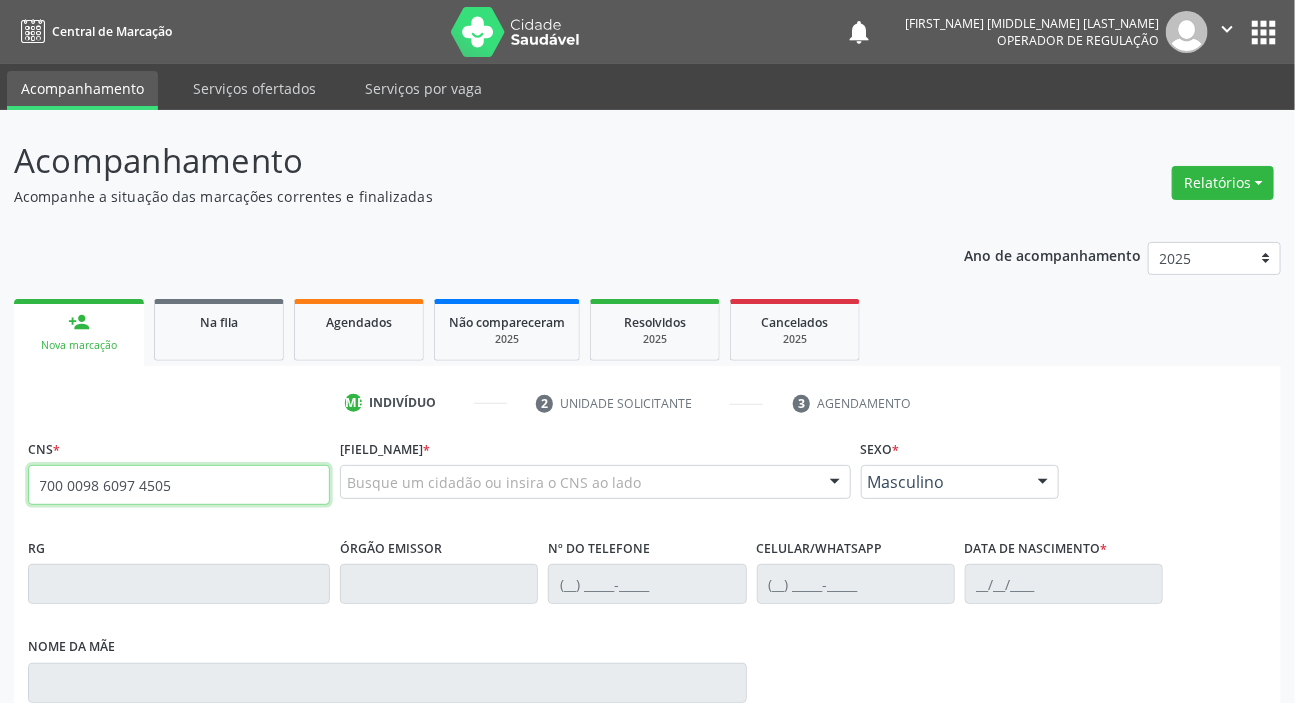 type on "700 0098 6097 4505" 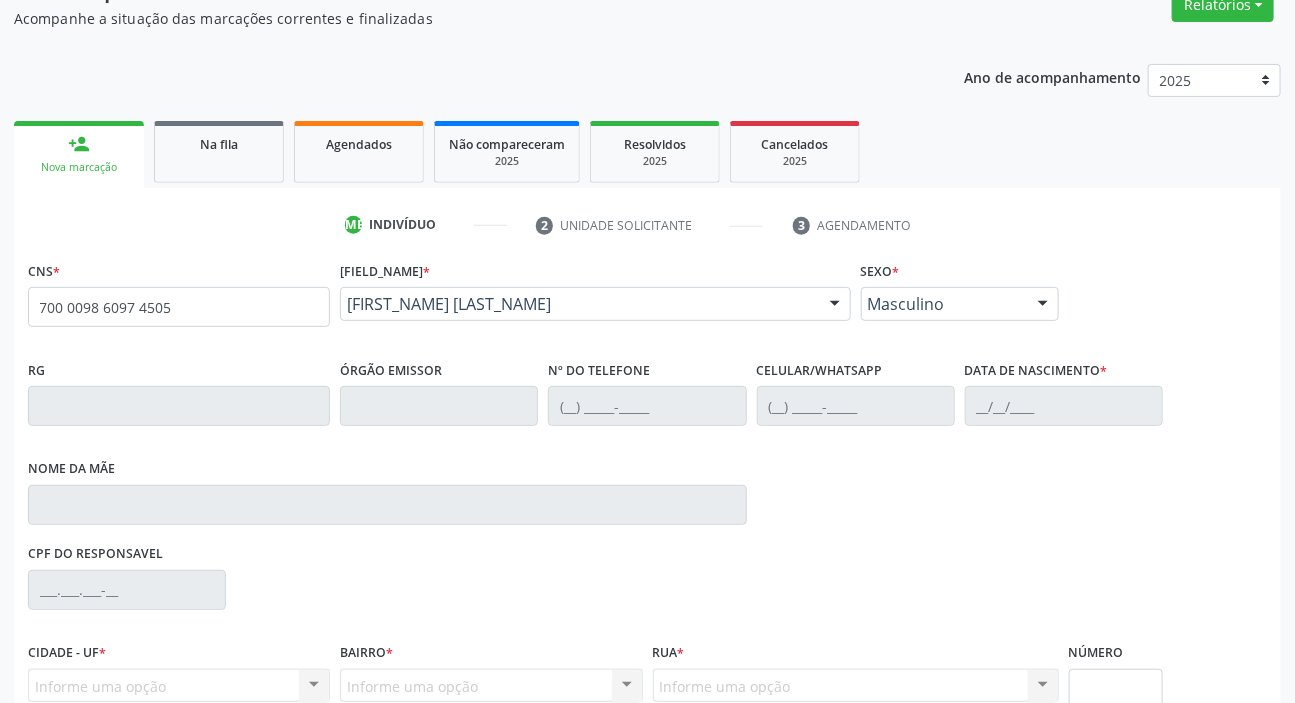scroll, scrollTop: 366, scrollLeft: 0, axis: vertical 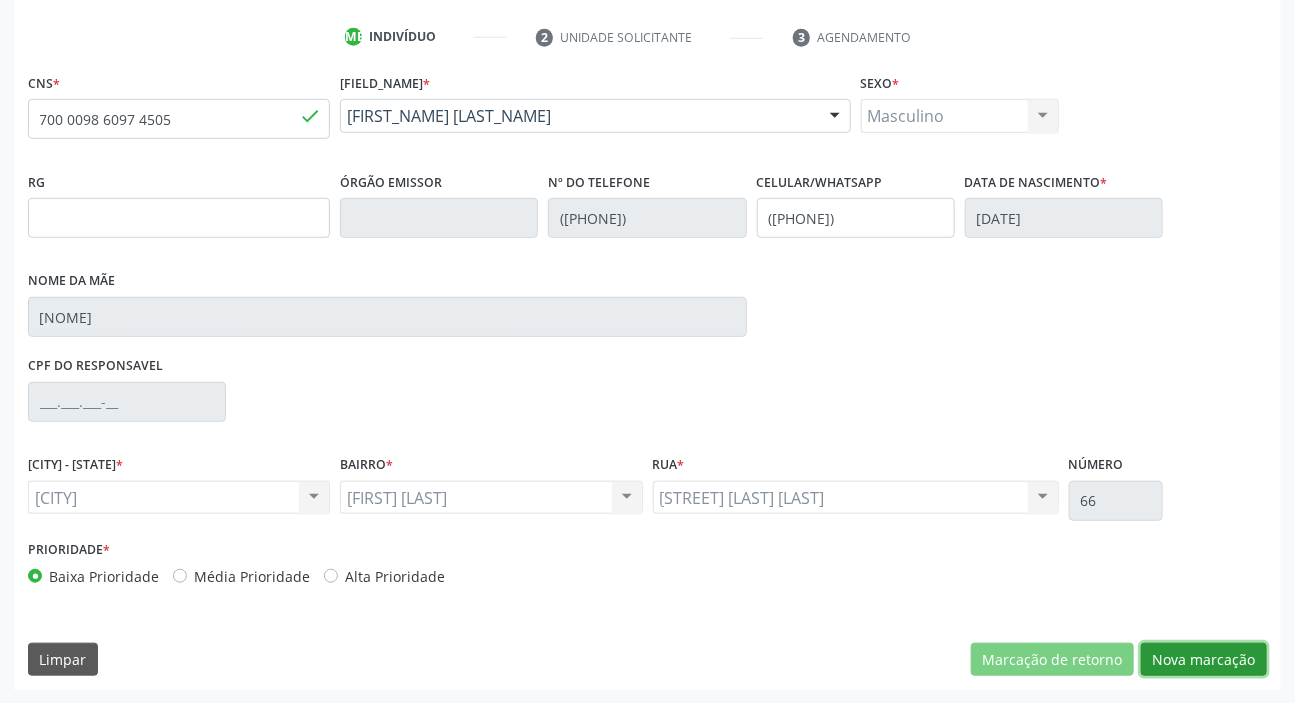 click on "Nova marcação" at bounding box center [1052, 660] 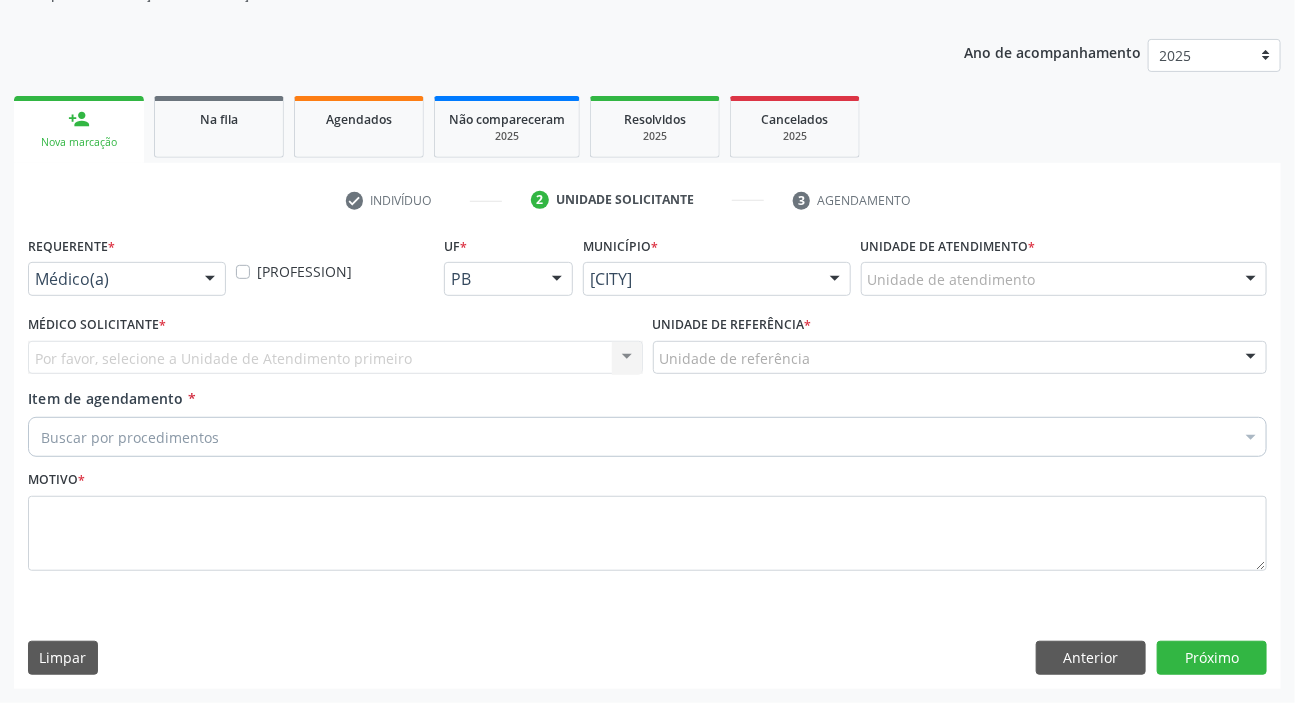 scroll, scrollTop: 201, scrollLeft: 0, axis: vertical 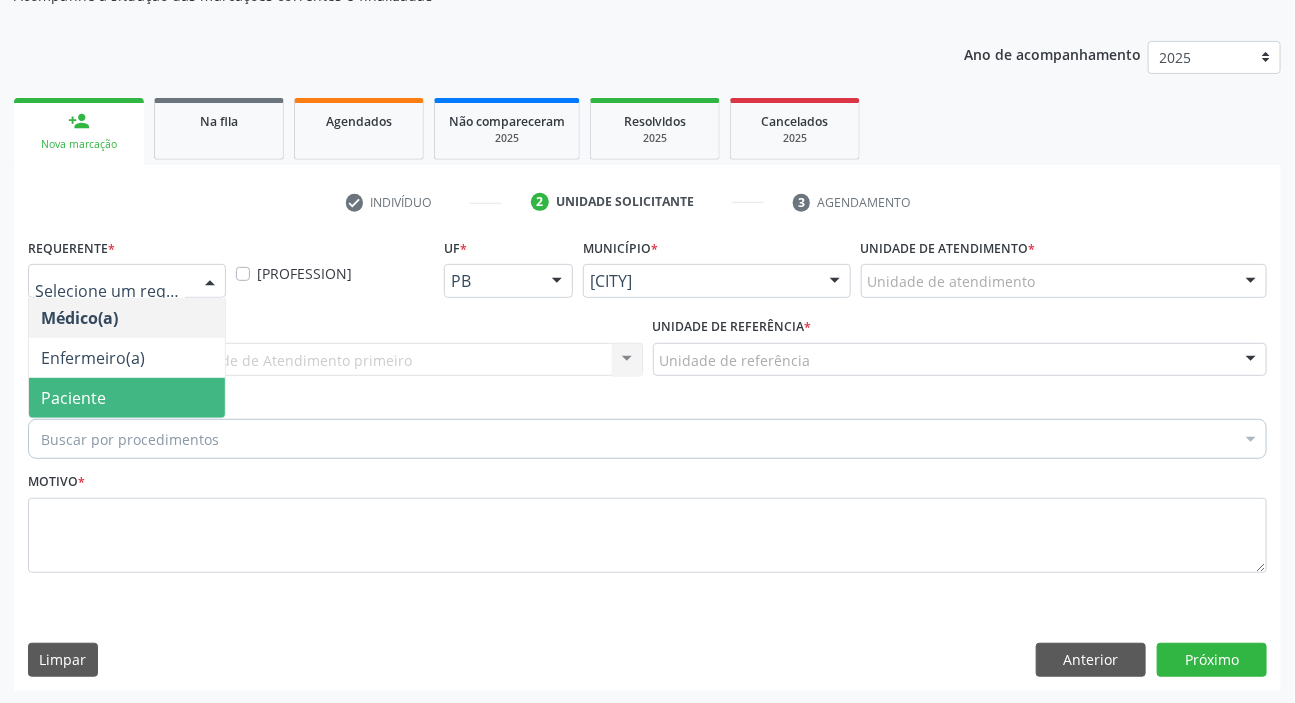 click on "Paciente" at bounding box center (127, 398) 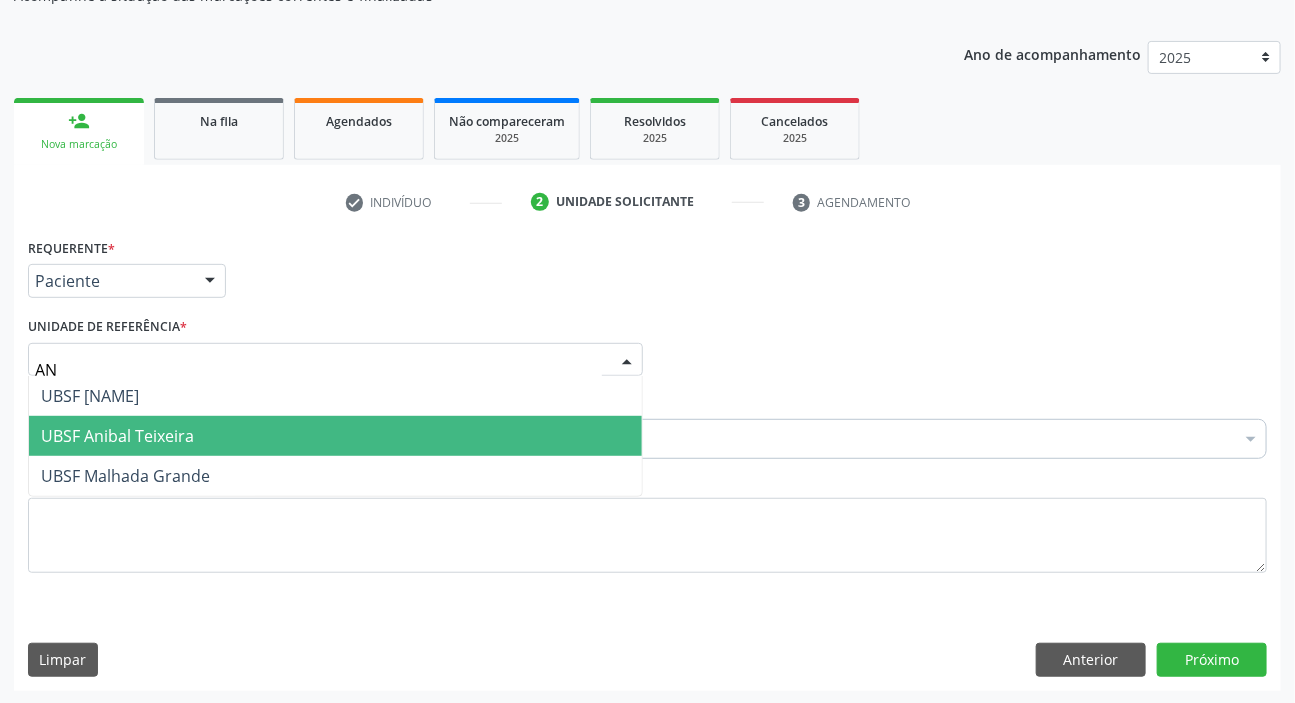 click on "UBSF Anibal Teixeira" at bounding box center (117, 436) 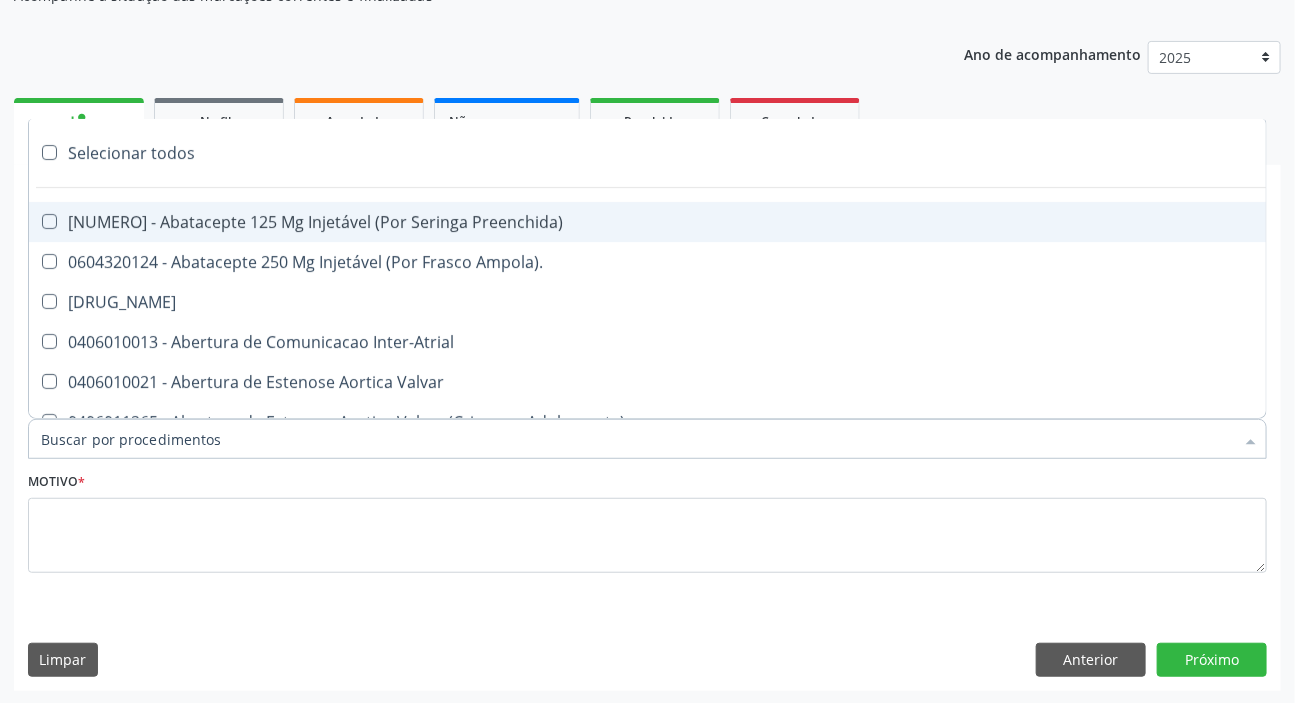 paste on "PSIQUIATRA" 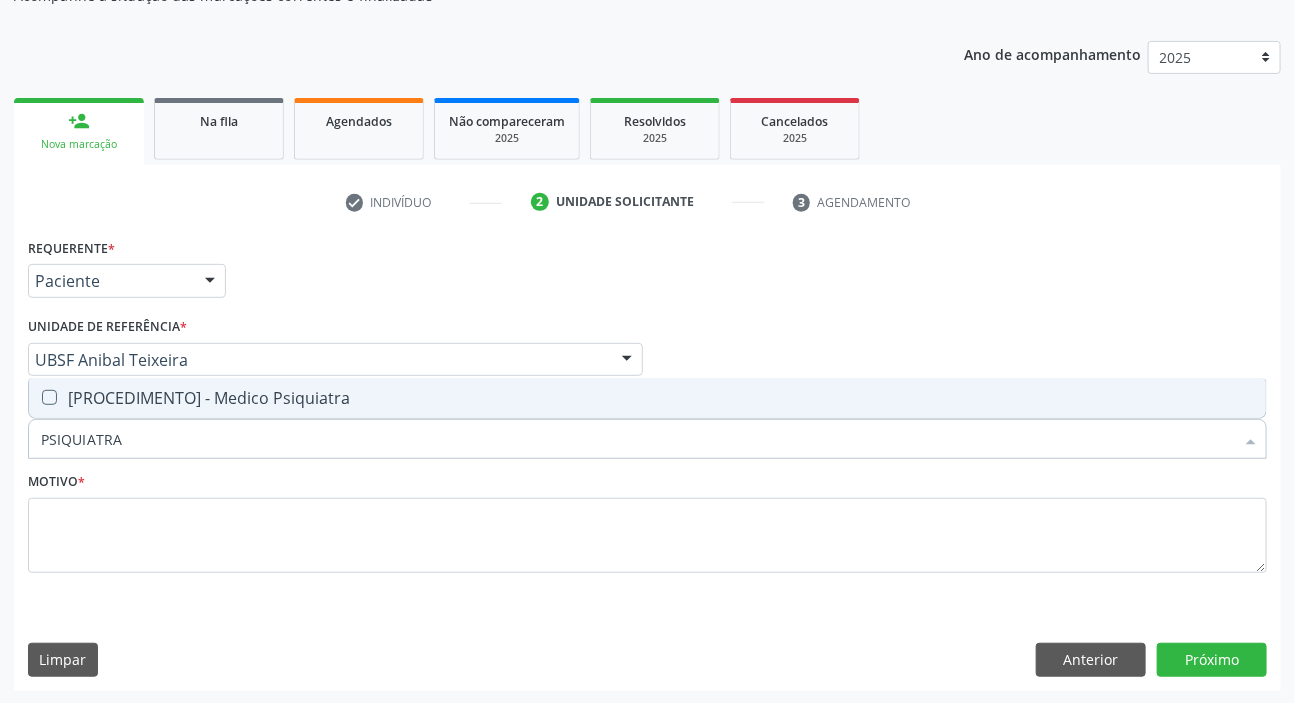 click on "[PROCEDIMENTO] - Medico Psiquiatra" at bounding box center [647, 398] 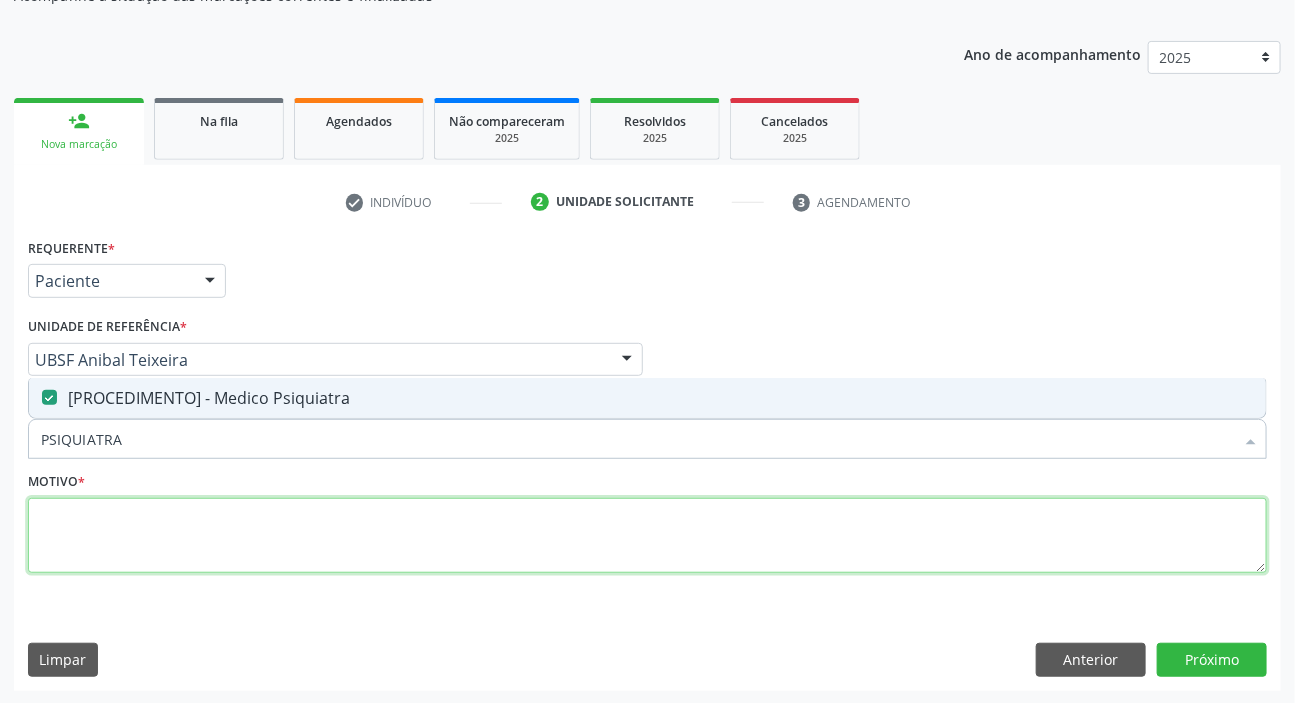 click at bounding box center (647, 536) 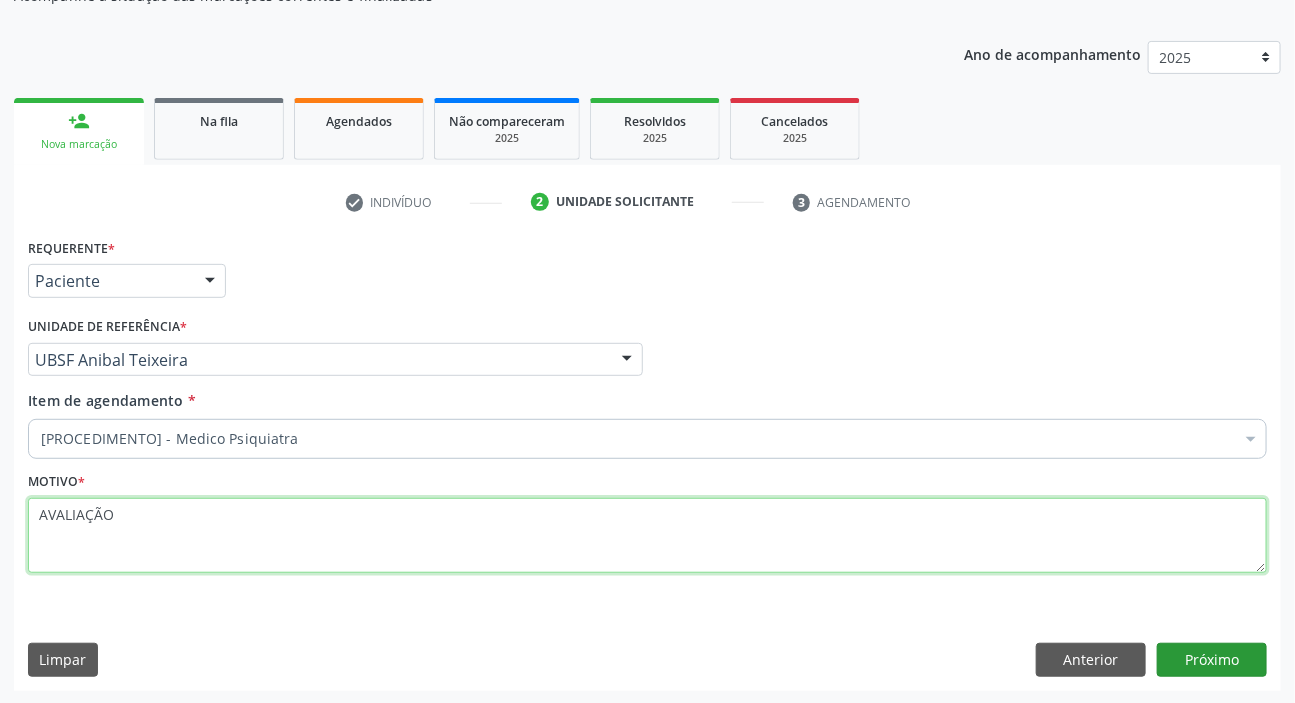 type on "AVALIAÇÃO" 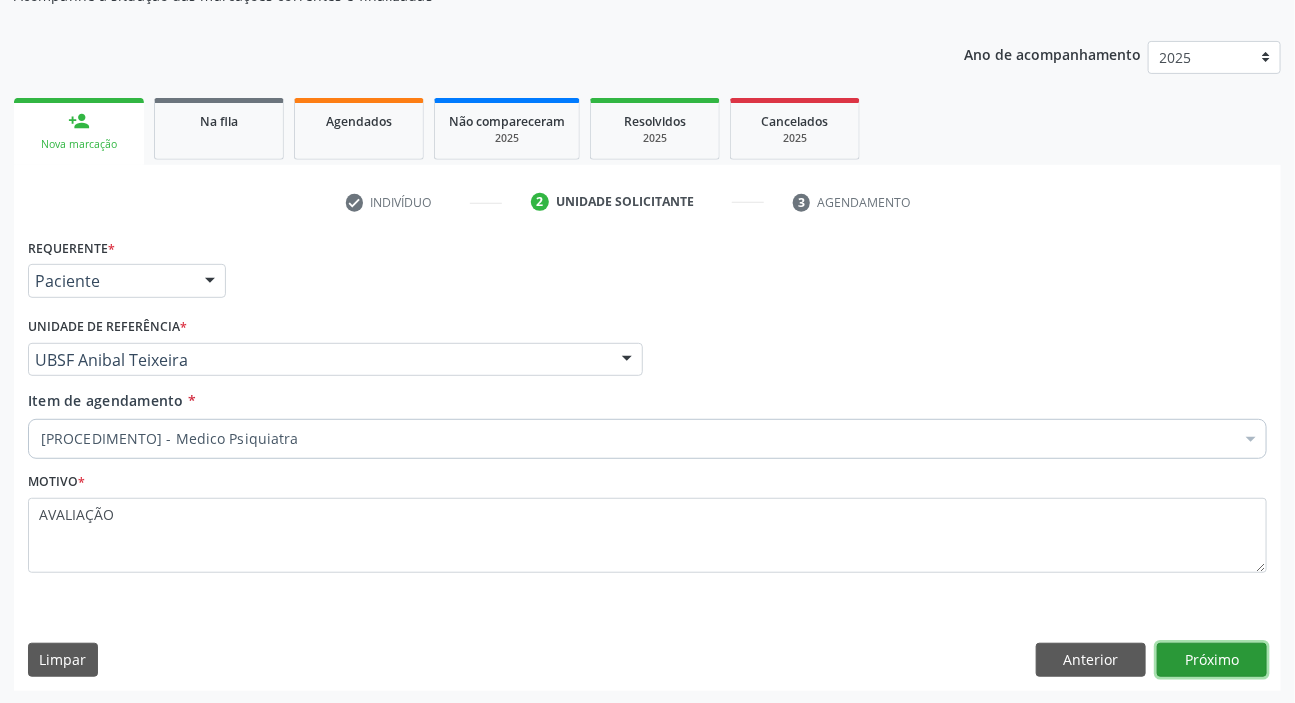 click on "Próximo" at bounding box center (1212, 660) 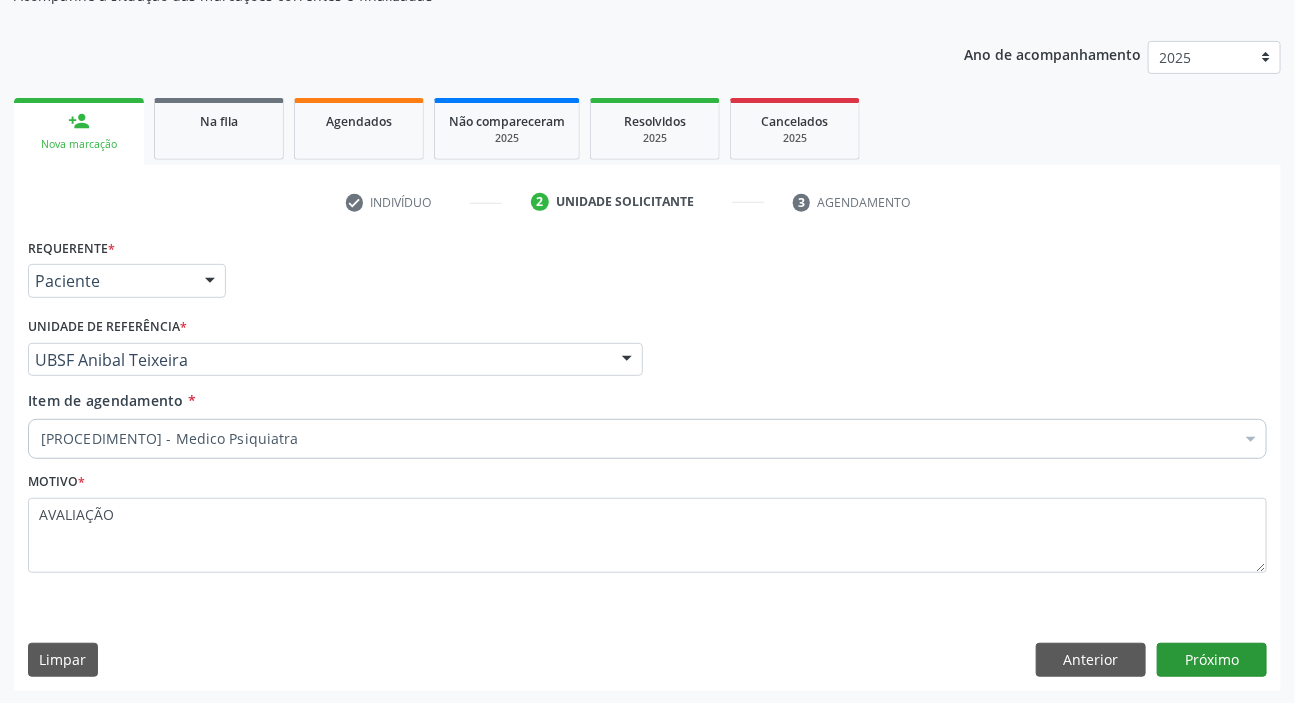 scroll, scrollTop: 166, scrollLeft: 0, axis: vertical 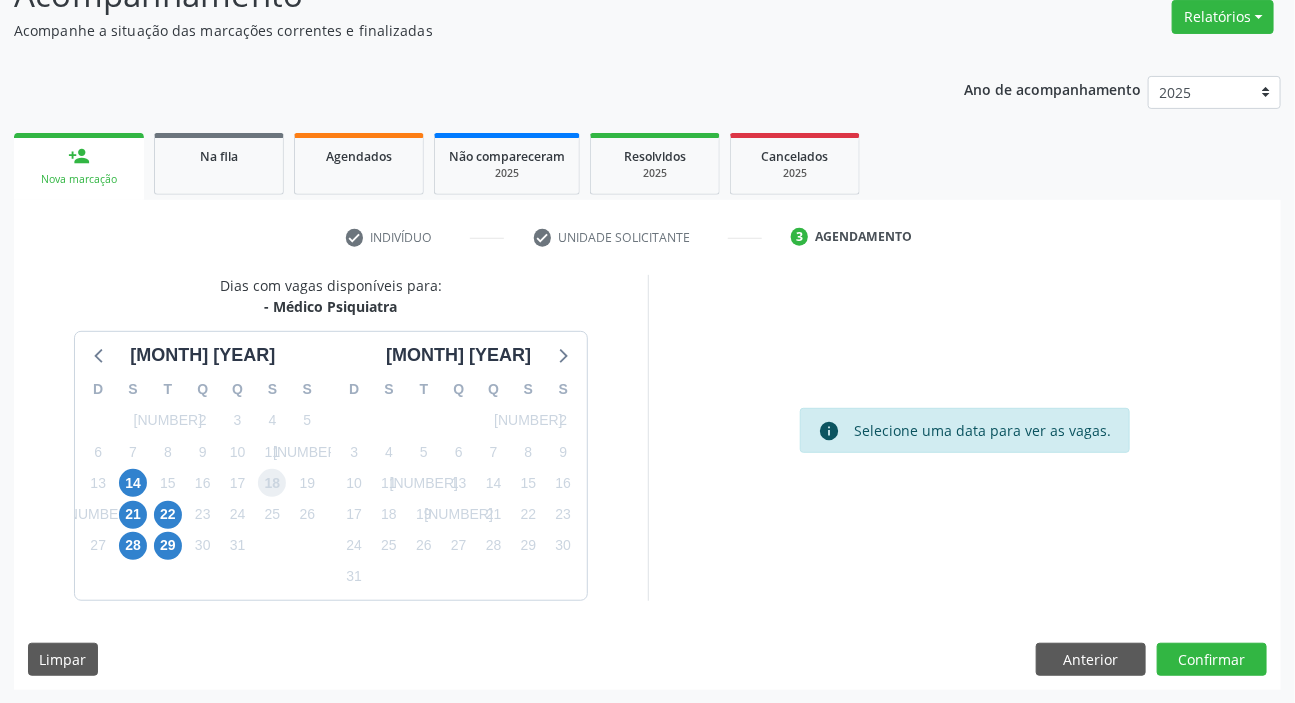 click on "18" at bounding box center [272, 483] 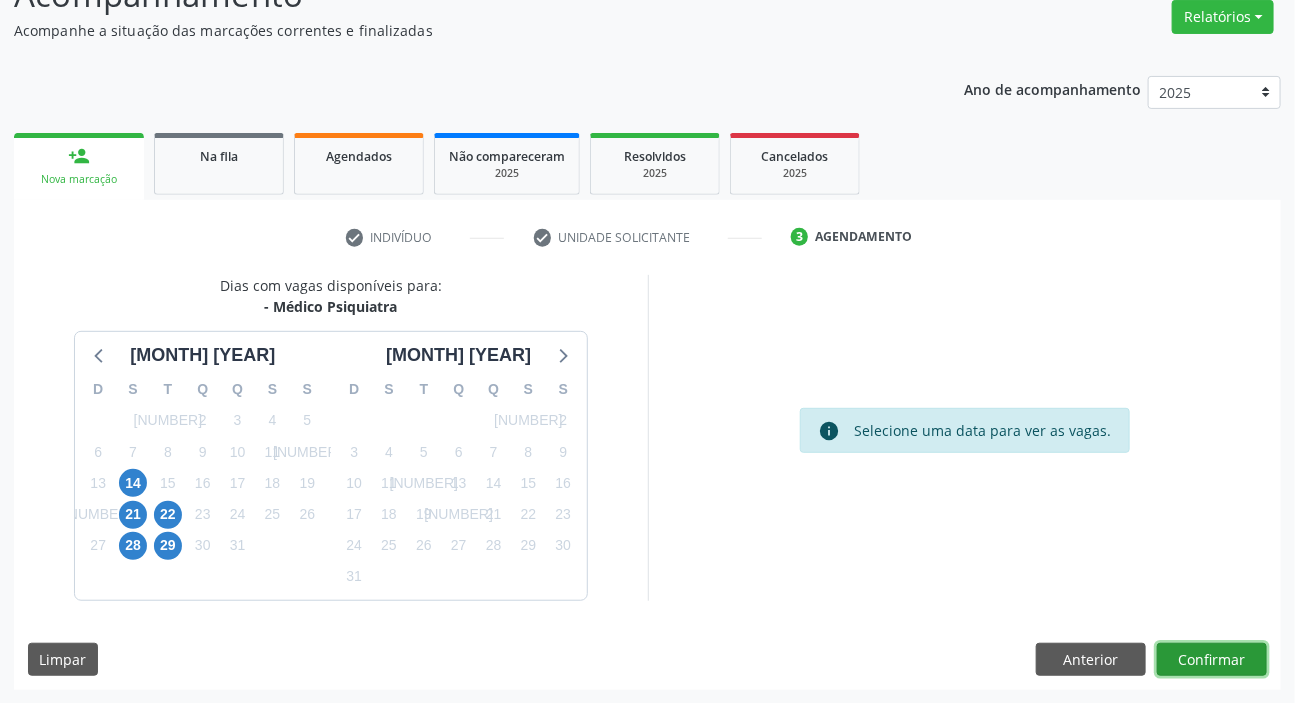 click on "Confirmar" at bounding box center (1212, 660) 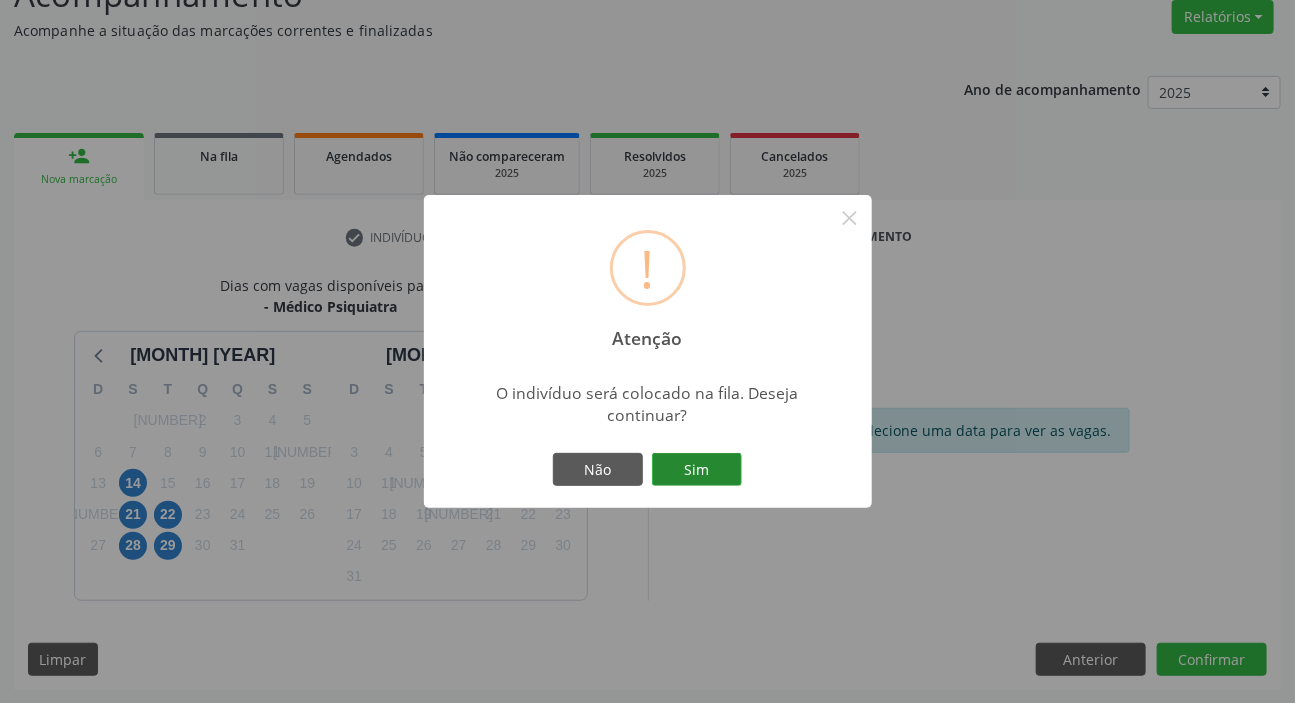 click on "Sim" at bounding box center [697, 470] 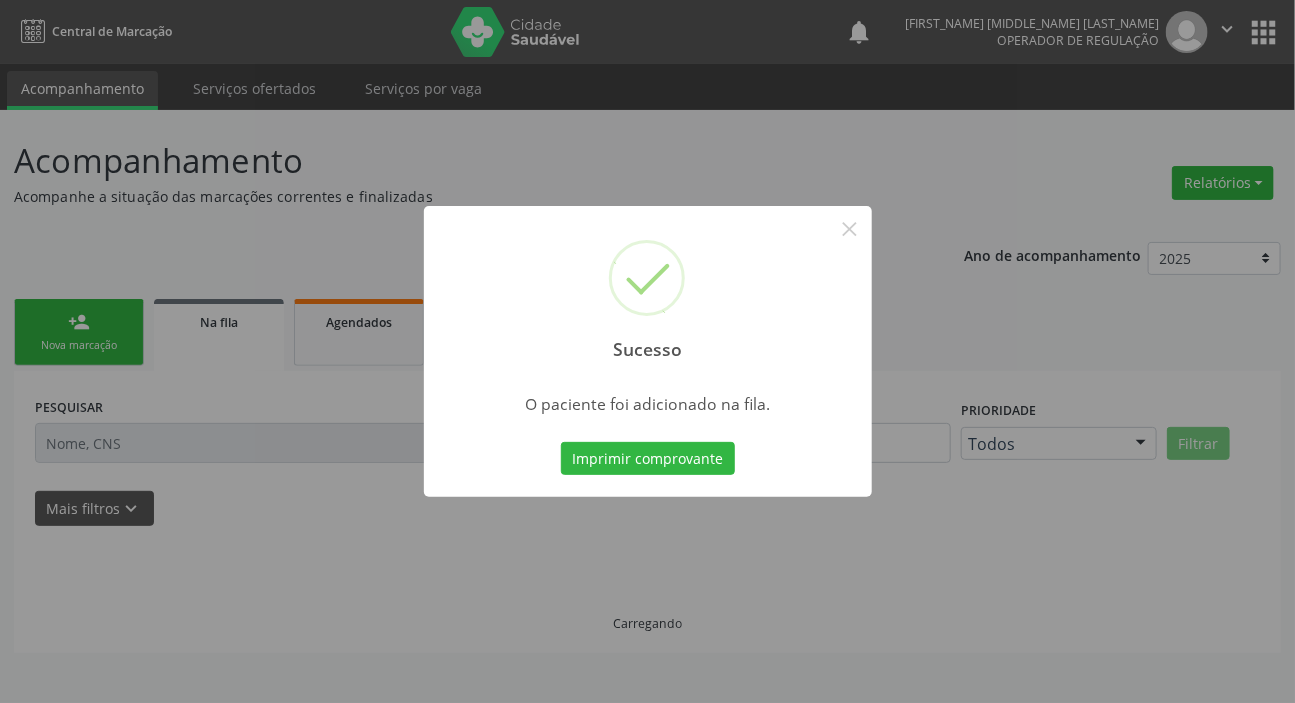 scroll, scrollTop: 0, scrollLeft: 0, axis: both 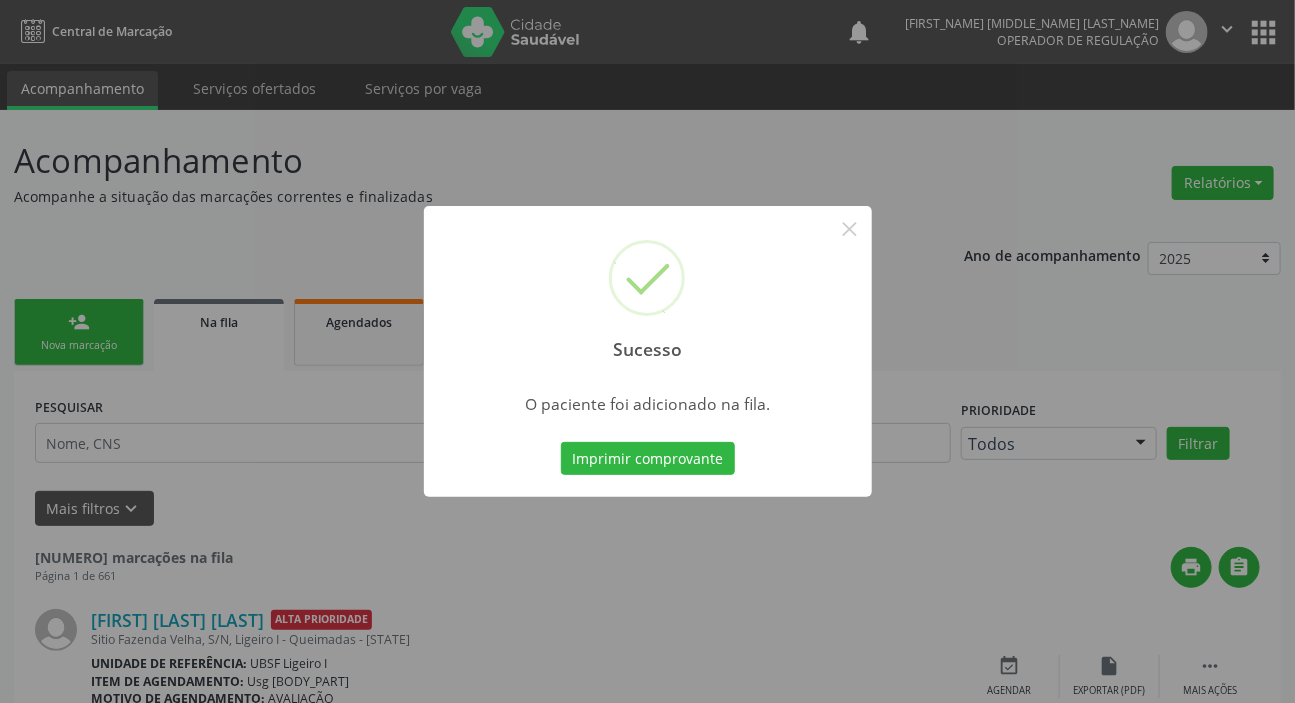 click on "Sucesso × O paciente foi adicionado na fila. Imprimir comprovante Cancel" at bounding box center [647, 351] 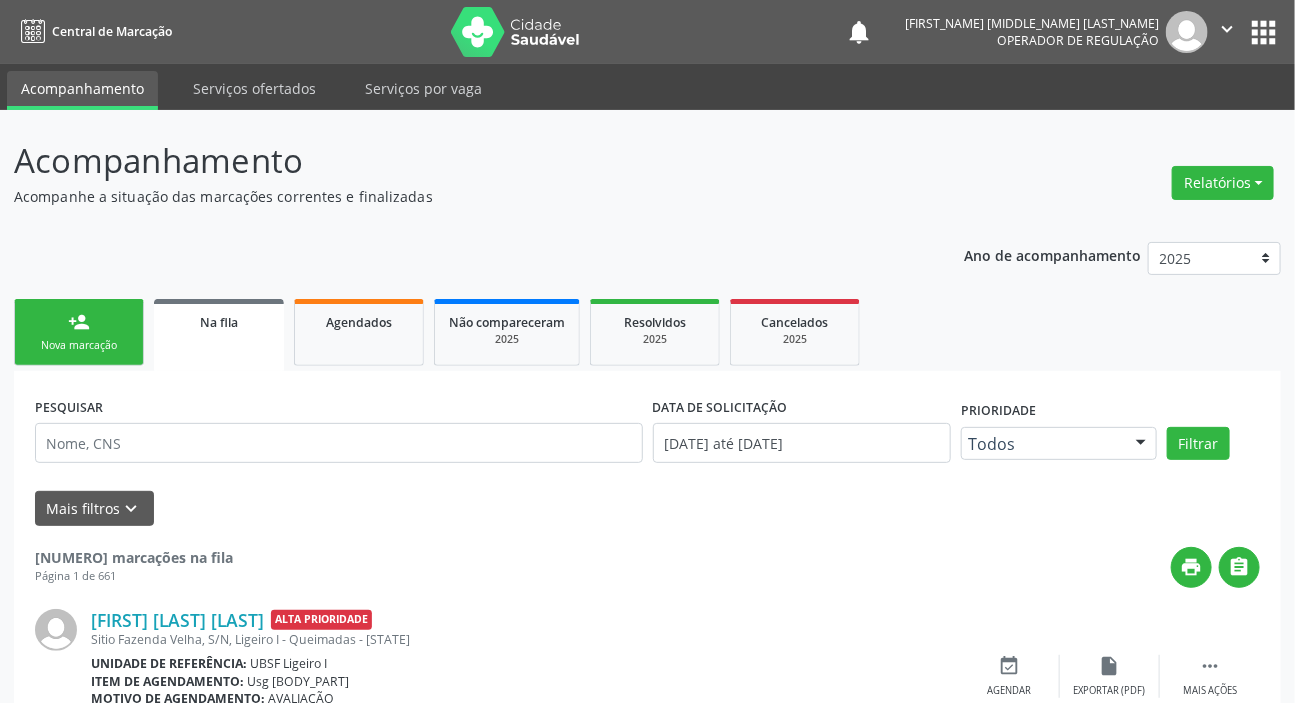 click on "person_add
Nova marcação" at bounding box center [79, 332] 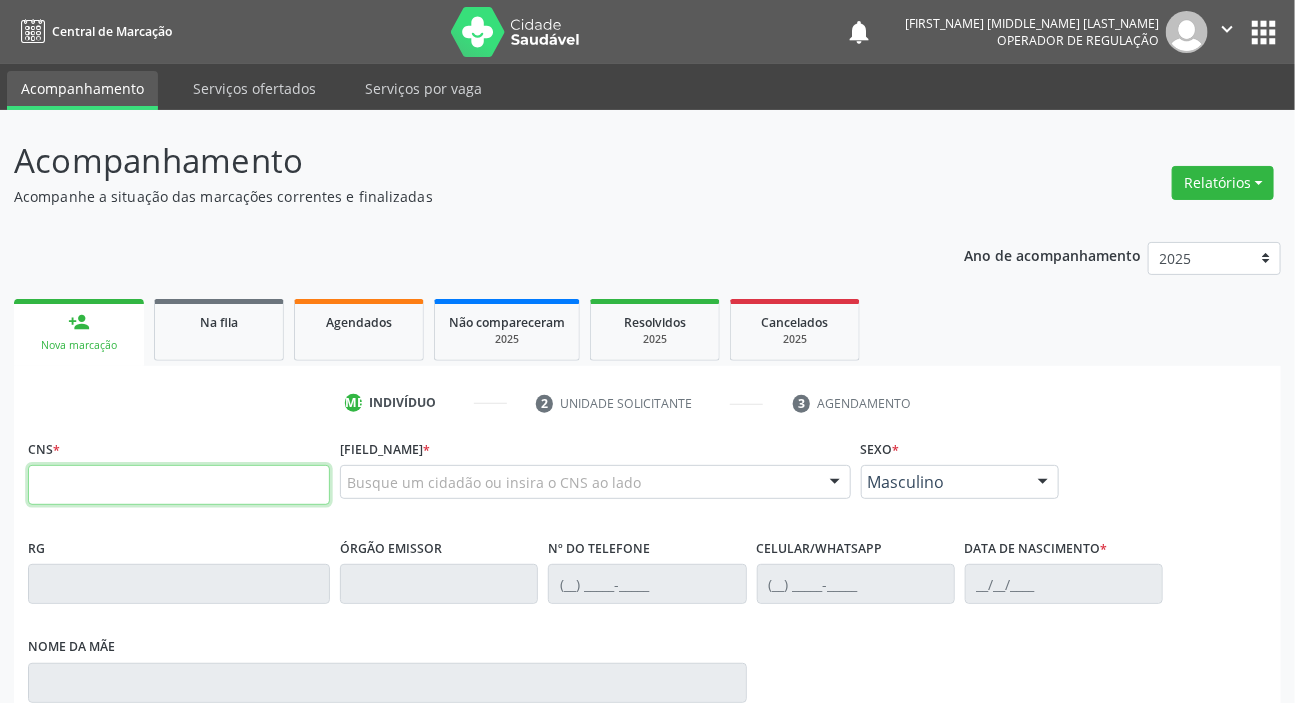 click at bounding box center [179, 485] 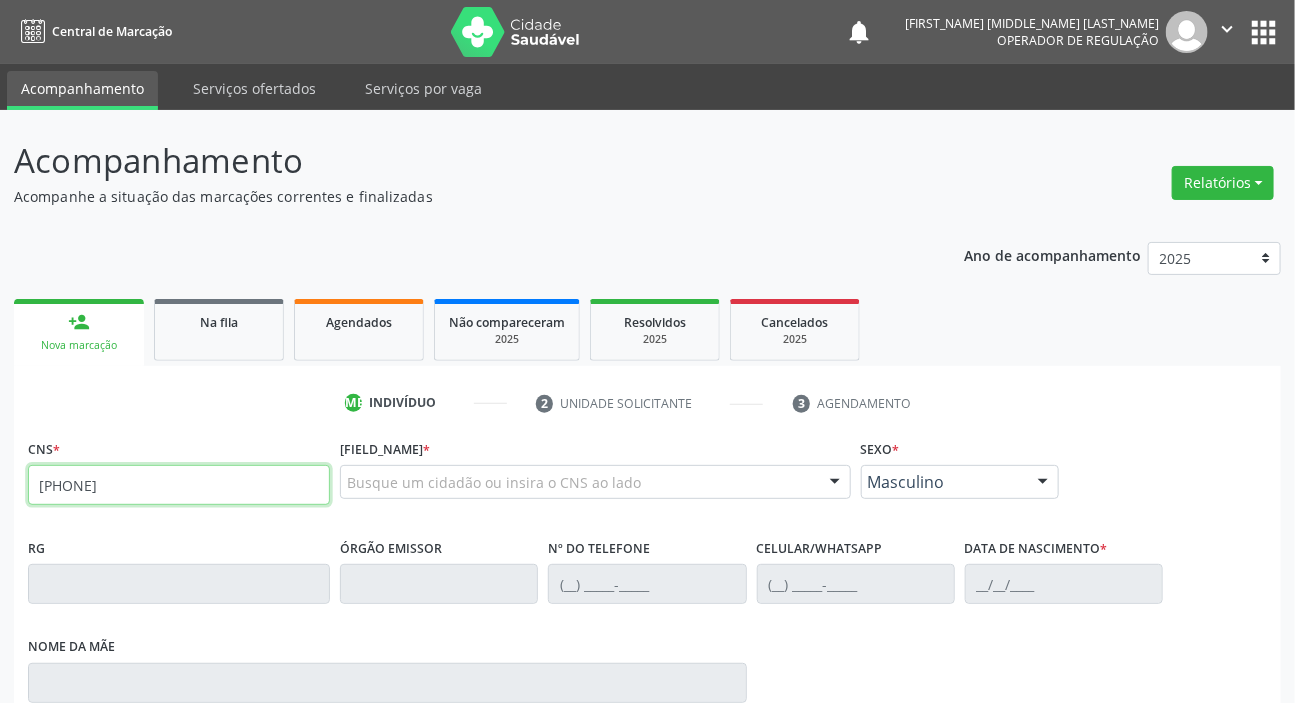type on "[PHONE]" 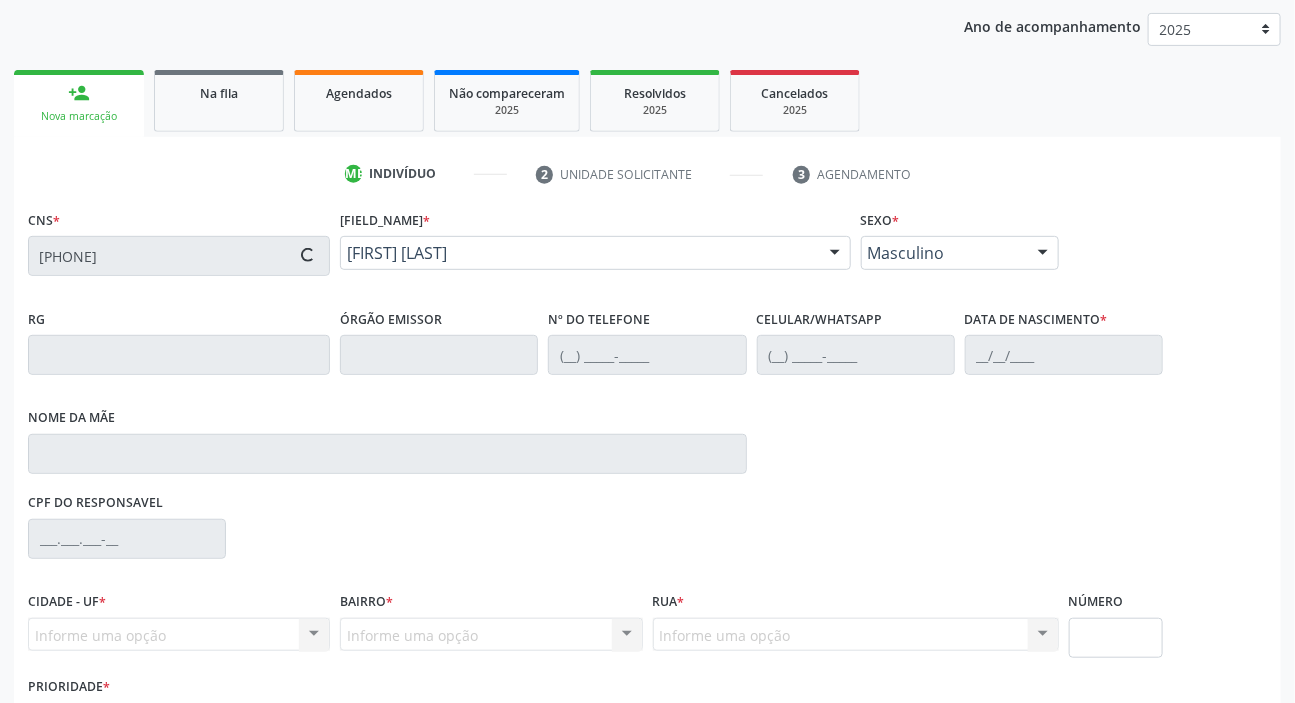 scroll, scrollTop: 366, scrollLeft: 0, axis: vertical 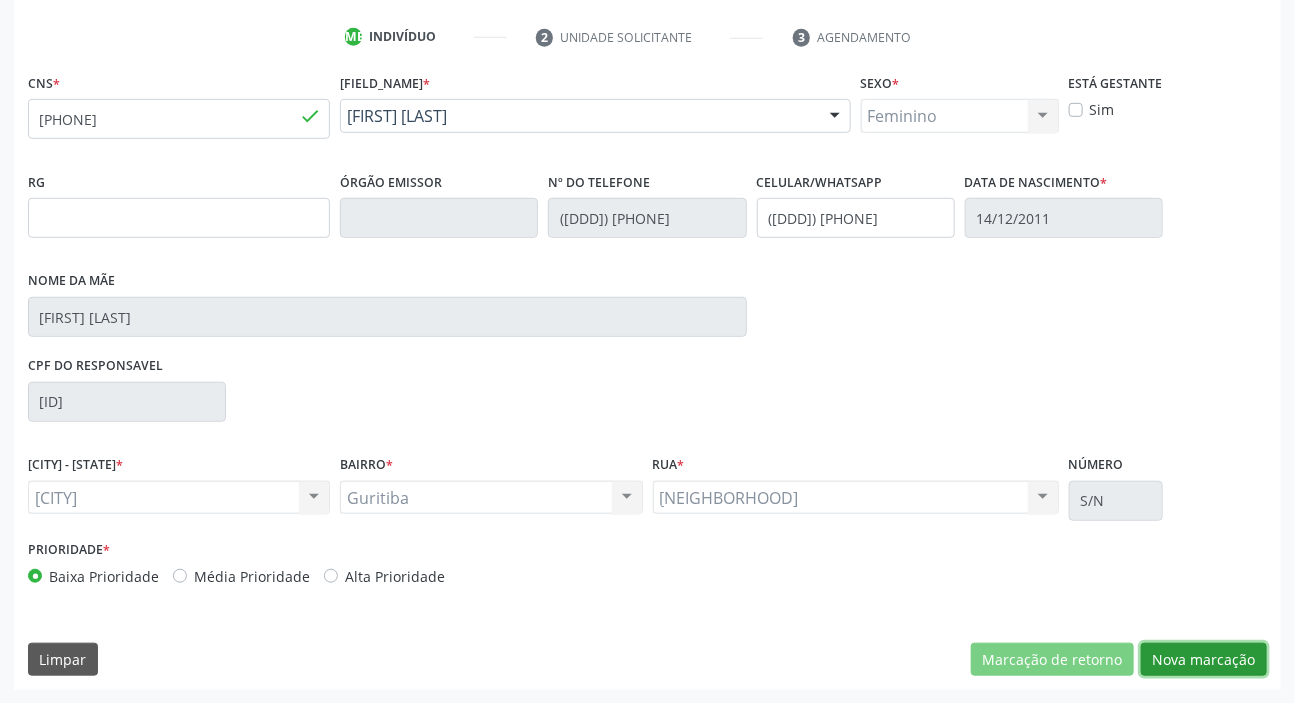 click on "Nova marcação" at bounding box center [1052, 660] 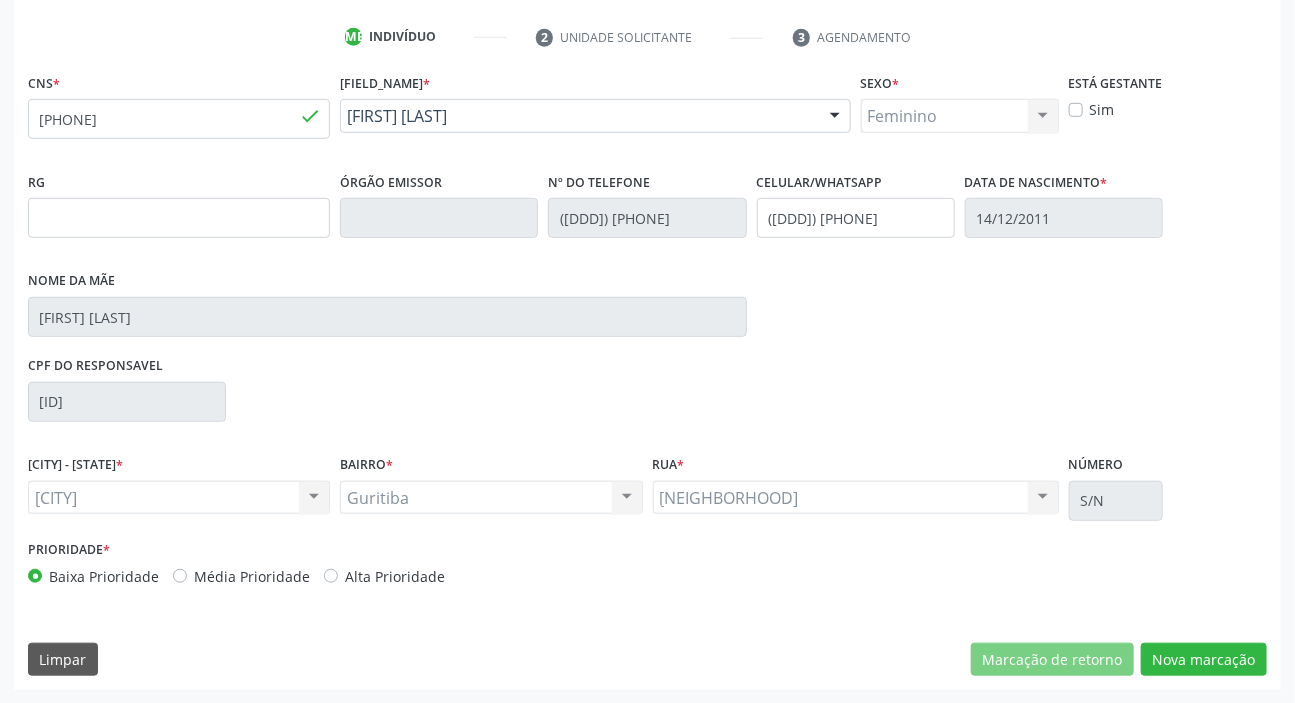 scroll, scrollTop: 201, scrollLeft: 0, axis: vertical 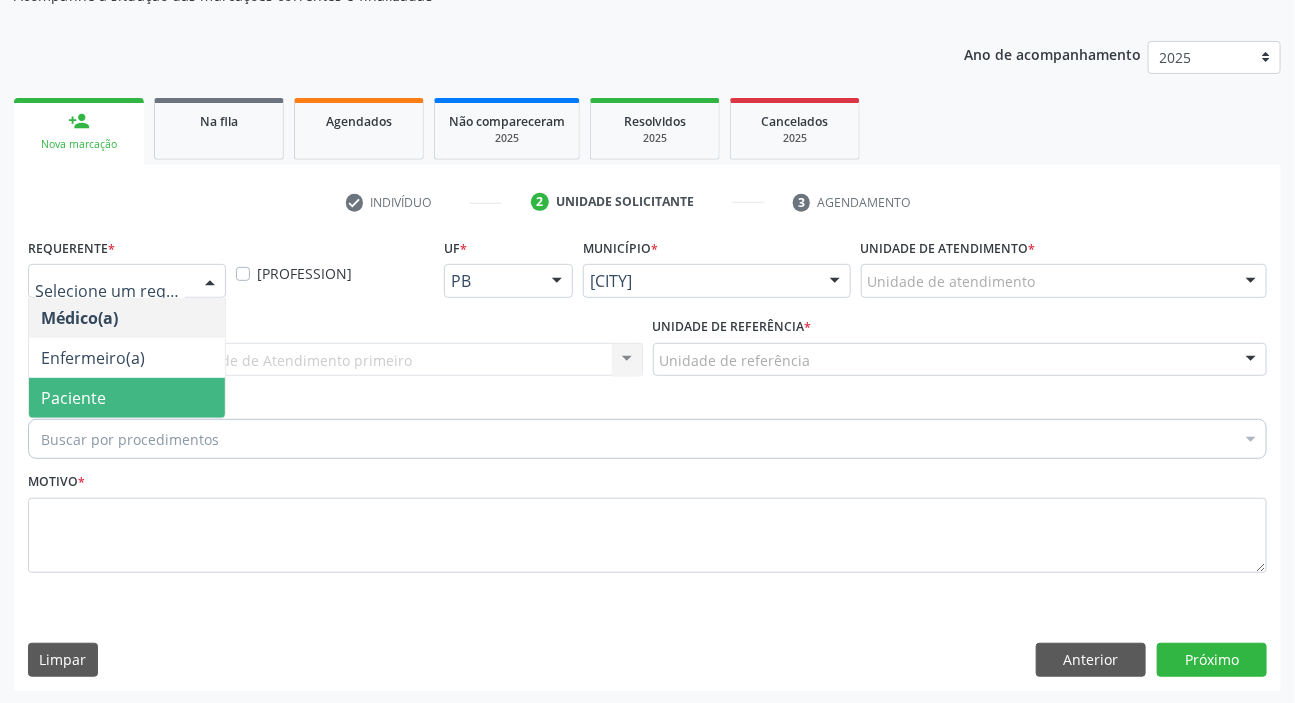 click on "Paciente" at bounding box center [127, 398] 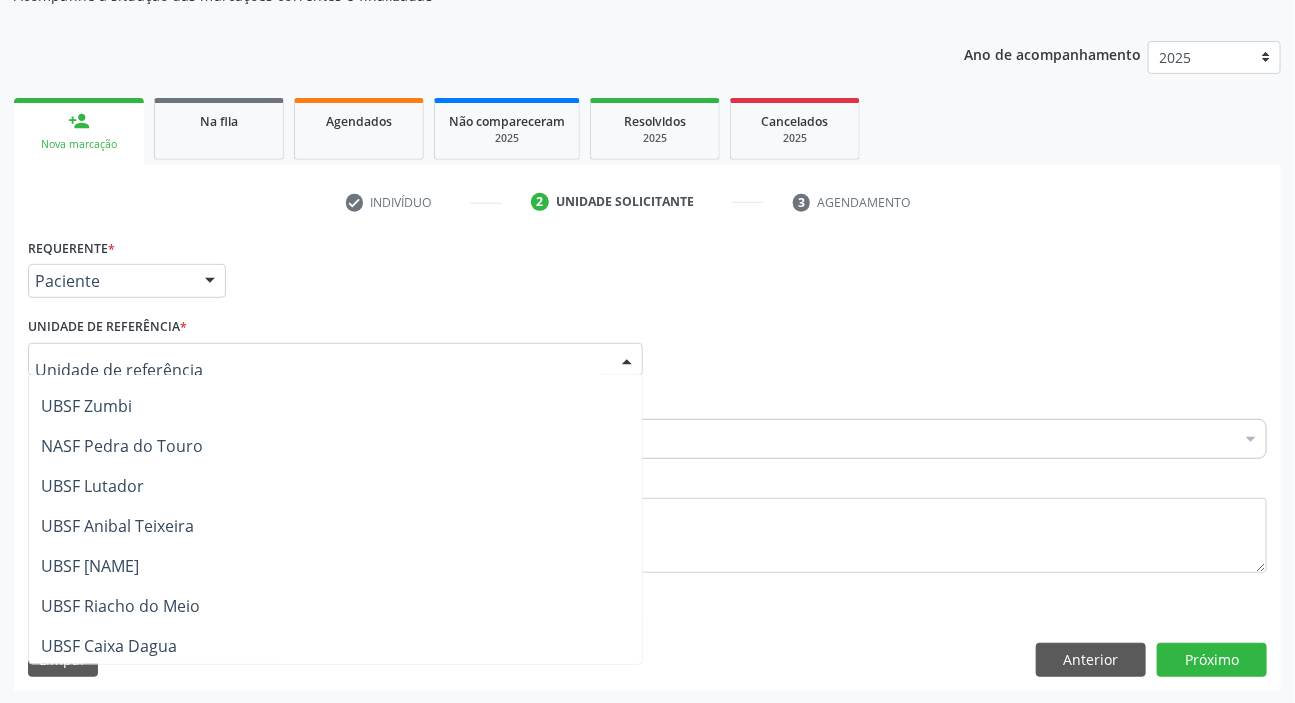 scroll, scrollTop: 512, scrollLeft: 0, axis: vertical 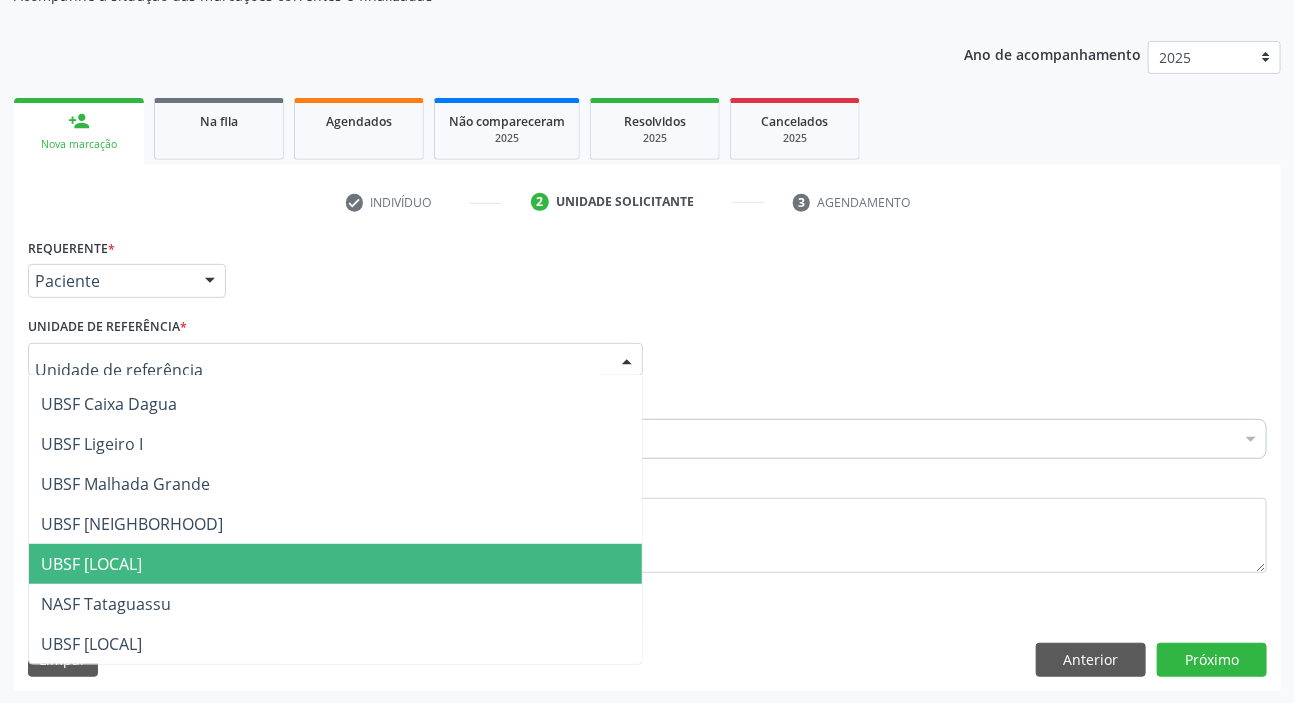 click on "UBSF [LOCAL]" at bounding box center [91, 564] 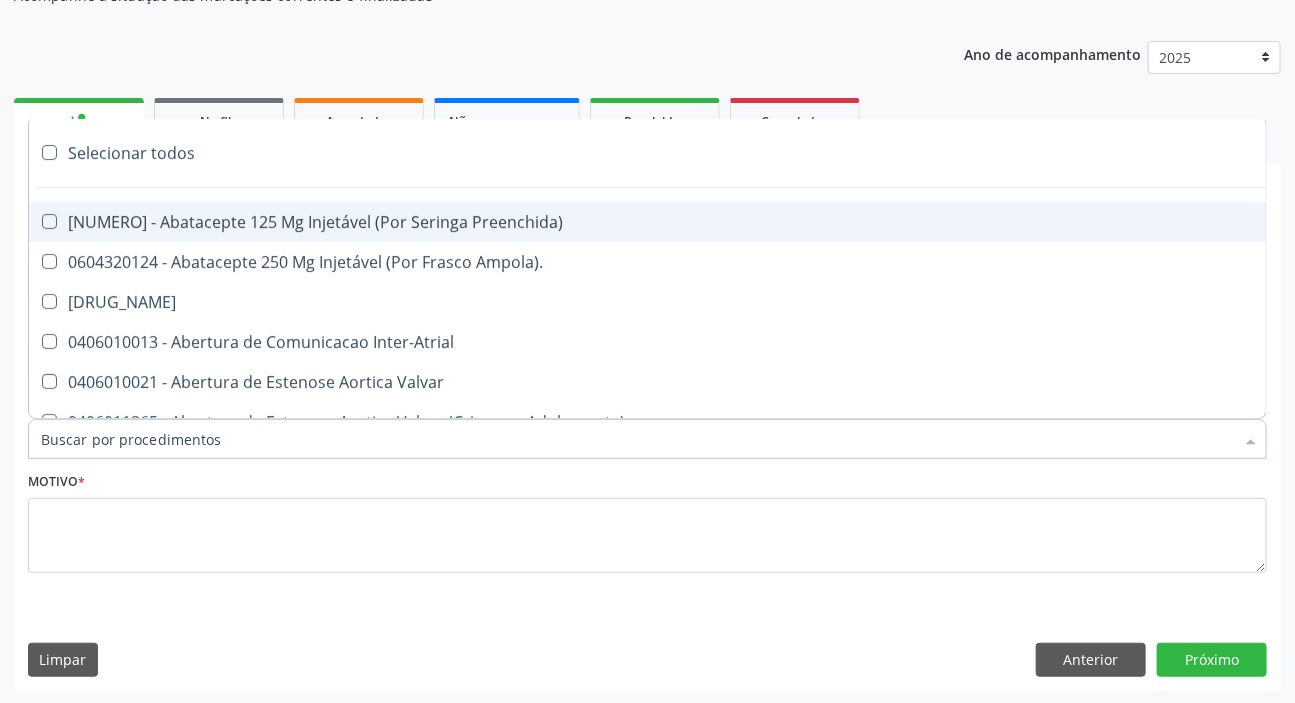 paste on "PSIQUIATRA" 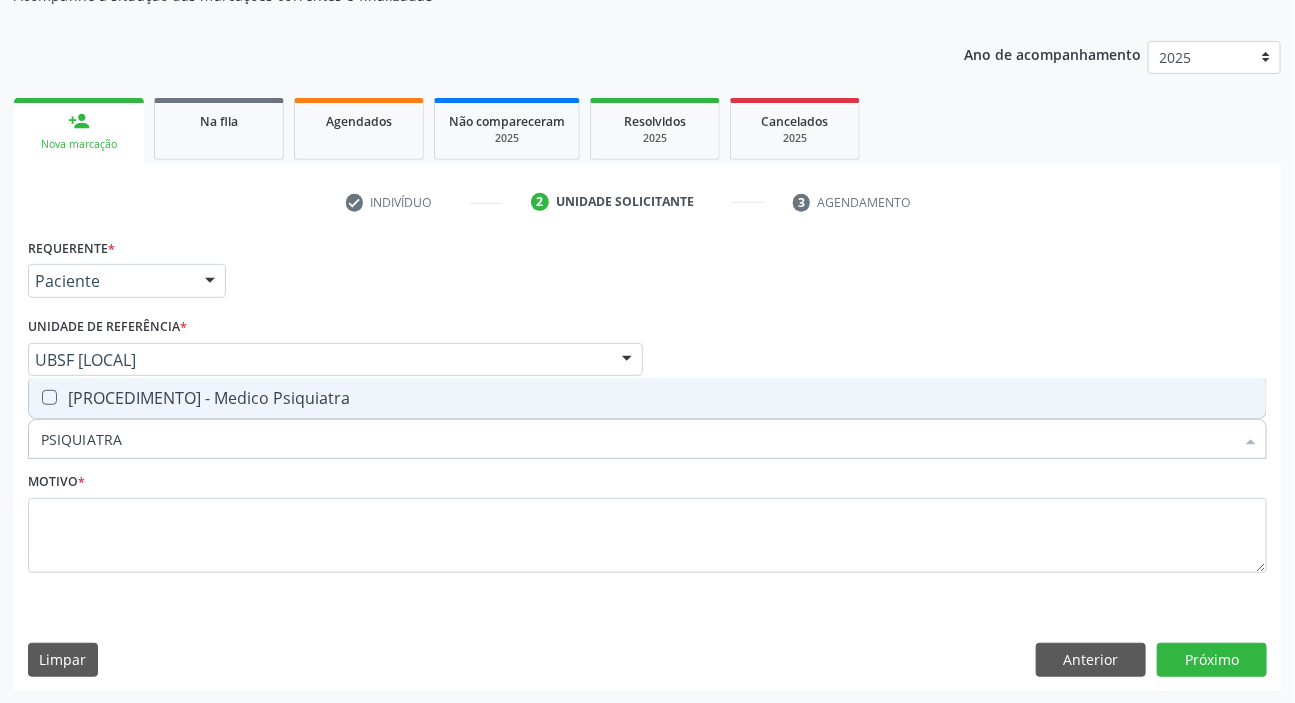 click on "[PROCEDIMENTO] - Medico Psiquiatra" at bounding box center (647, 398) 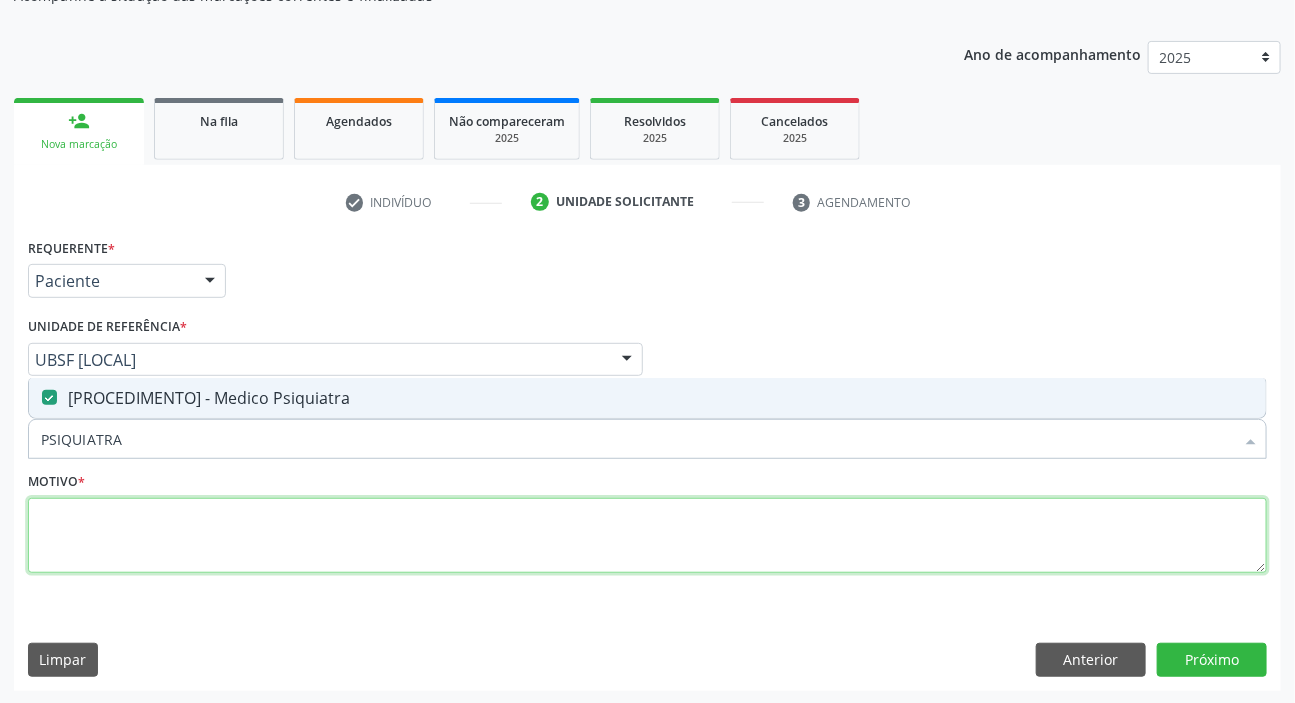 click at bounding box center (647, 536) 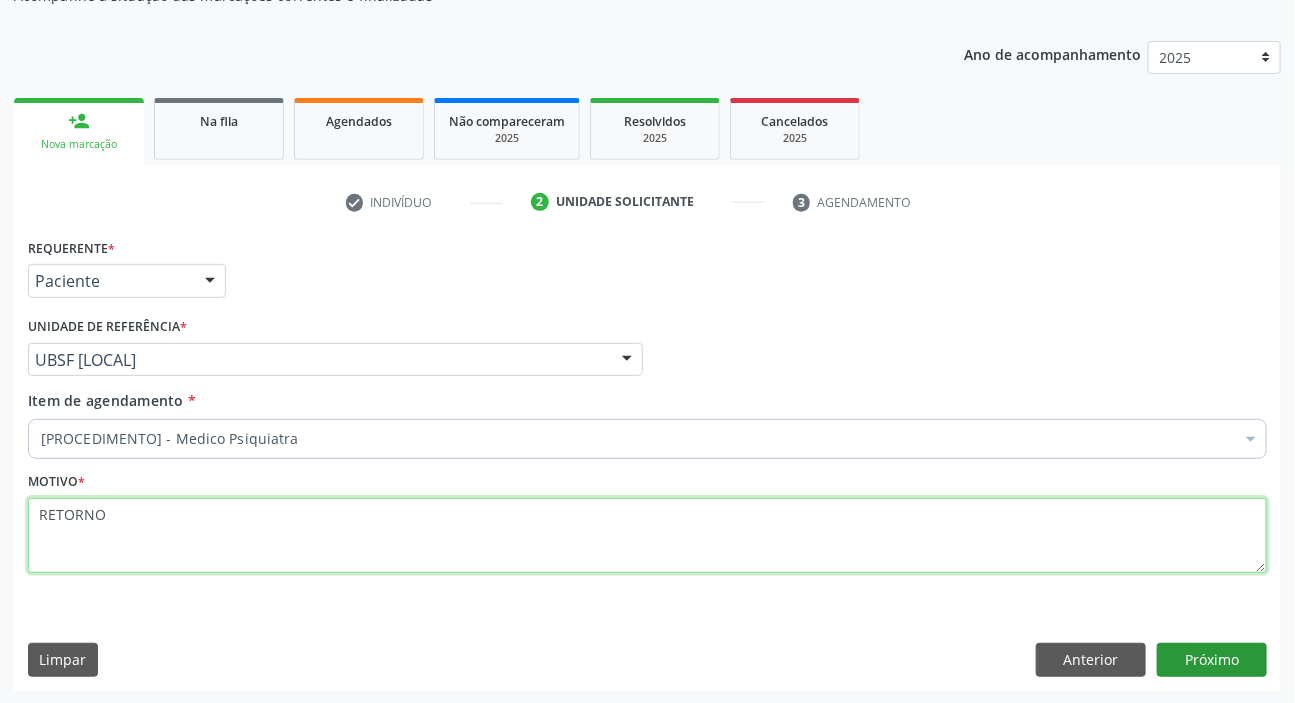 type on "RETORNO" 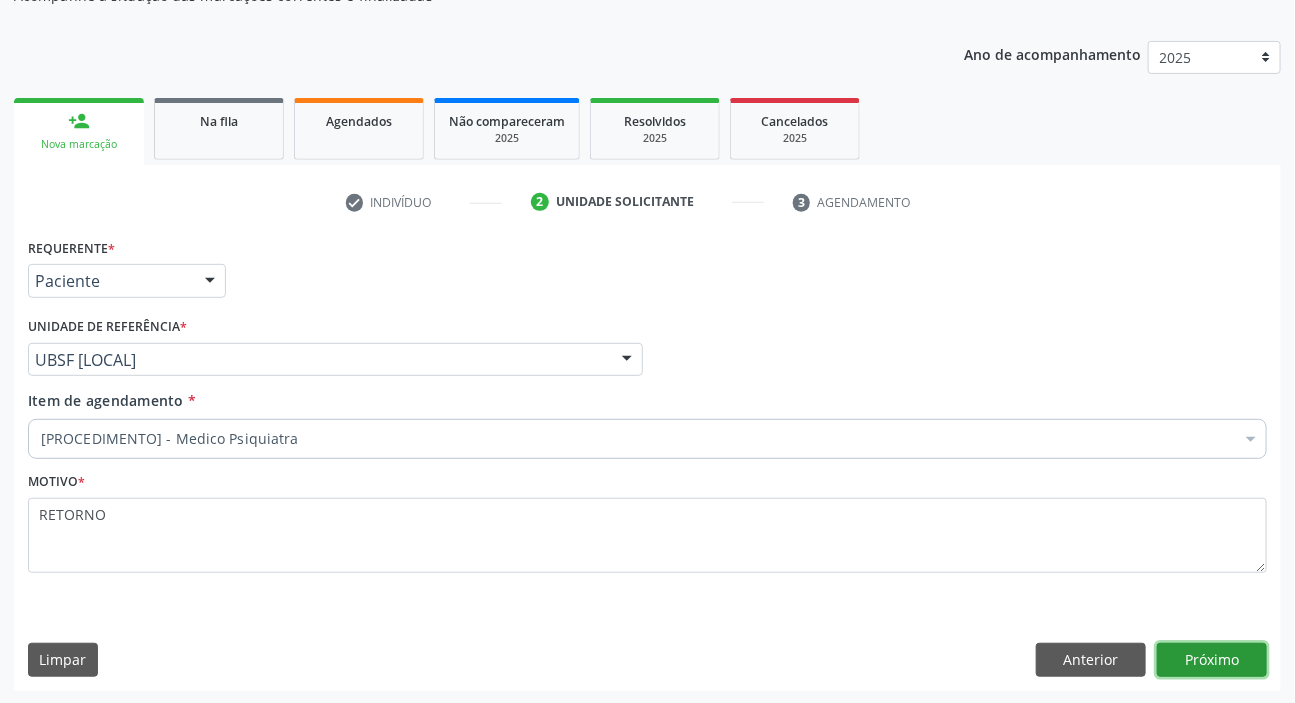 click on "Próximo" at bounding box center [1212, 660] 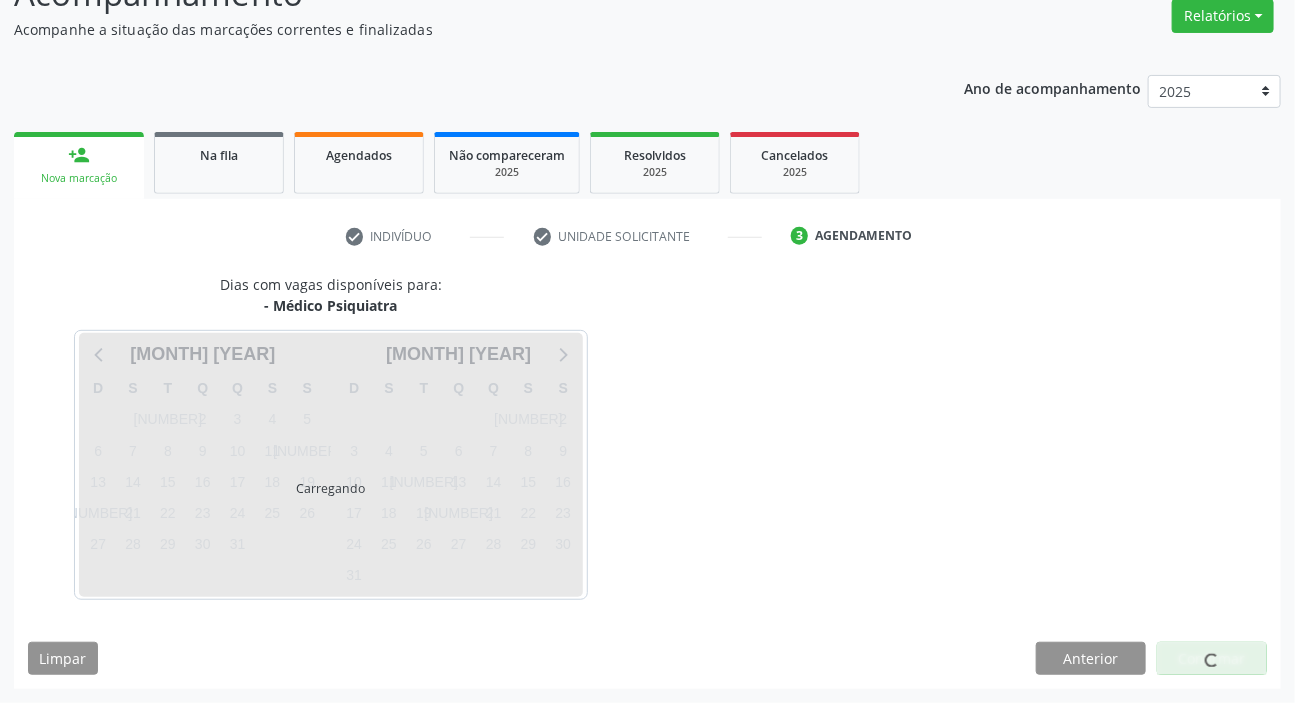 scroll, scrollTop: 166, scrollLeft: 0, axis: vertical 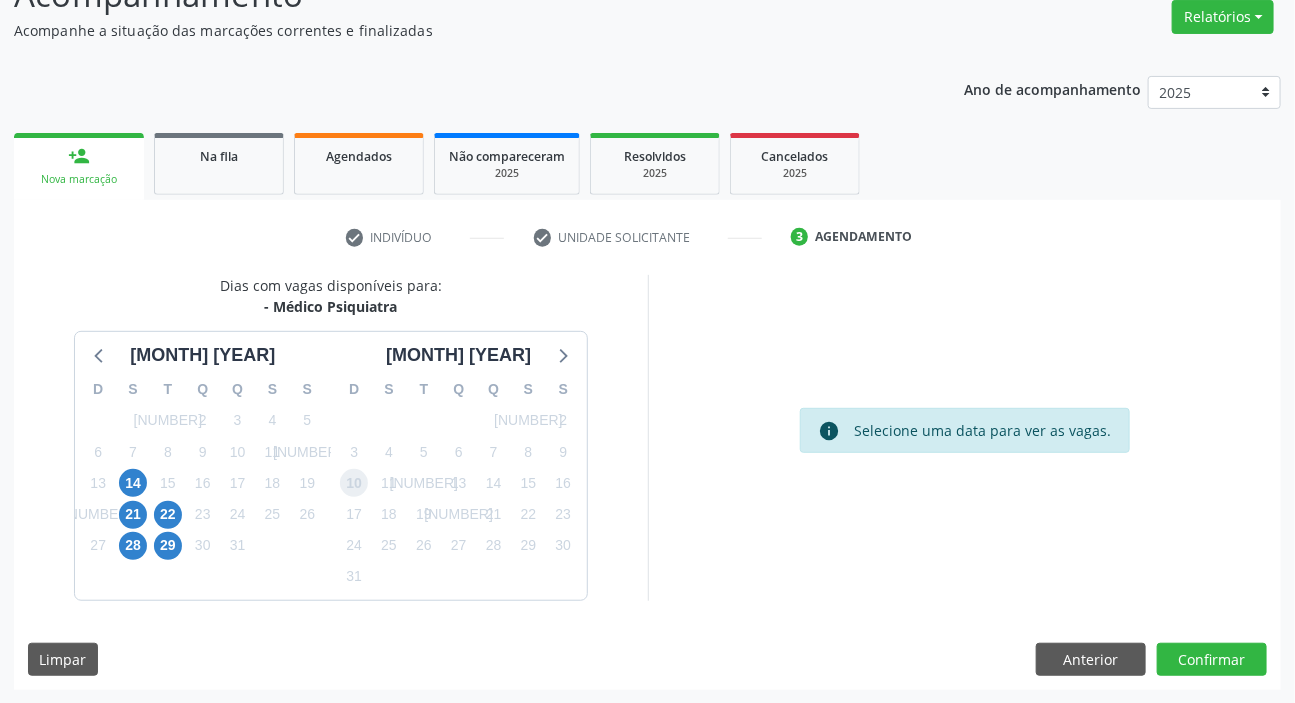 click on "10" at bounding box center (354, 483) 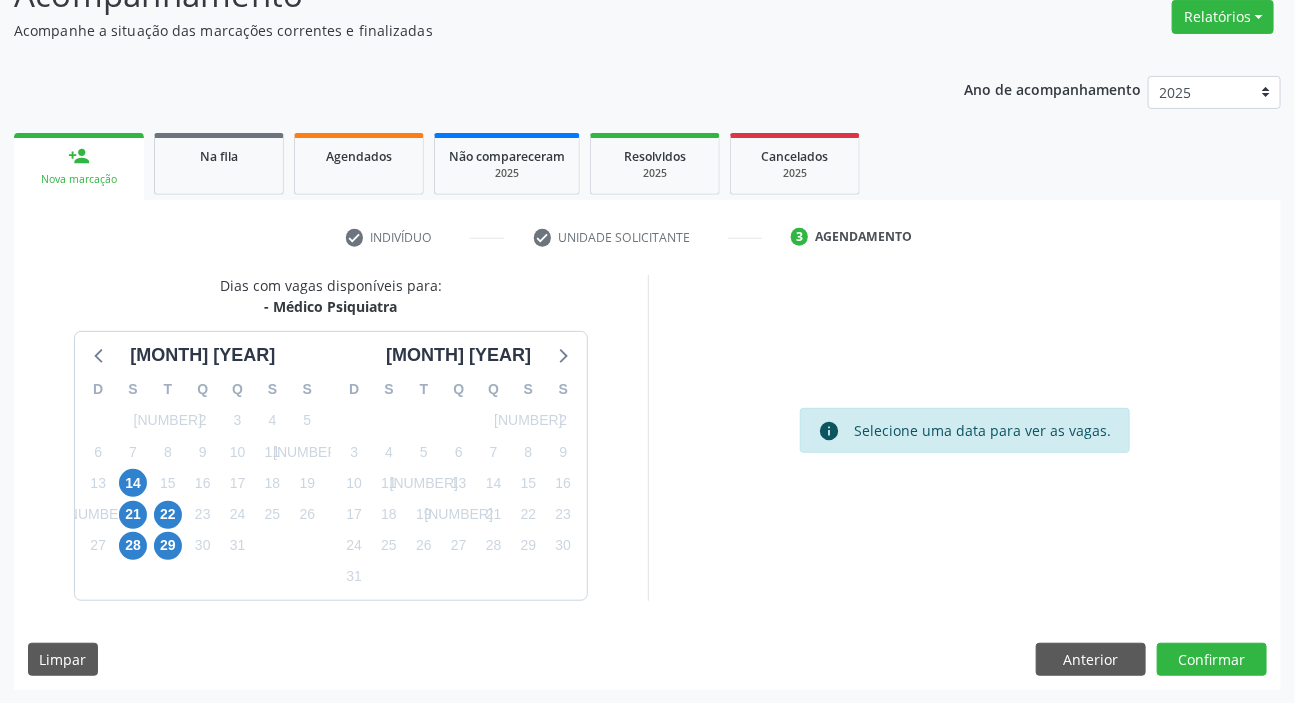 click on "Dias com vagas disponíveis para:
- Médico Psiquiatra
julho 2025 D S T Q Q S S 29 30 1 2 3 4 5 6 7 8 9 10 11 12 13 14 15 16 17 18 19 20 21 22 23 24 25 26 27 28 29 30 31 1 2 3 4 5 6 7 8 9 agosto 2025 D S T Q Q S S 27 28 29 30 31 1 2 3 4 5 6 7 8 9 10 11 12 13 14 15 16 17 18 19 20 21 22 23 24 25 26 27 28 29 30 31 1 2 3 4 5 6
info
Selecione uma data para ver as vagas.
Limpar
Anterior
Confirmar" at bounding box center (647, 482) 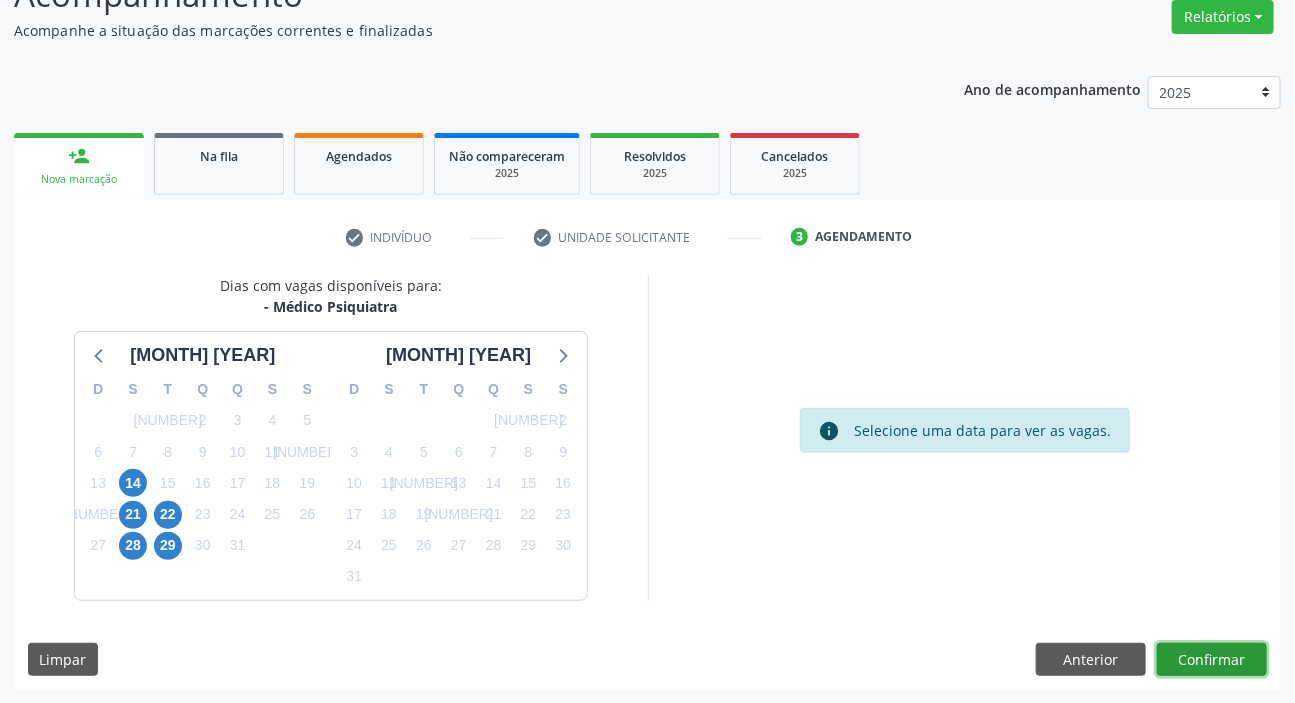 click on "Confirmar" at bounding box center [1212, 660] 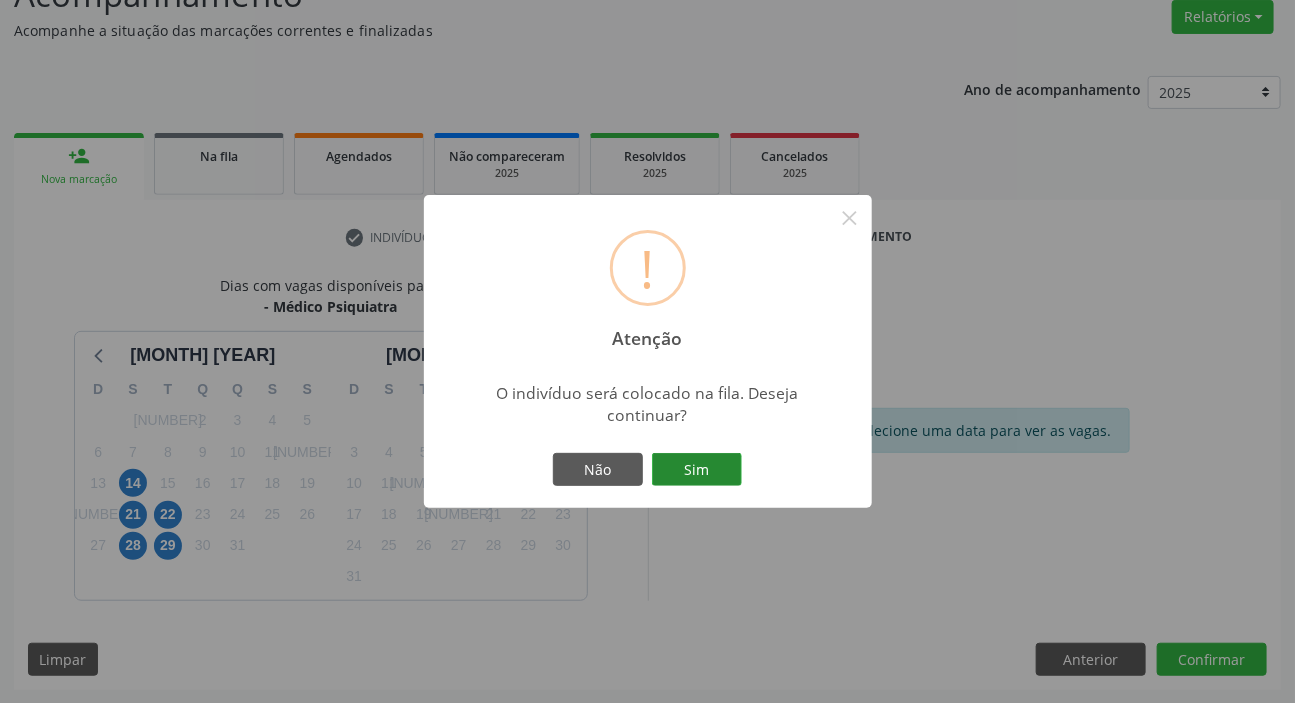 click on "Sim" at bounding box center [697, 470] 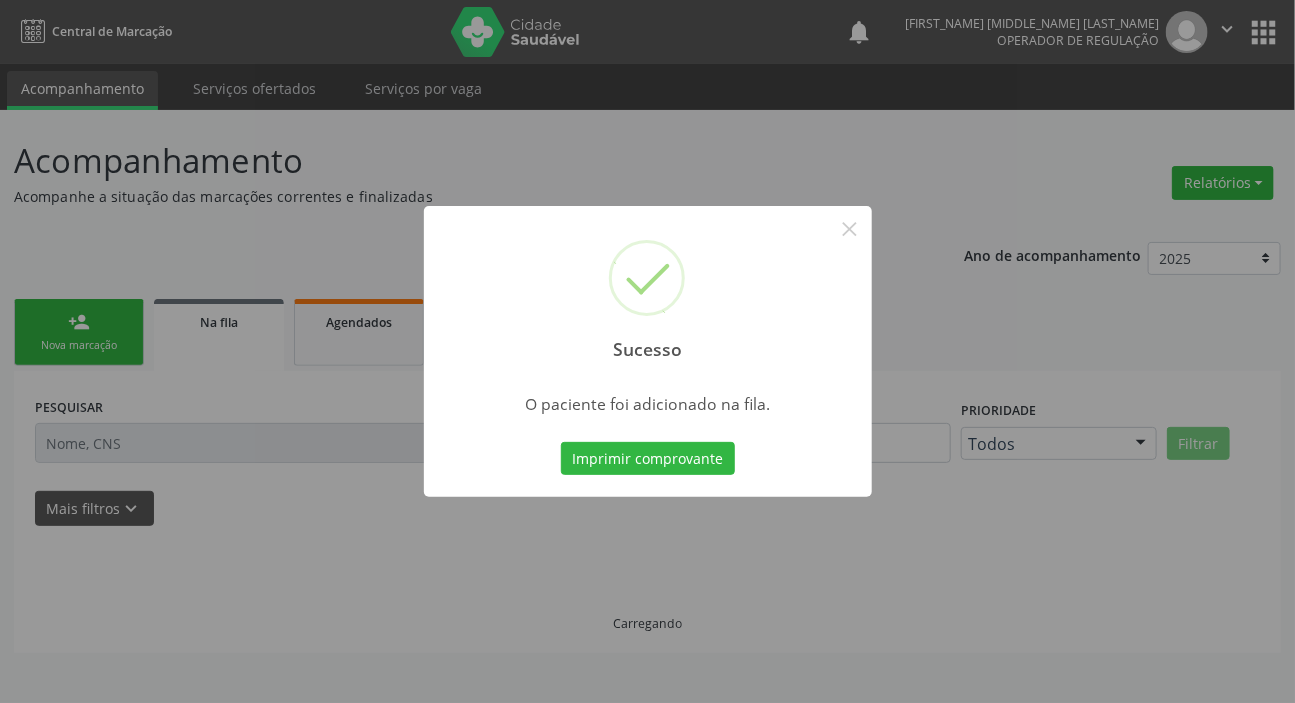 scroll, scrollTop: 0, scrollLeft: 0, axis: both 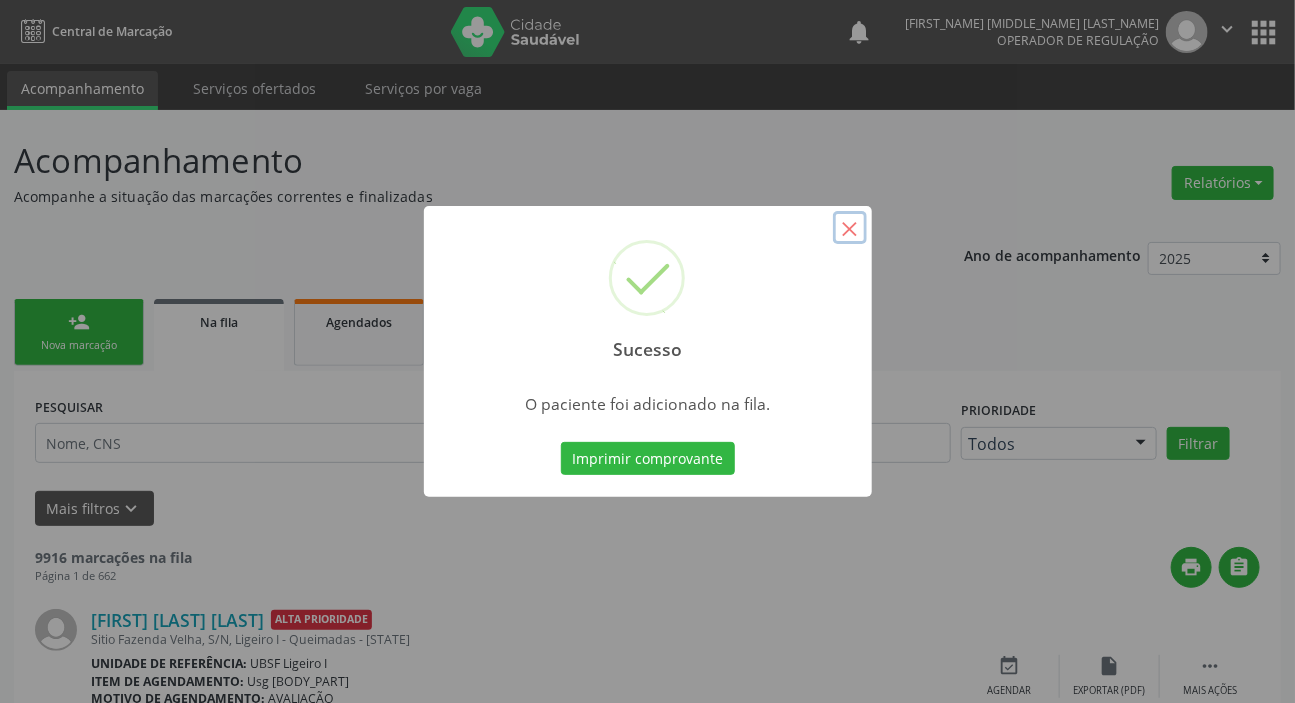 click on "×" at bounding box center [850, 228] 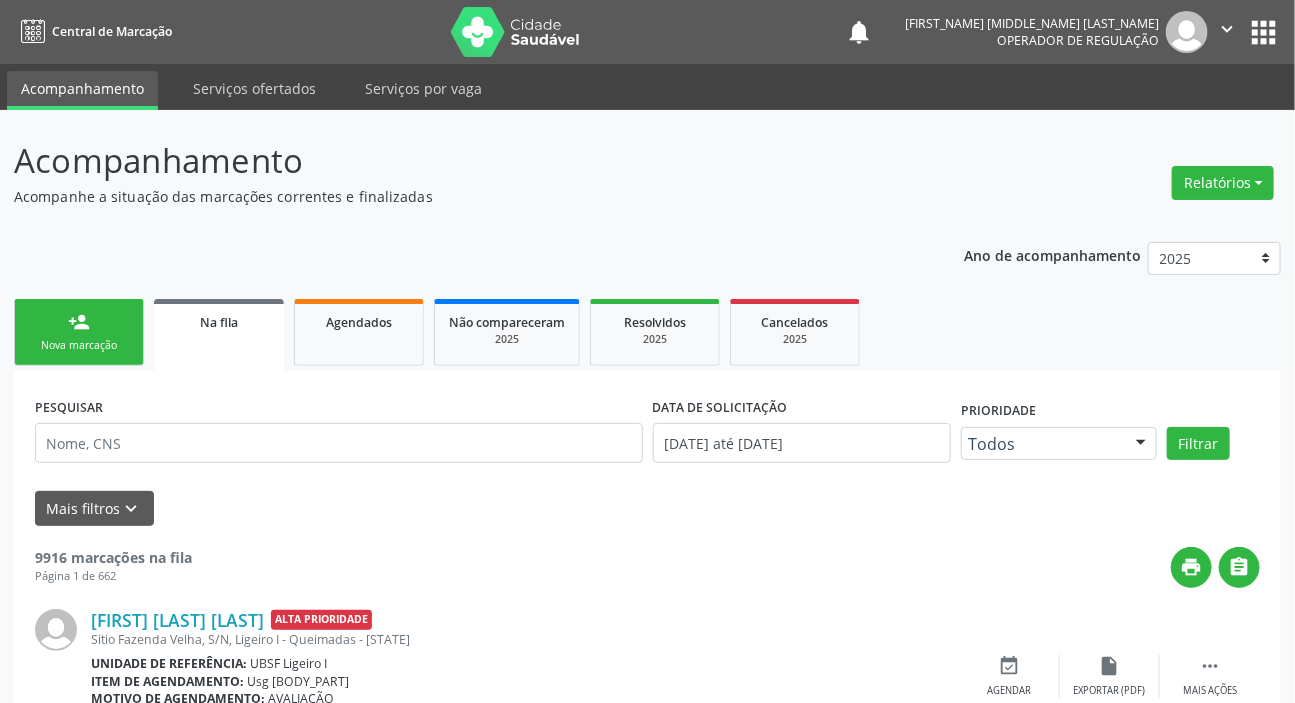 click on "person_add
Nova marcação" at bounding box center [79, 332] 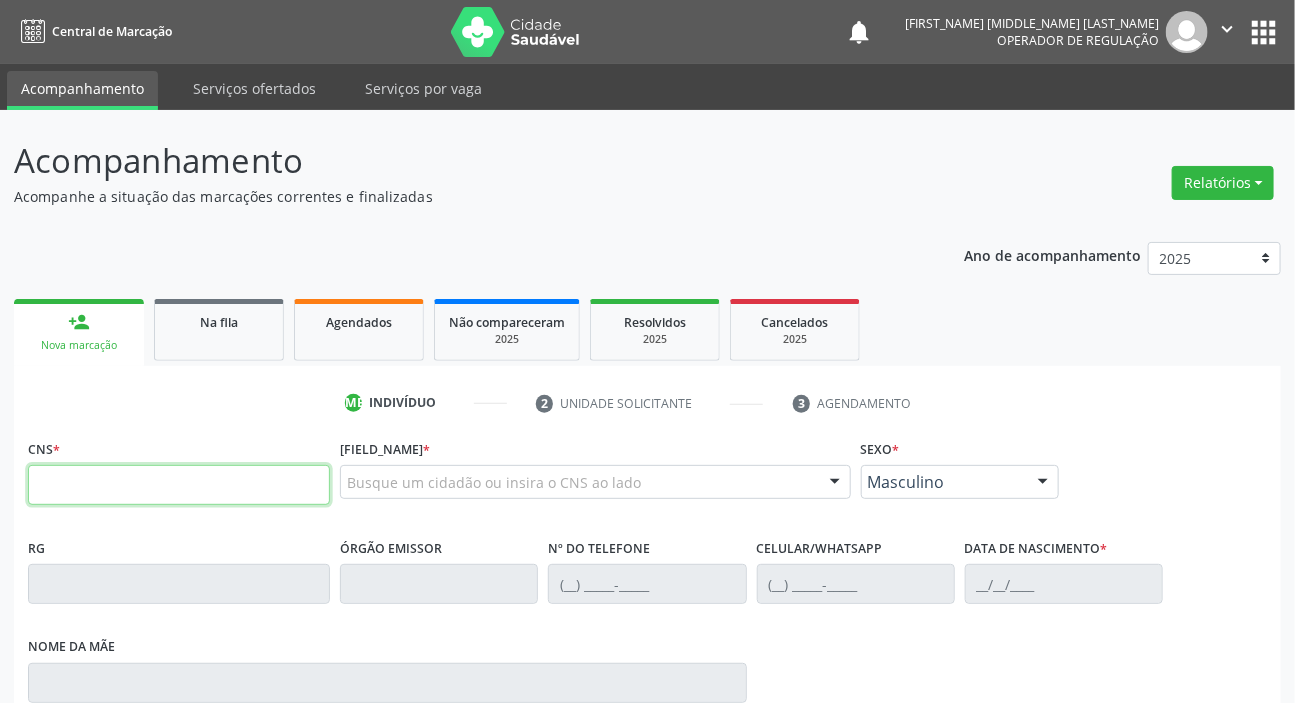 click at bounding box center [179, 485] 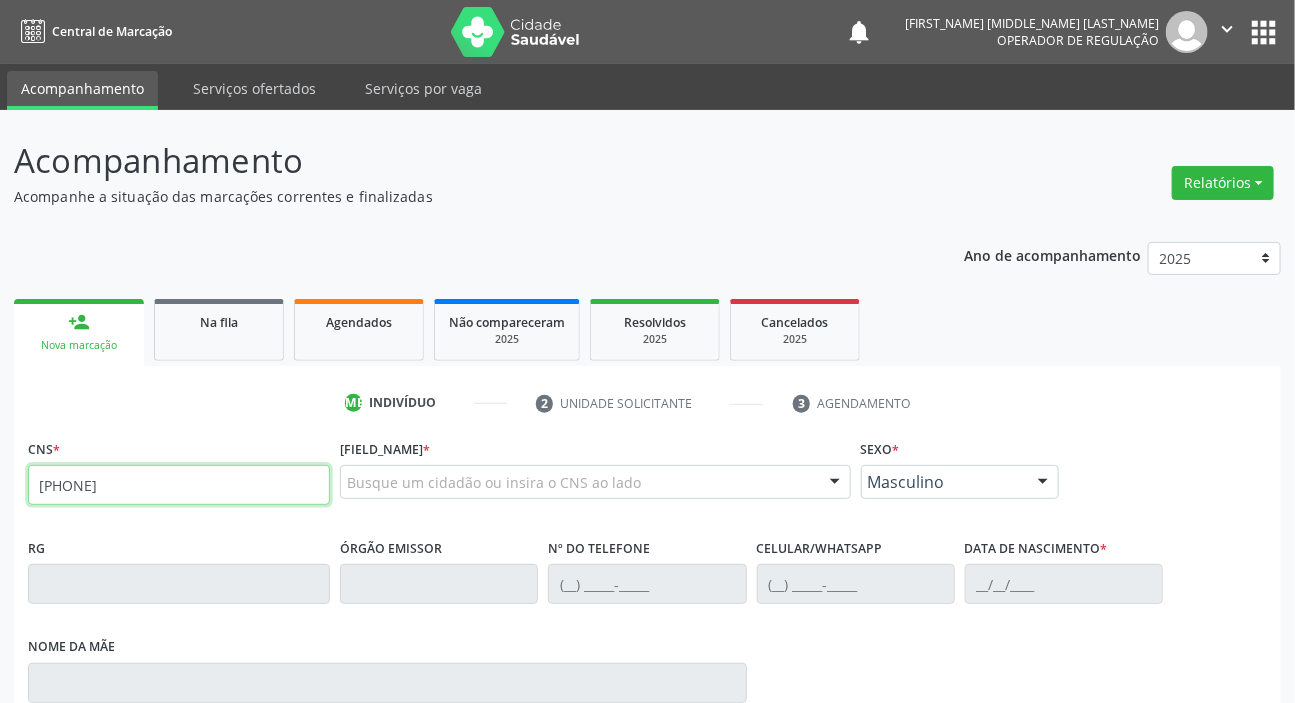 type on "[PHONE]" 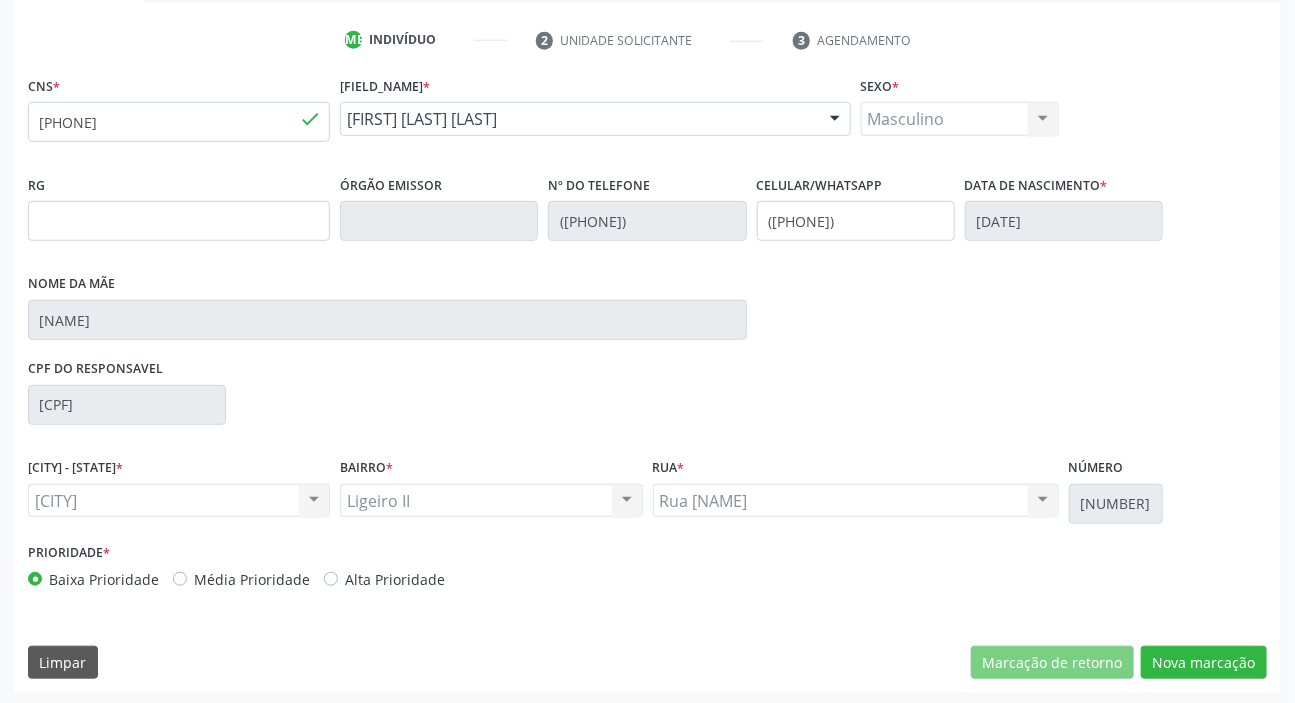 scroll, scrollTop: 366, scrollLeft: 0, axis: vertical 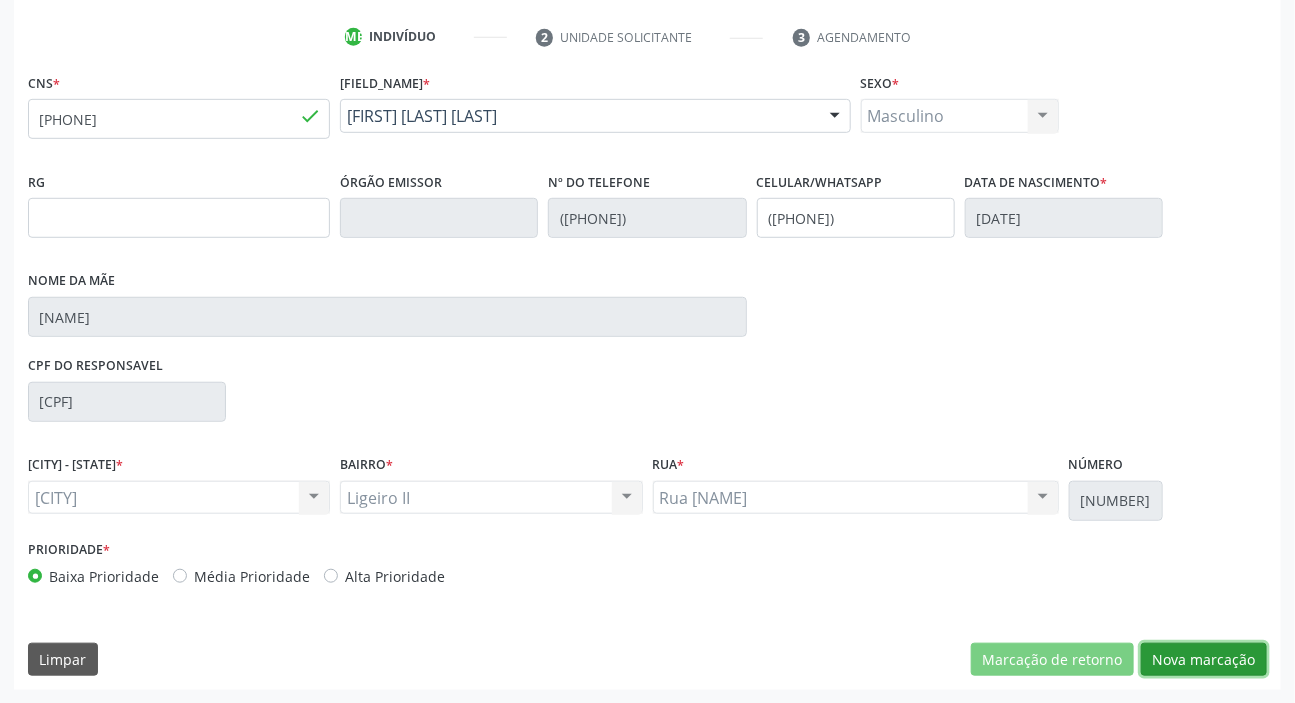 click on "Nova marcação" at bounding box center [1052, 660] 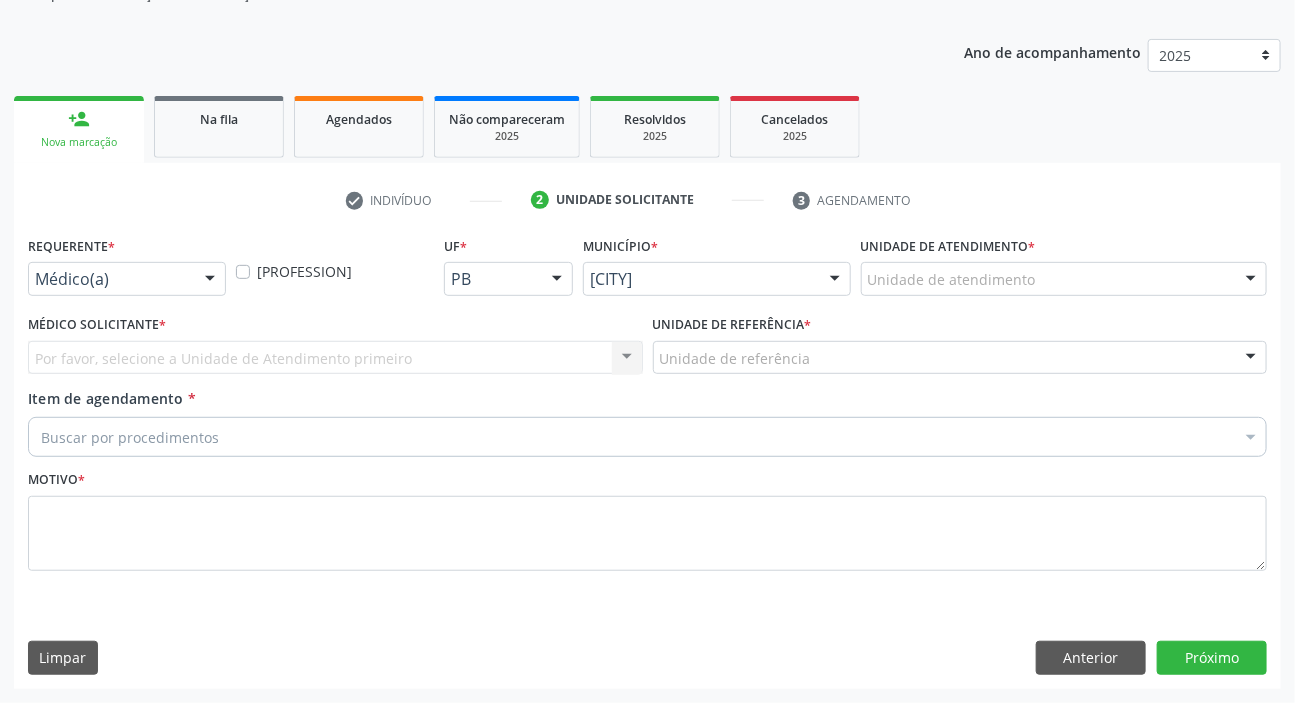 scroll, scrollTop: 201, scrollLeft: 0, axis: vertical 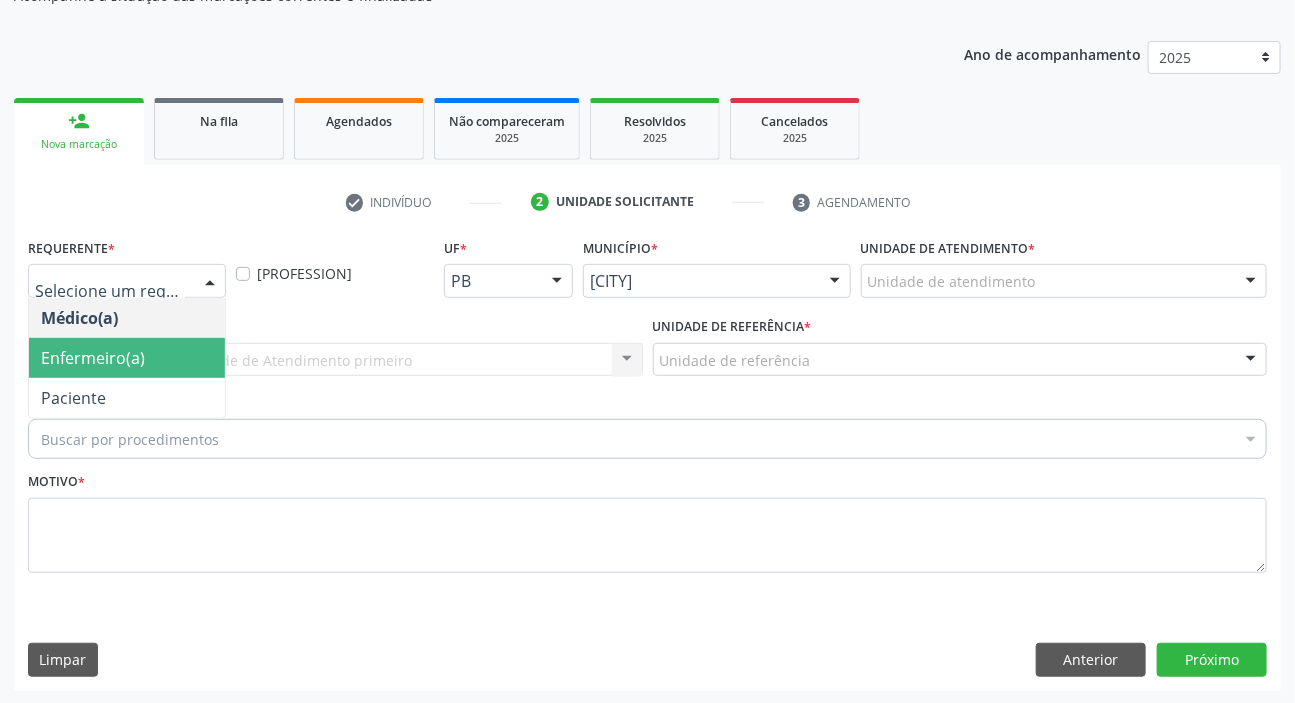 click on "Paciente" at bounding box center [127, 318] 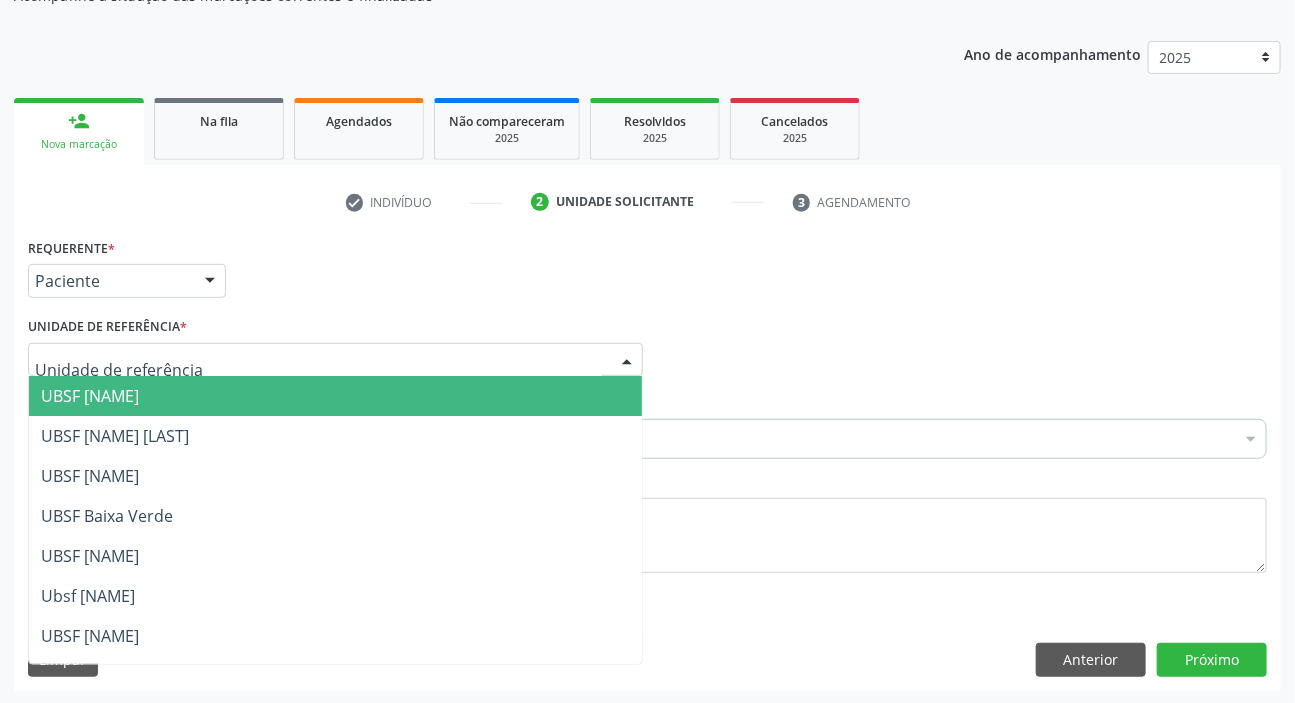 click on "UBSF [NAME]" at bounding box center (90, 396) 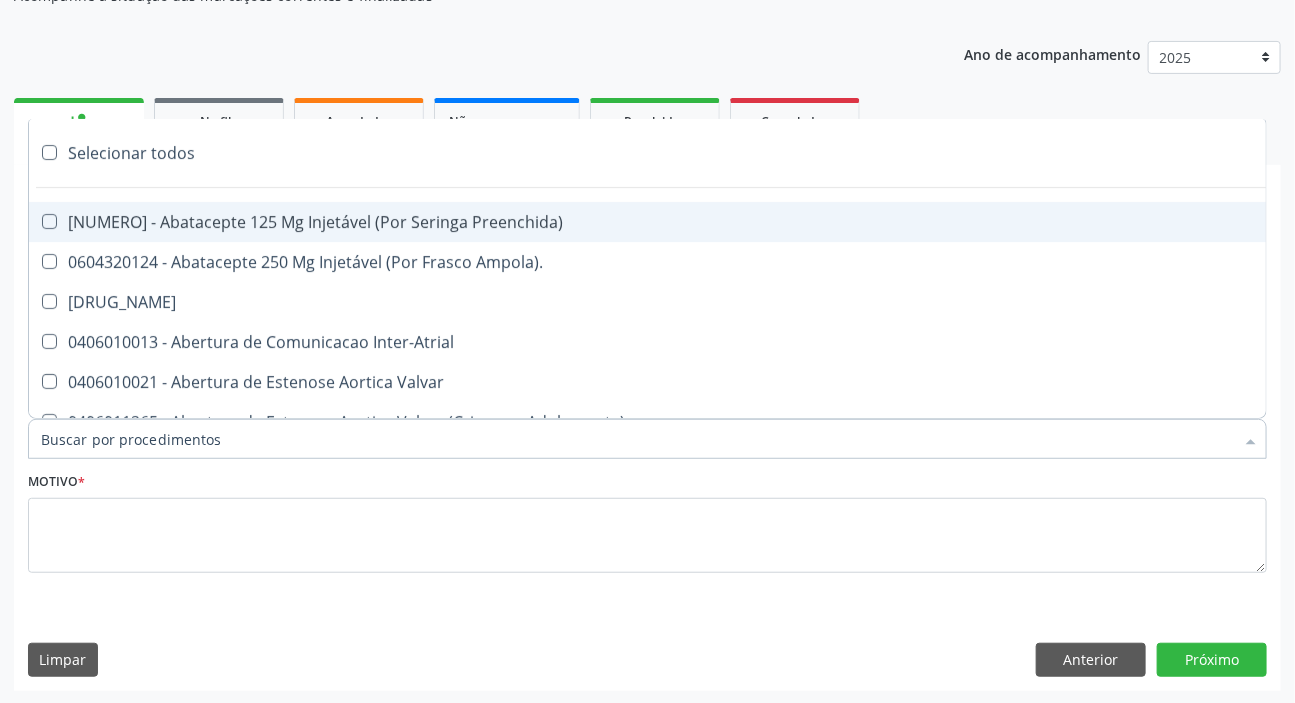 paste on "PSIQUIATRA" 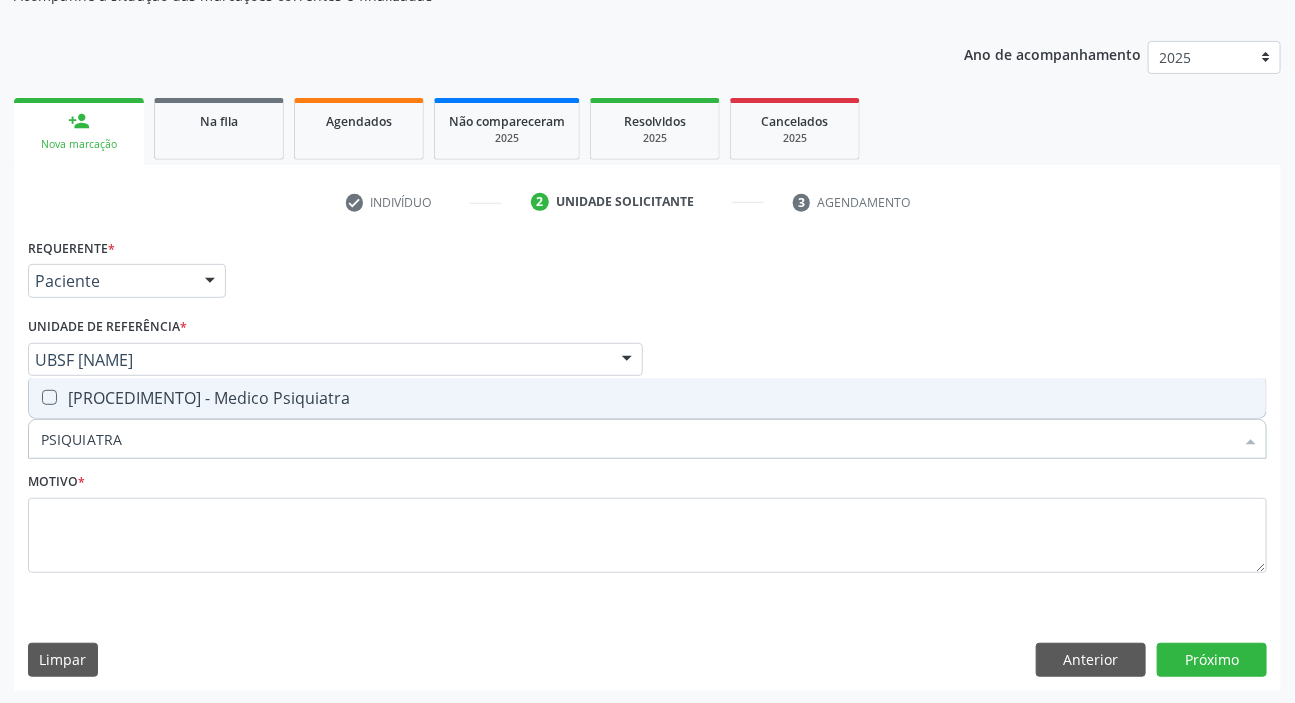 click on "[PROCEDIMENTO] - Medico Psiquiatra" at bounding box center [647, 398] 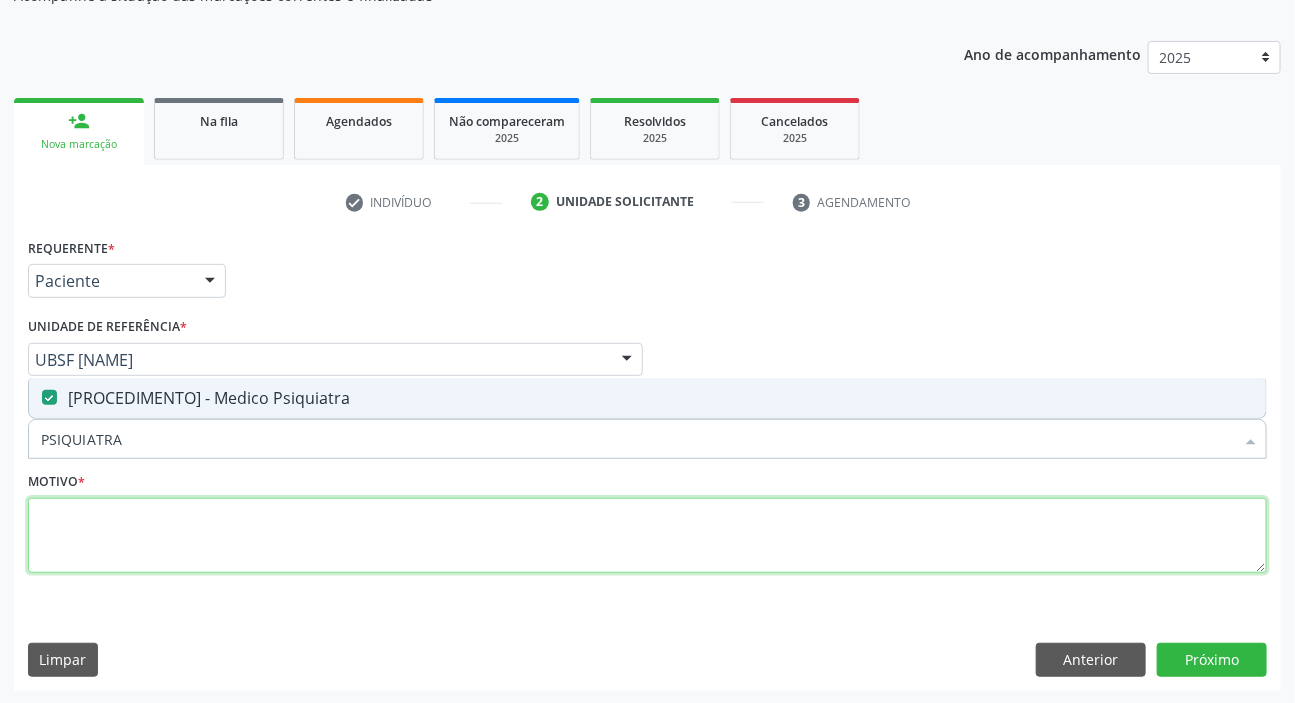 click at bounding box center (647, 536) 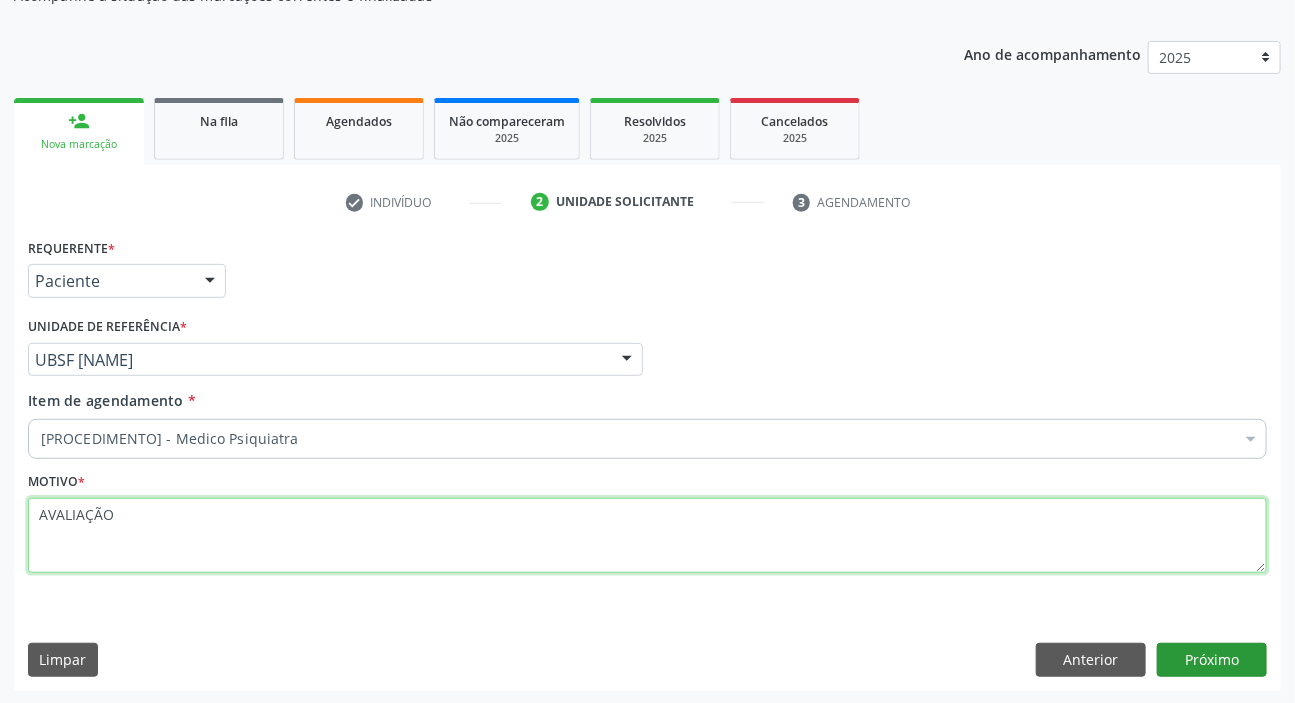 type on "AVALIAÇÃO" 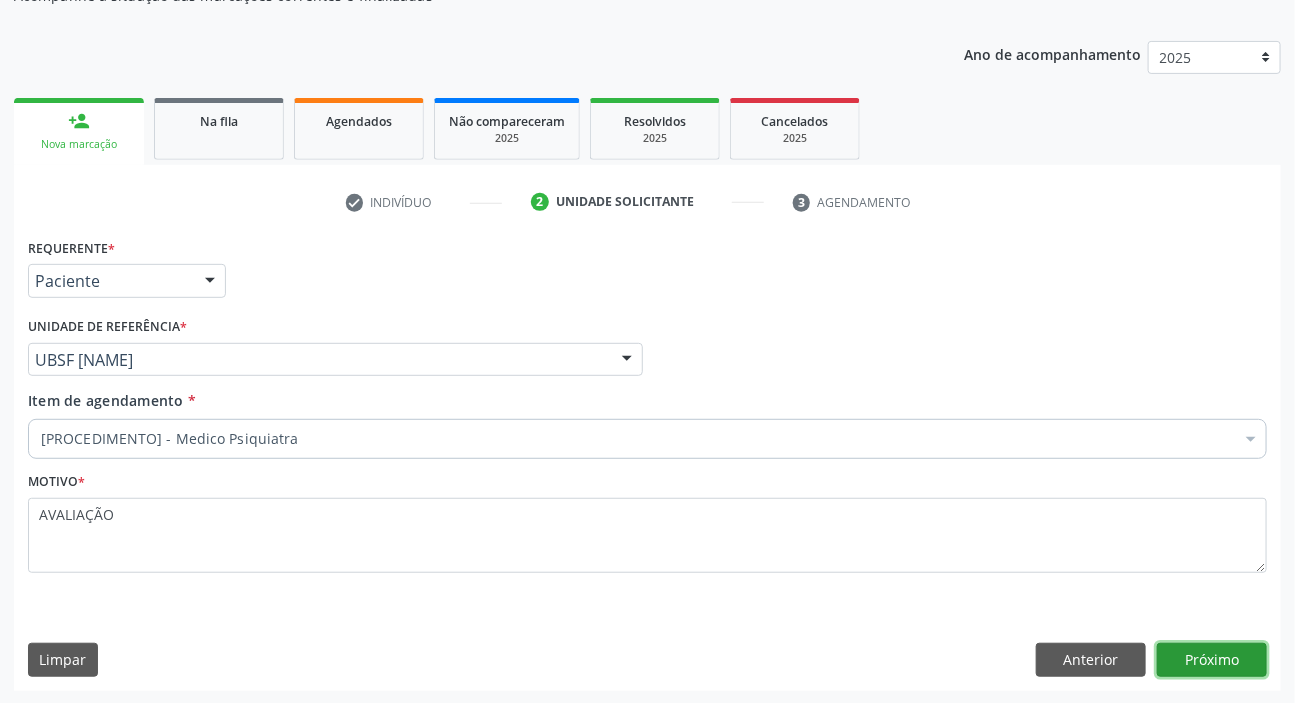 click on "Próximo" at bounding box center (1212, 660) 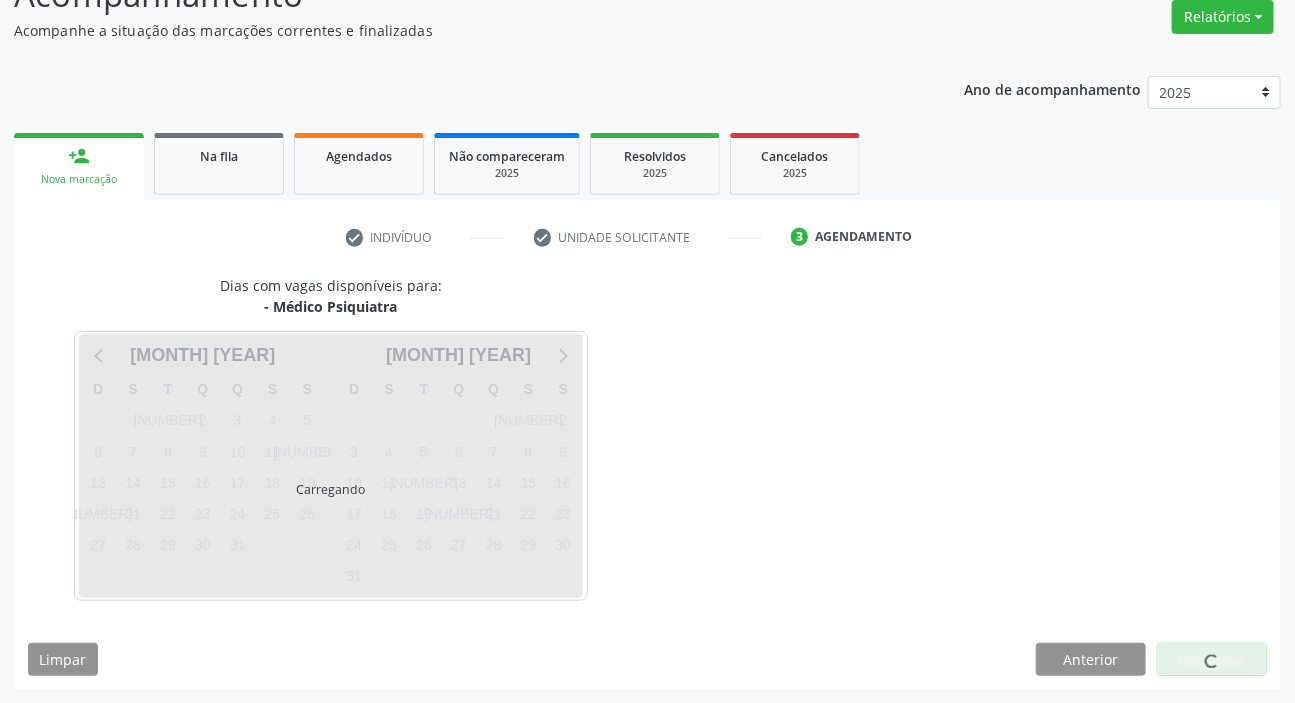 scroll, scrollTop: 166, scrollLeft: 0, axis: vertical 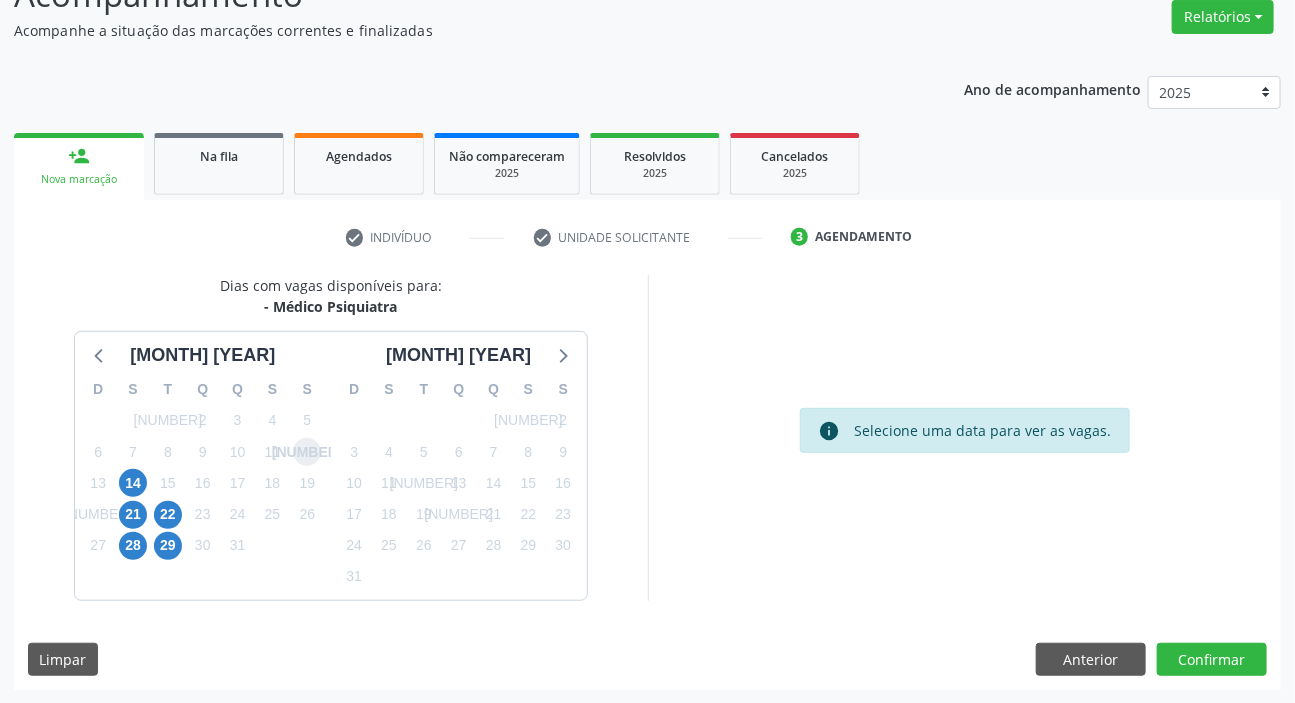 click on "[NUMBER]" at bounding box center (307, 452) 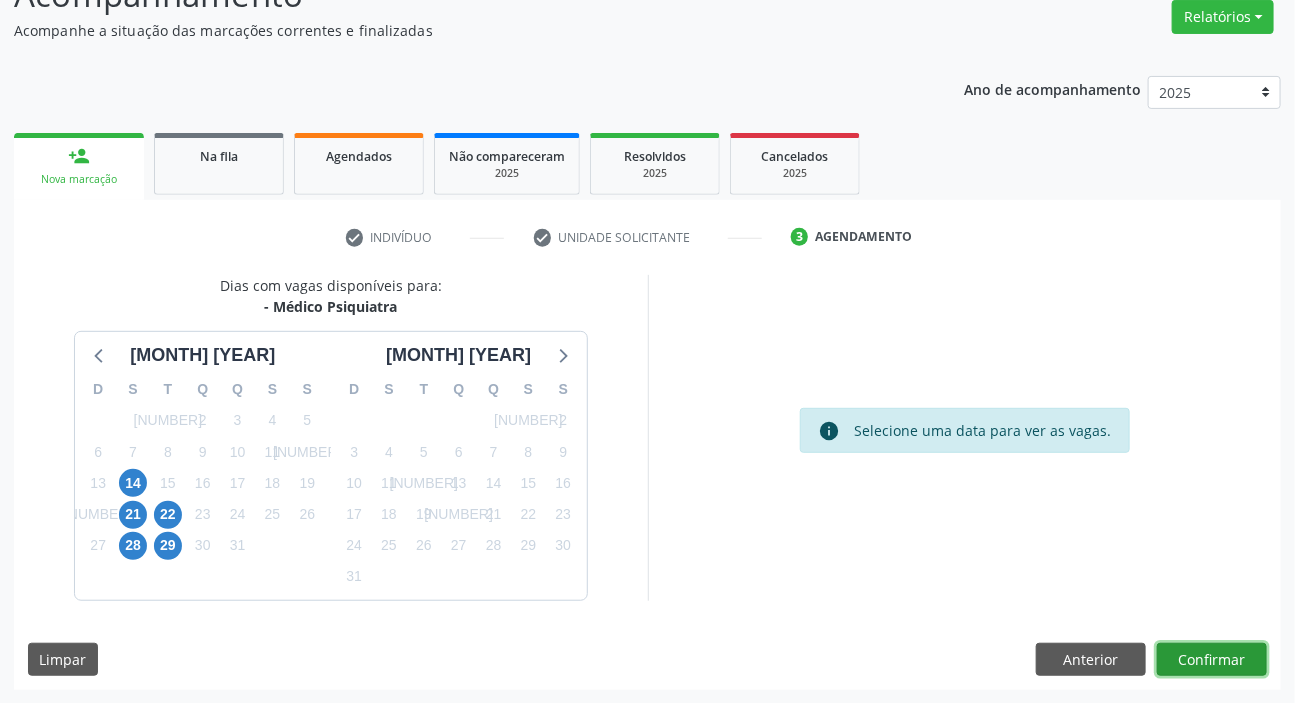 click on "Confirmar" at bounding box center [1212, 660] 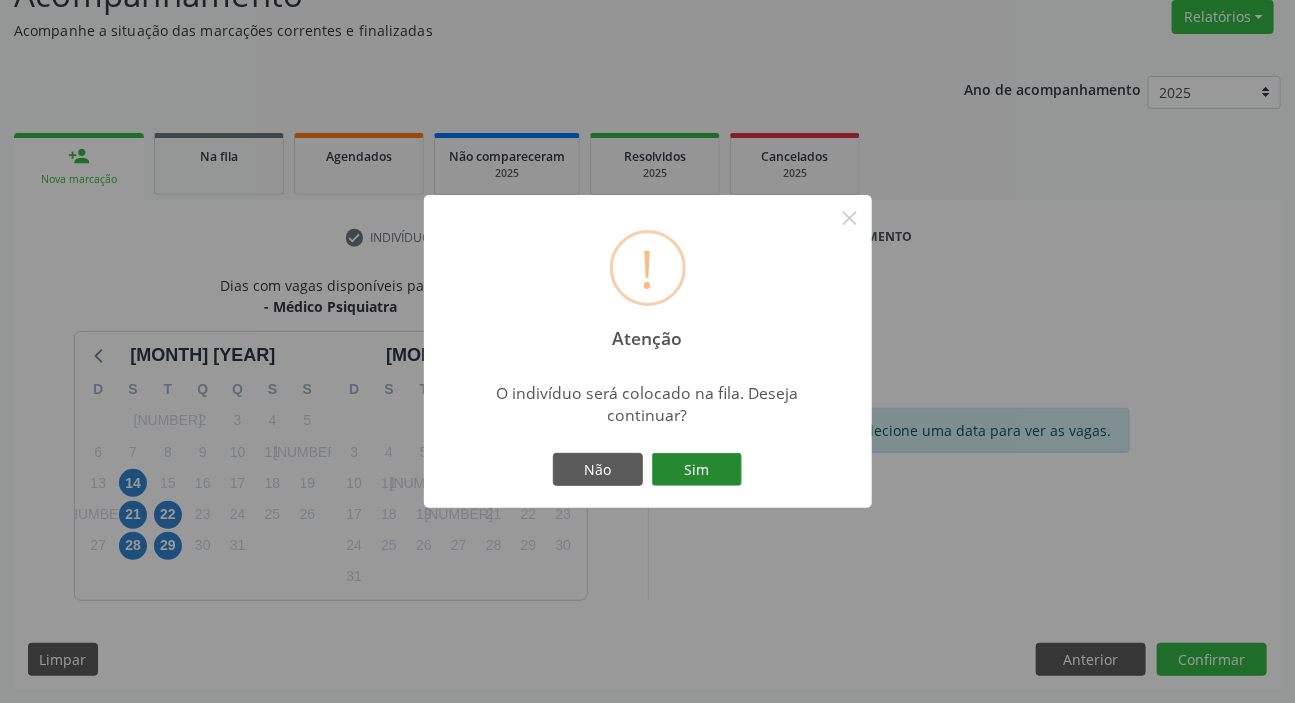 click on "Sim" at bounding box center (697, 470) 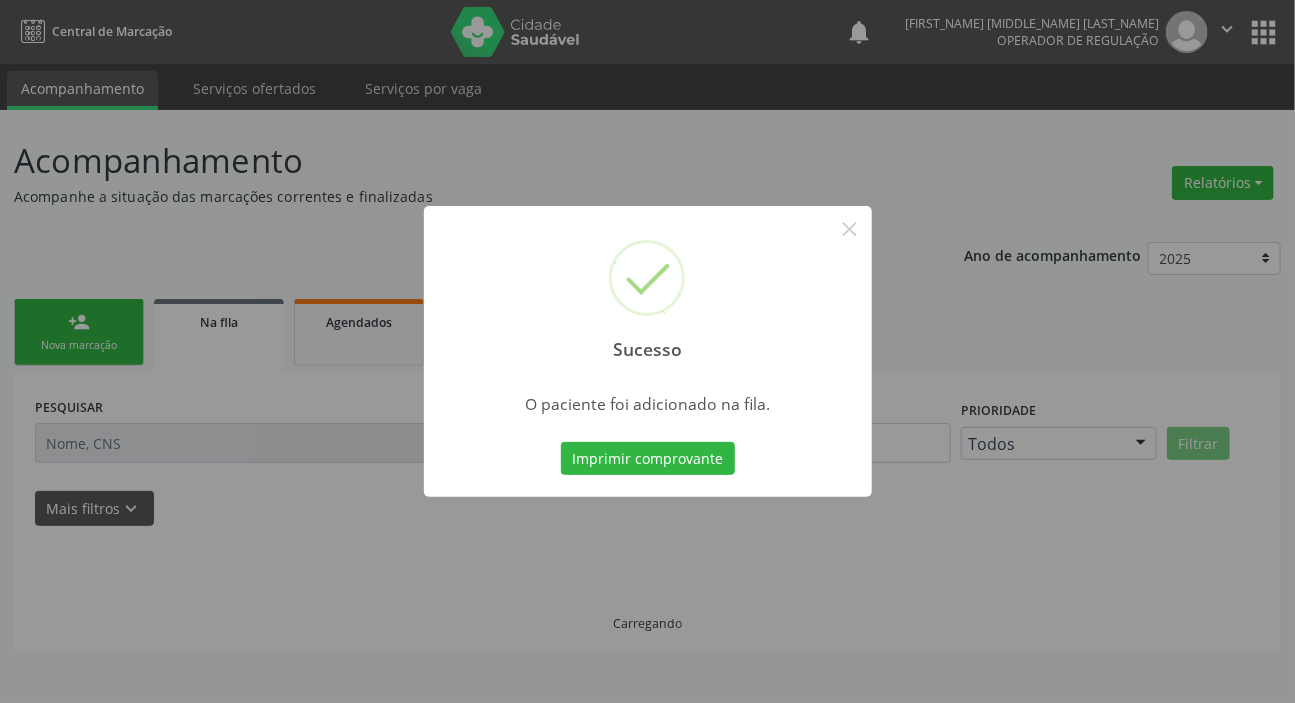 scroll, scrollTop: 0, scrollLeft: 0, axis: both 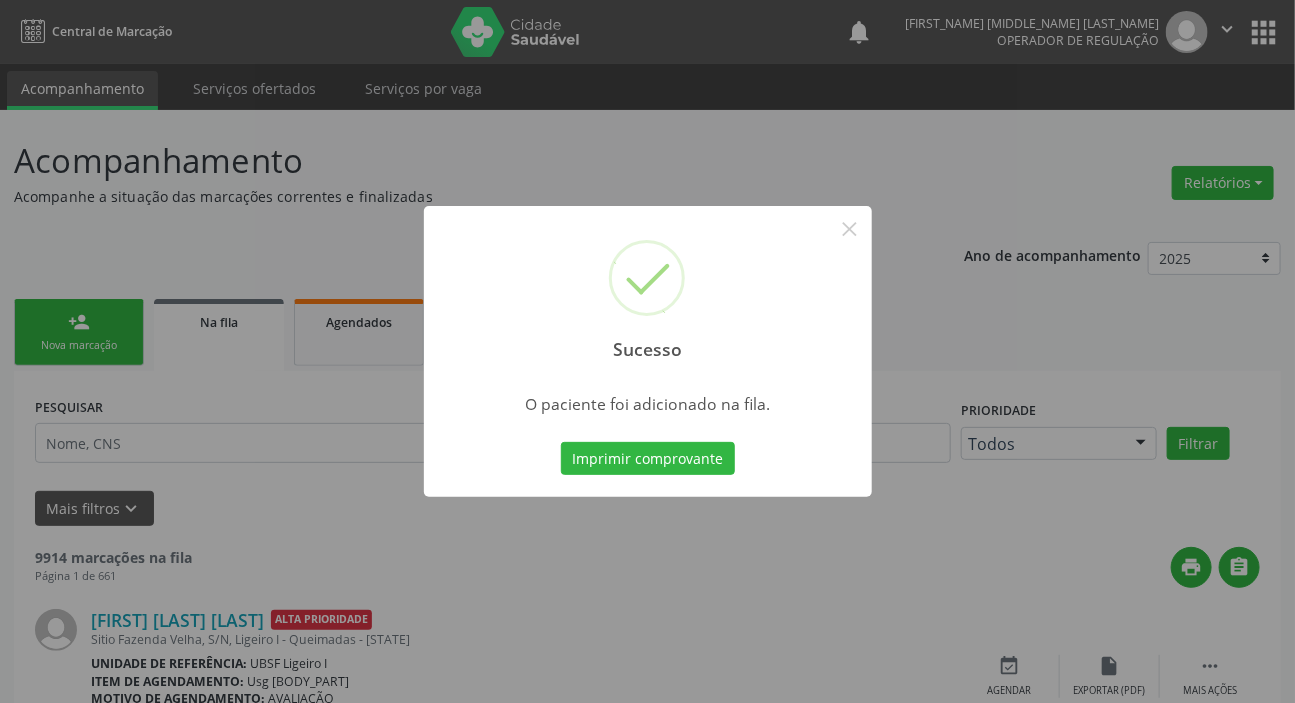 click on "Sucesso × O paciente foi adicionado na fila. Imprimir comprovante Cancel" at bounding box center (647, 351) 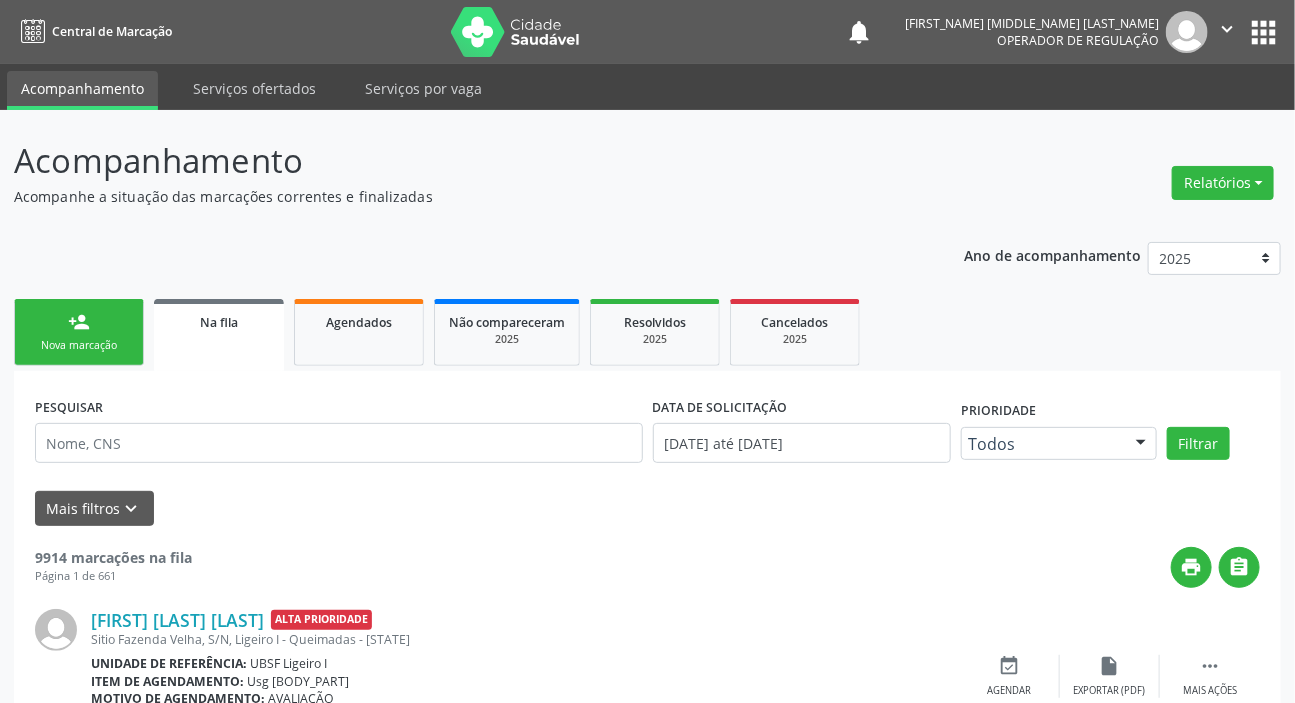 click on "person_add
Nova marcação" at bounding box center [79, 332] 